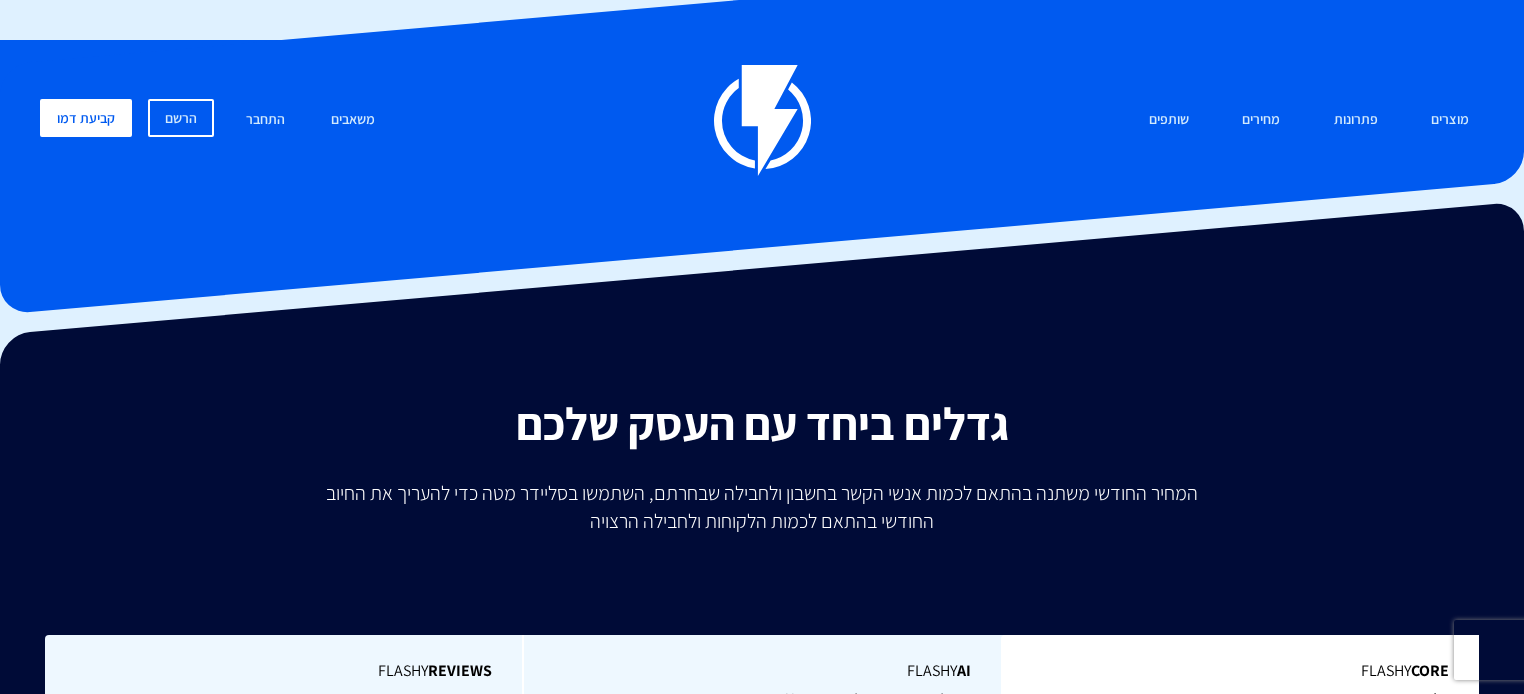 scroll, scrollTop: 0, scrollLeft: 0, axis: both 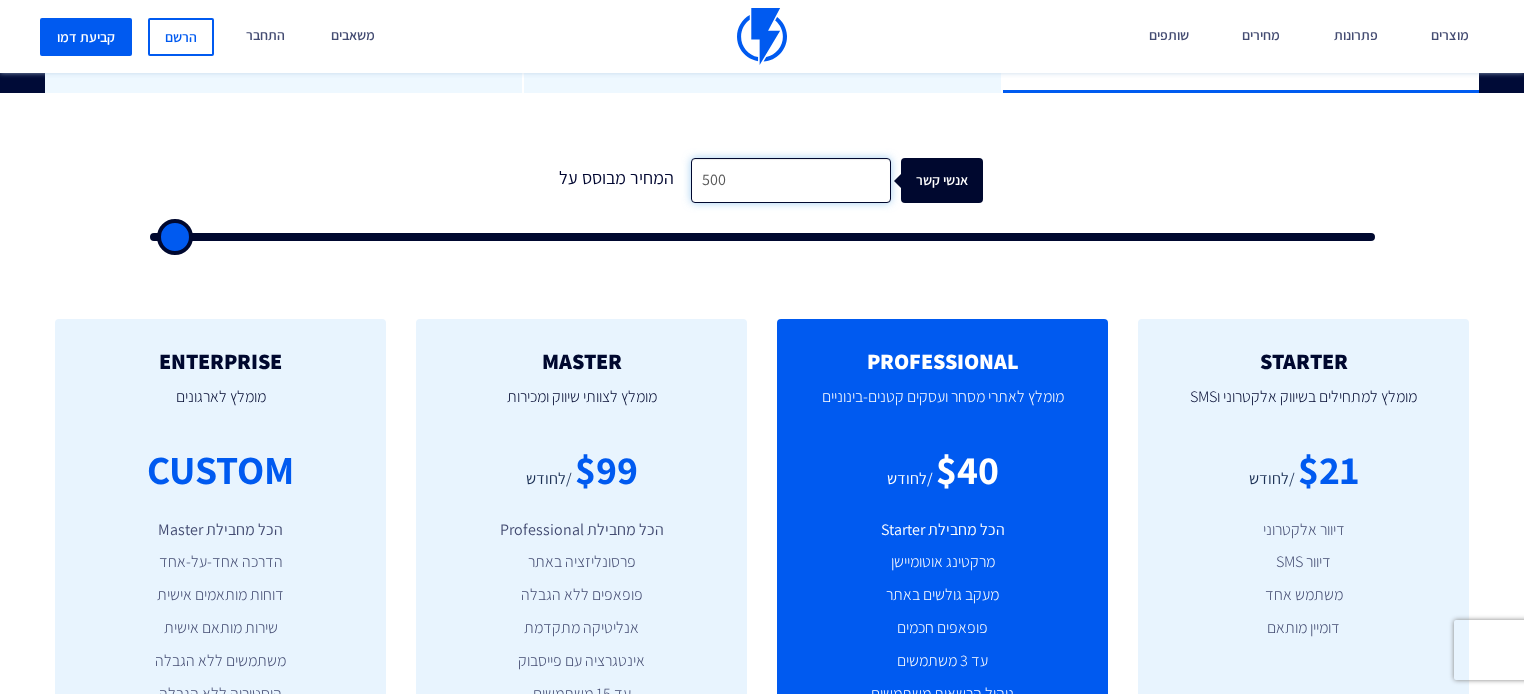 click on "500" at bounding box center (791, 180) 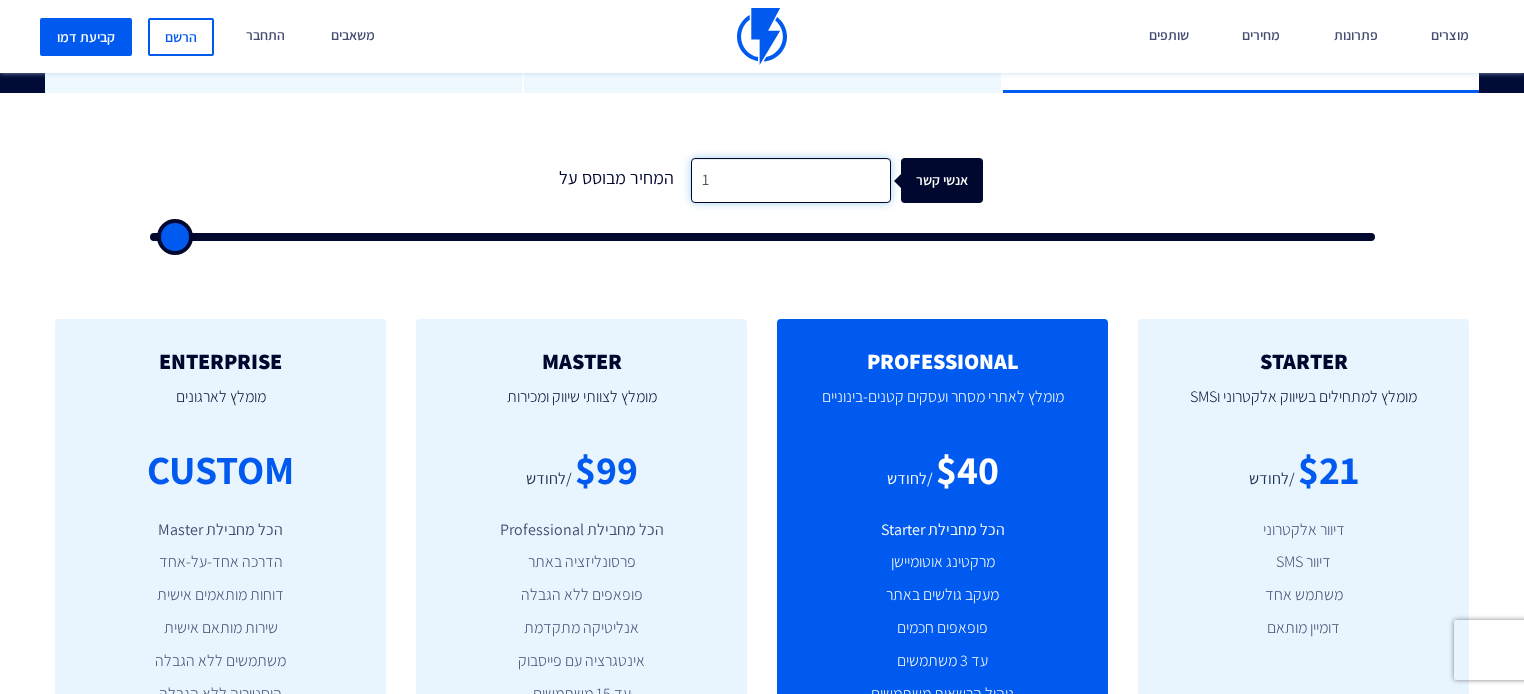 type on "10" 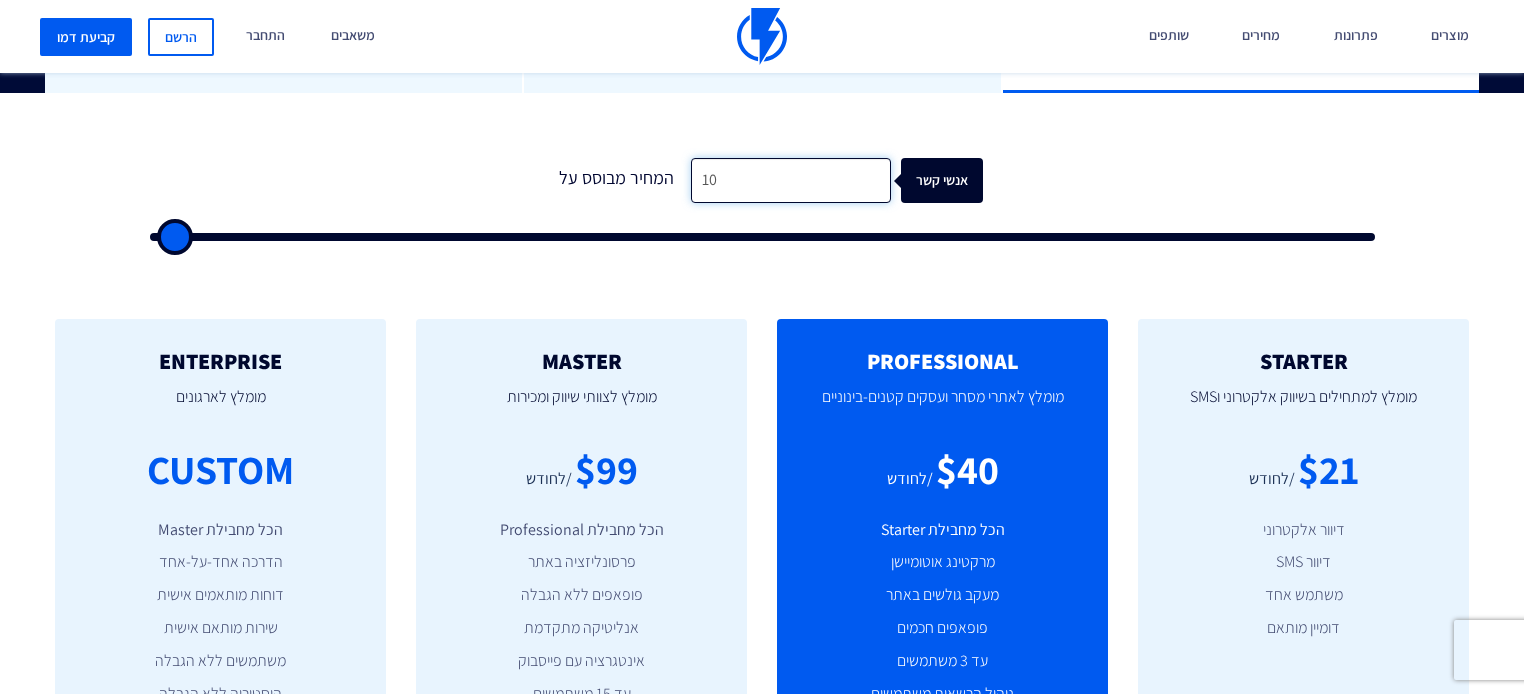 type on "100" 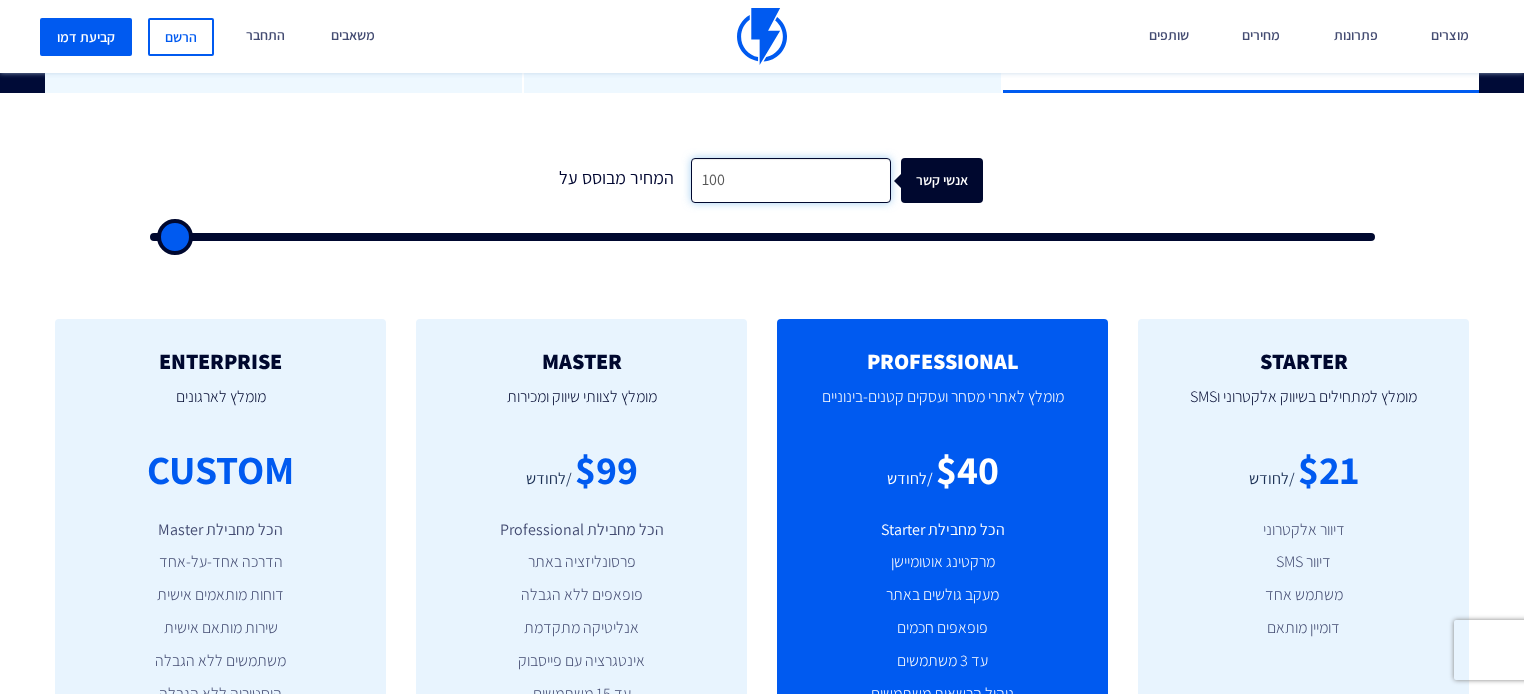 type on "1,000" 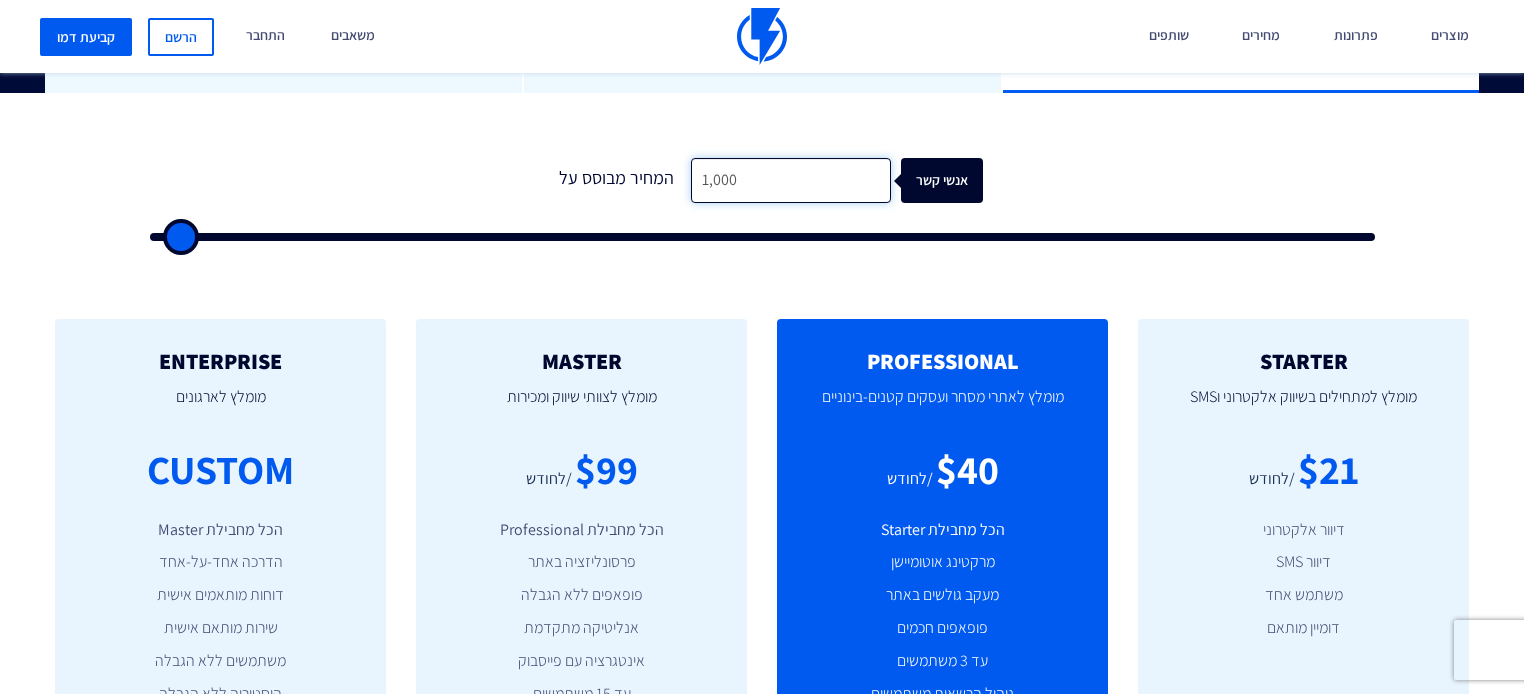 type on "10,000" 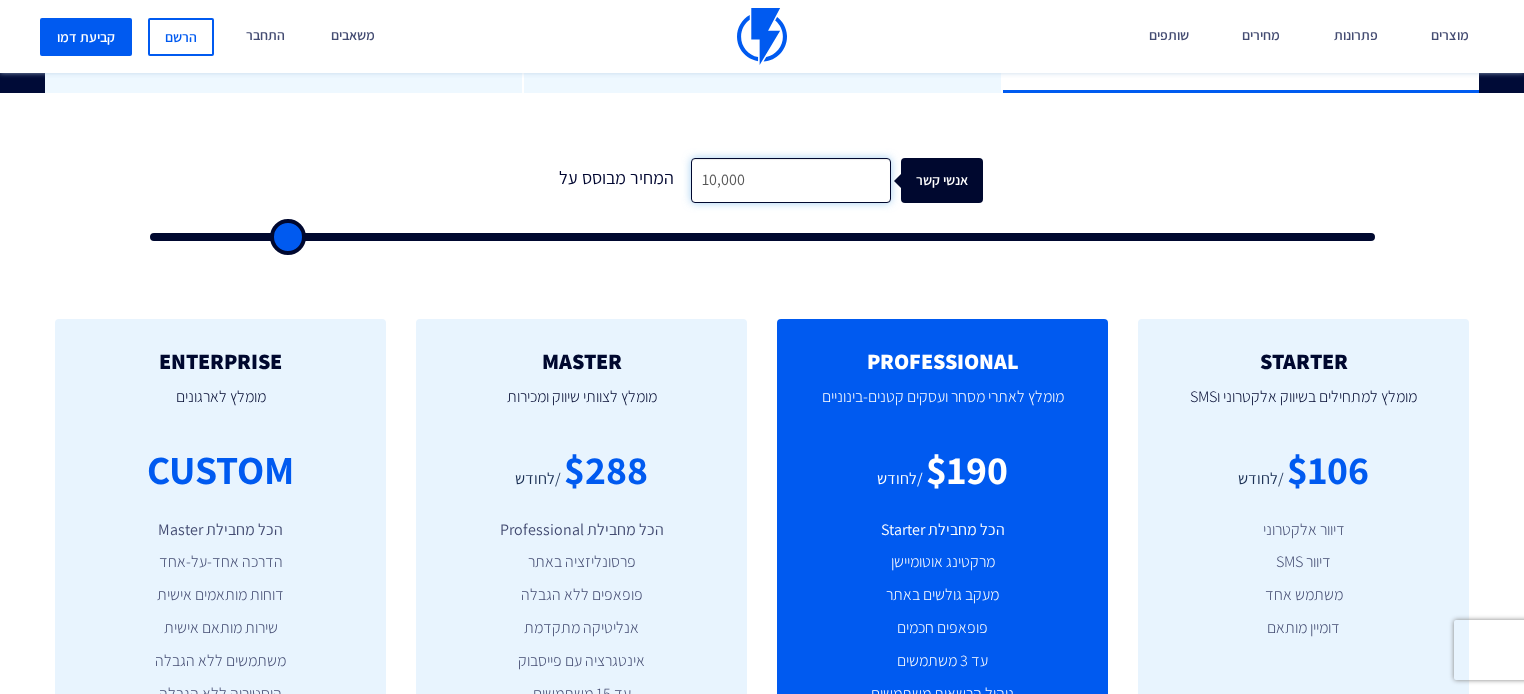 type on "10,000" 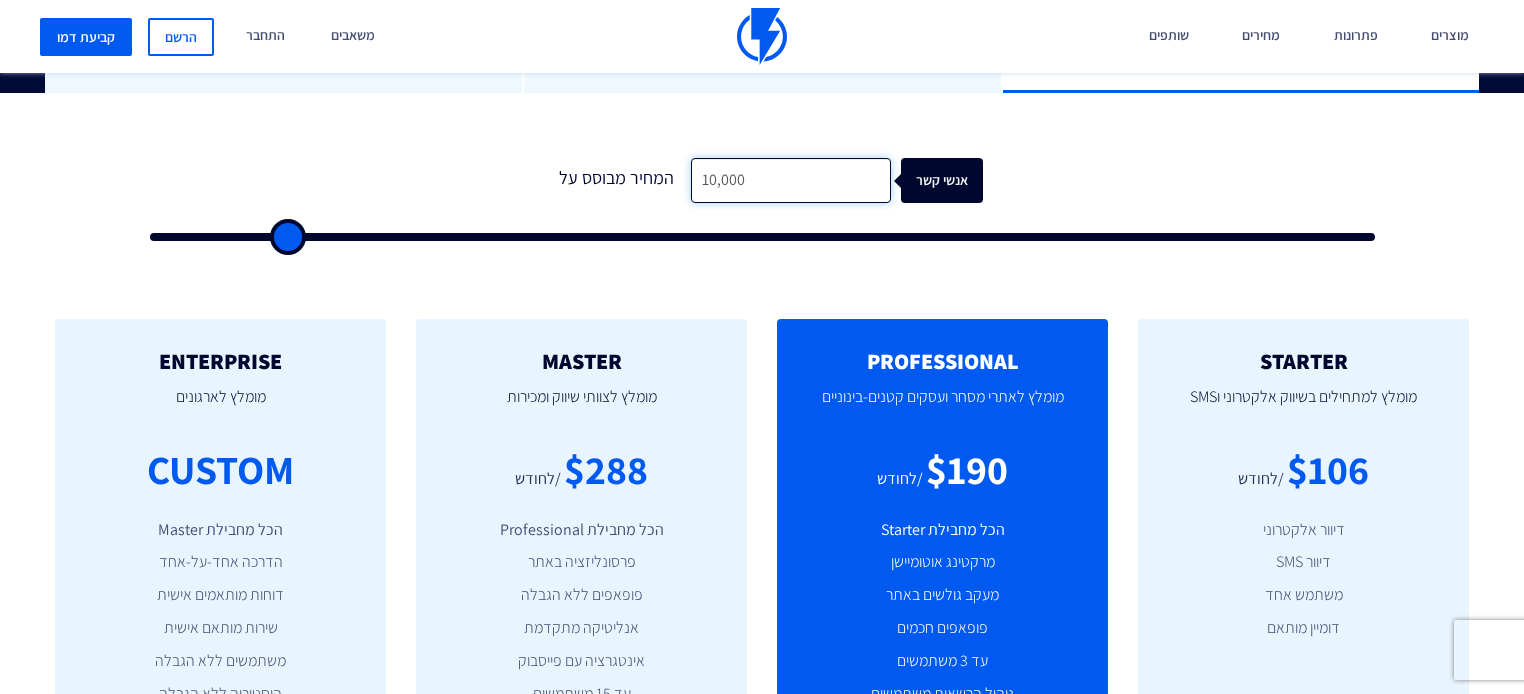 drag, startPoint x: 752, startPoint y: 124, endPoint x: 658, endPoint y: 119, distance: 94.13288 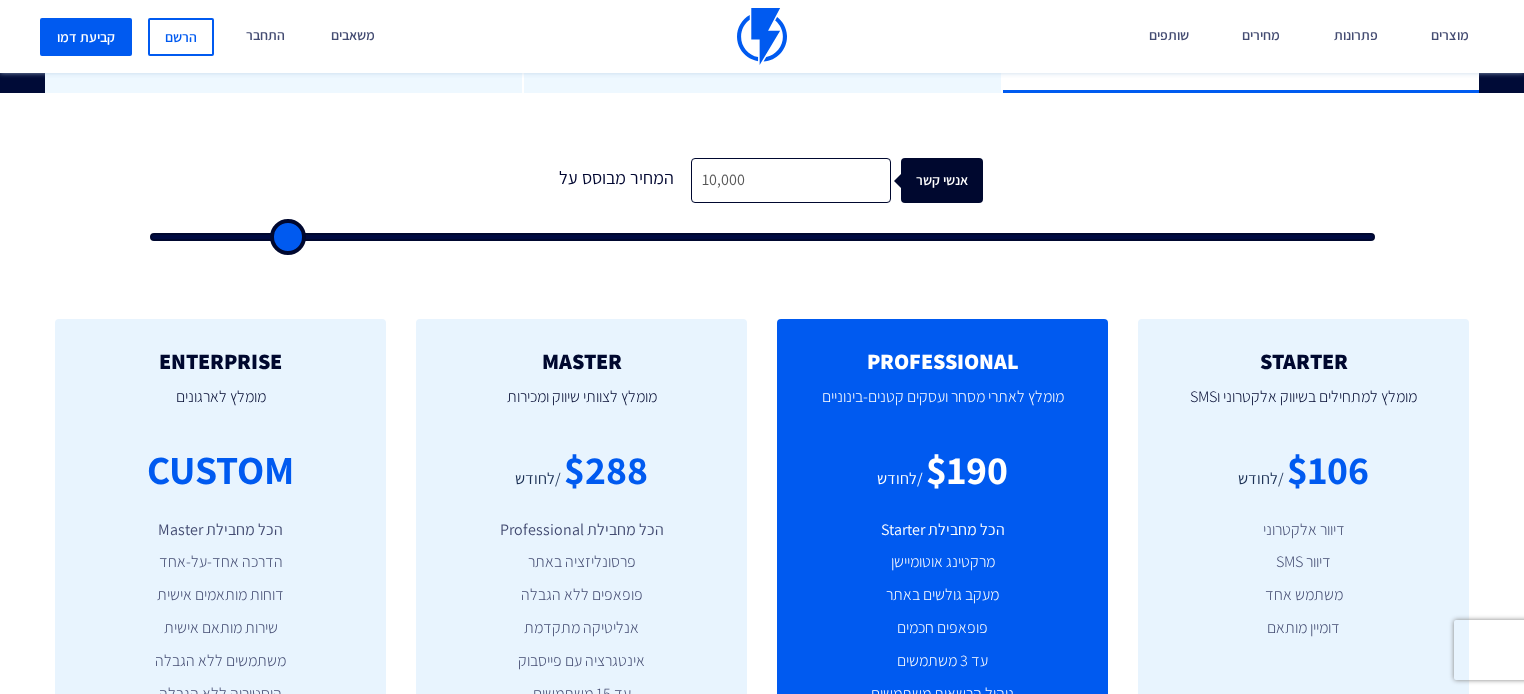 type on "11000" 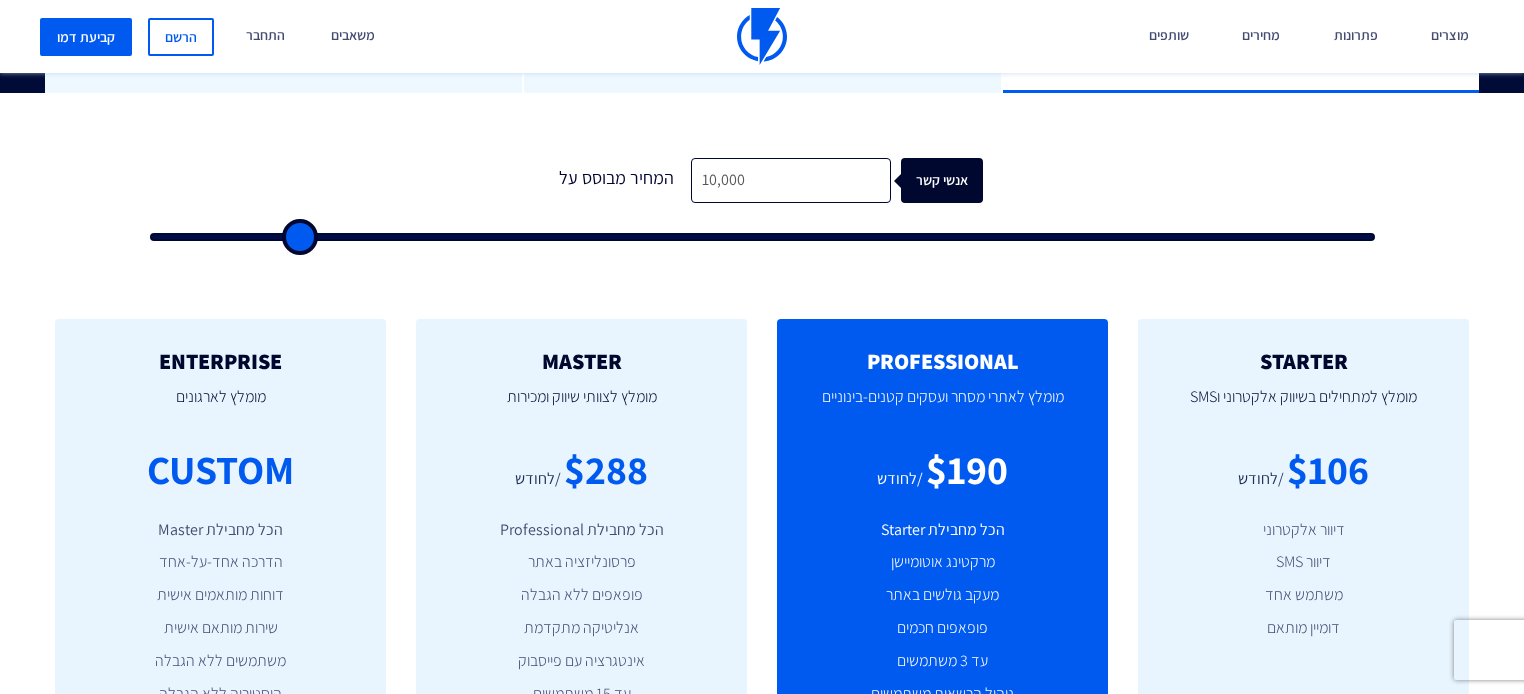 type on "13,000" 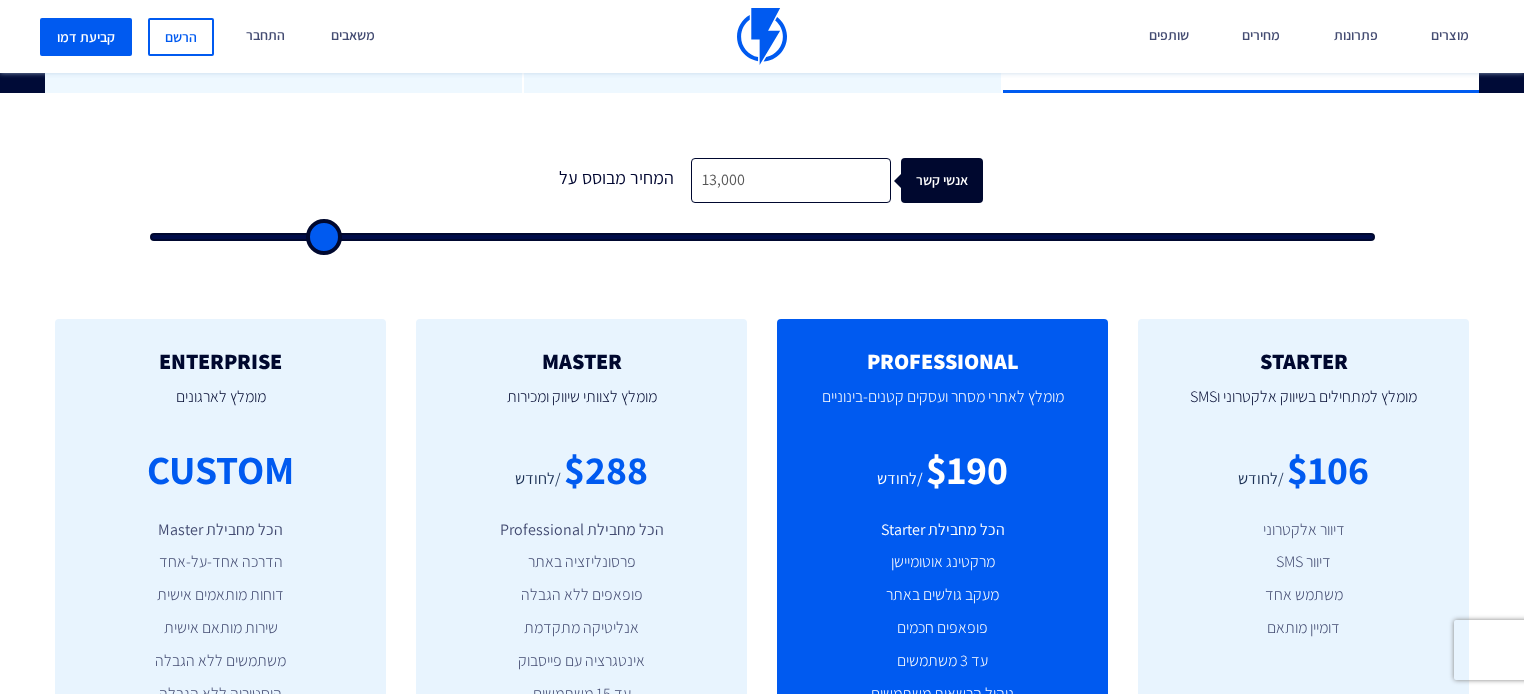 type on "14,500" 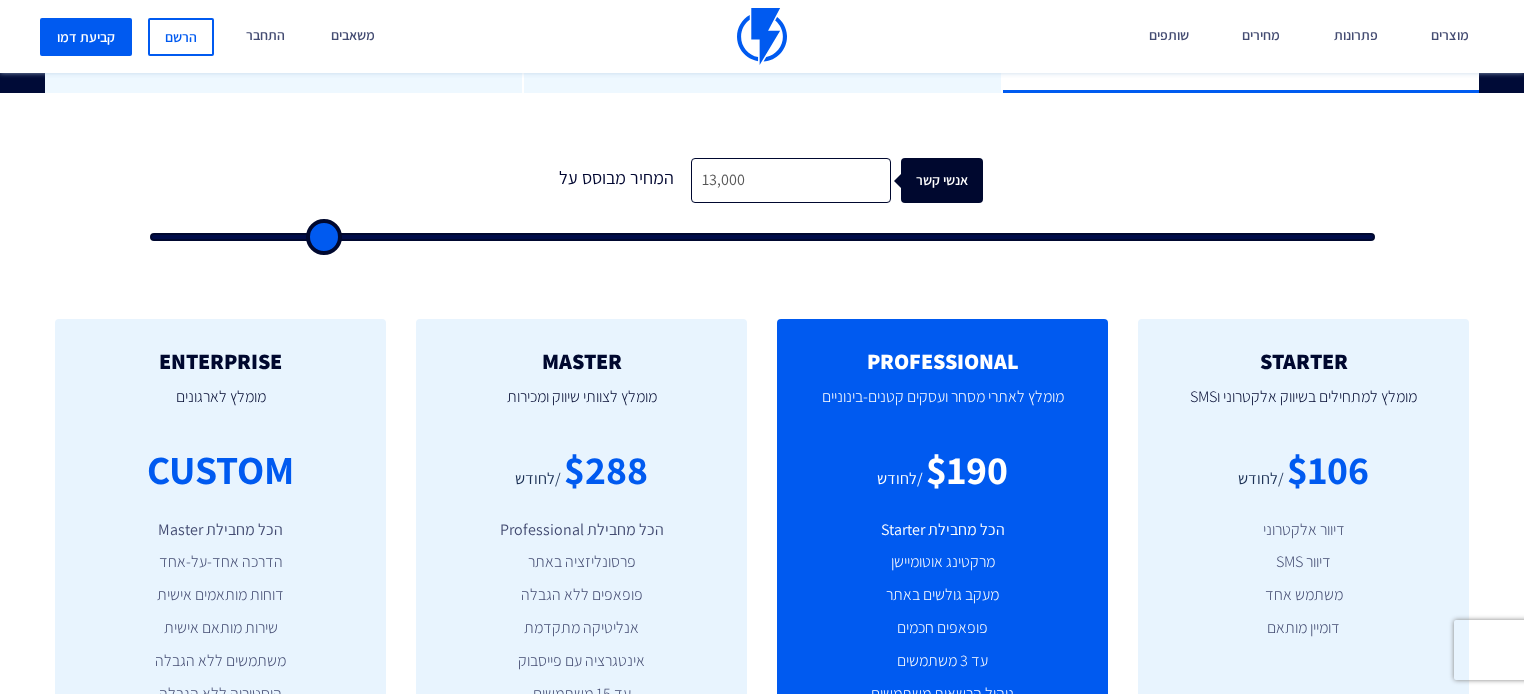 type on "14500" 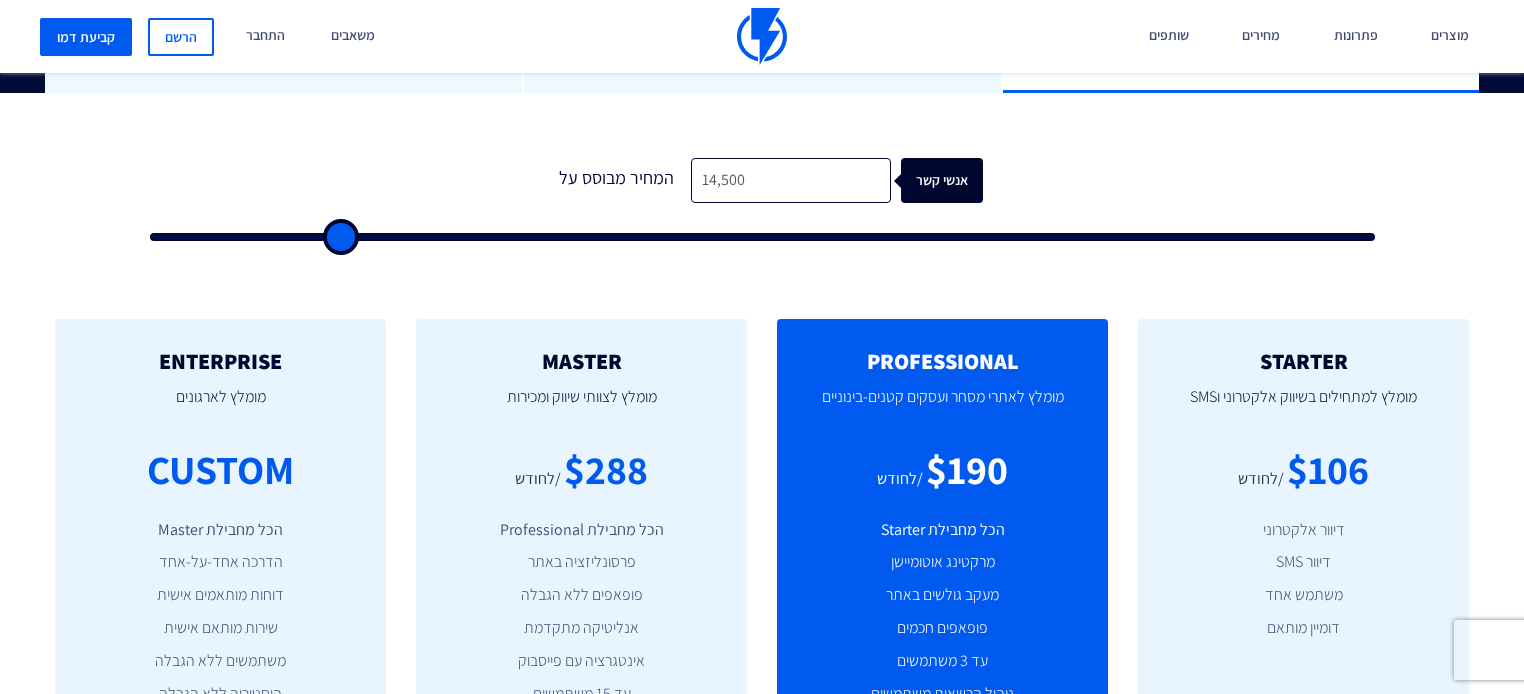 type on "16,500" 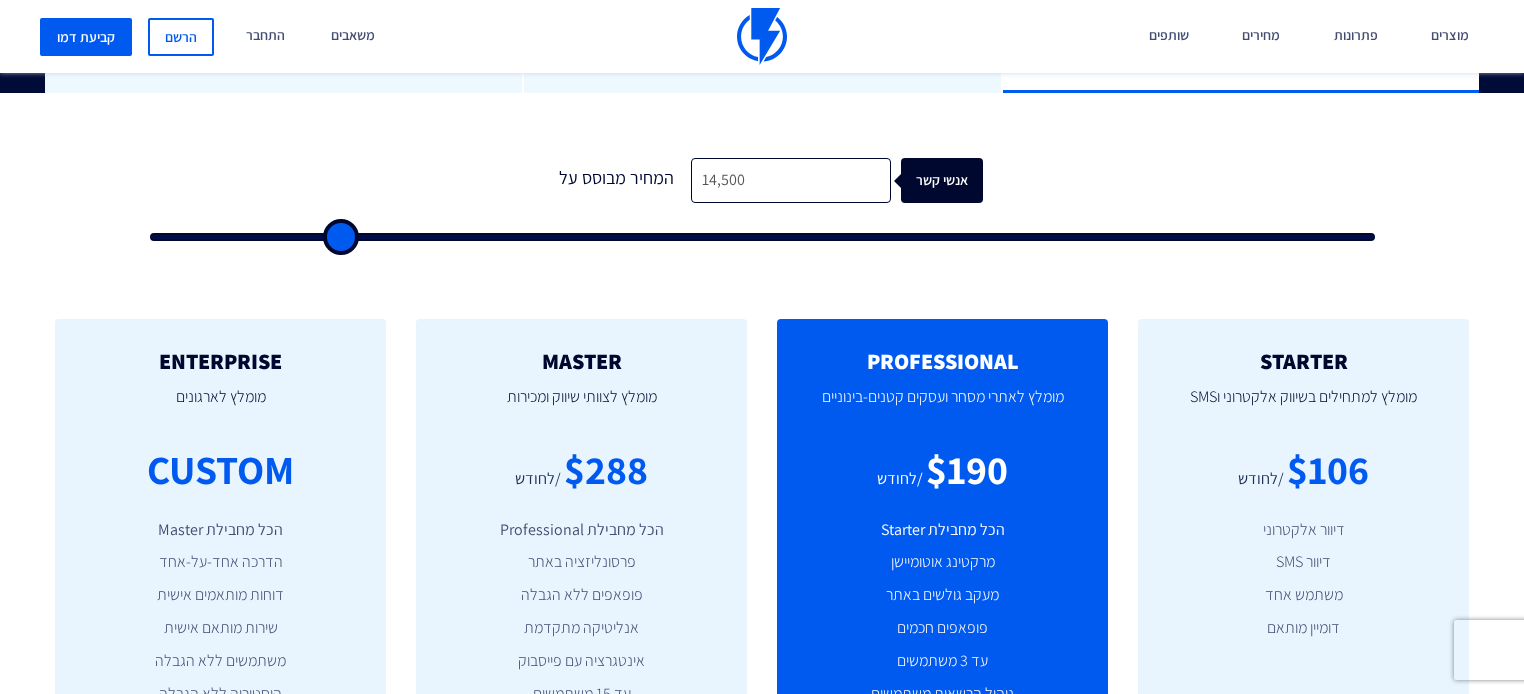 type on "16500" 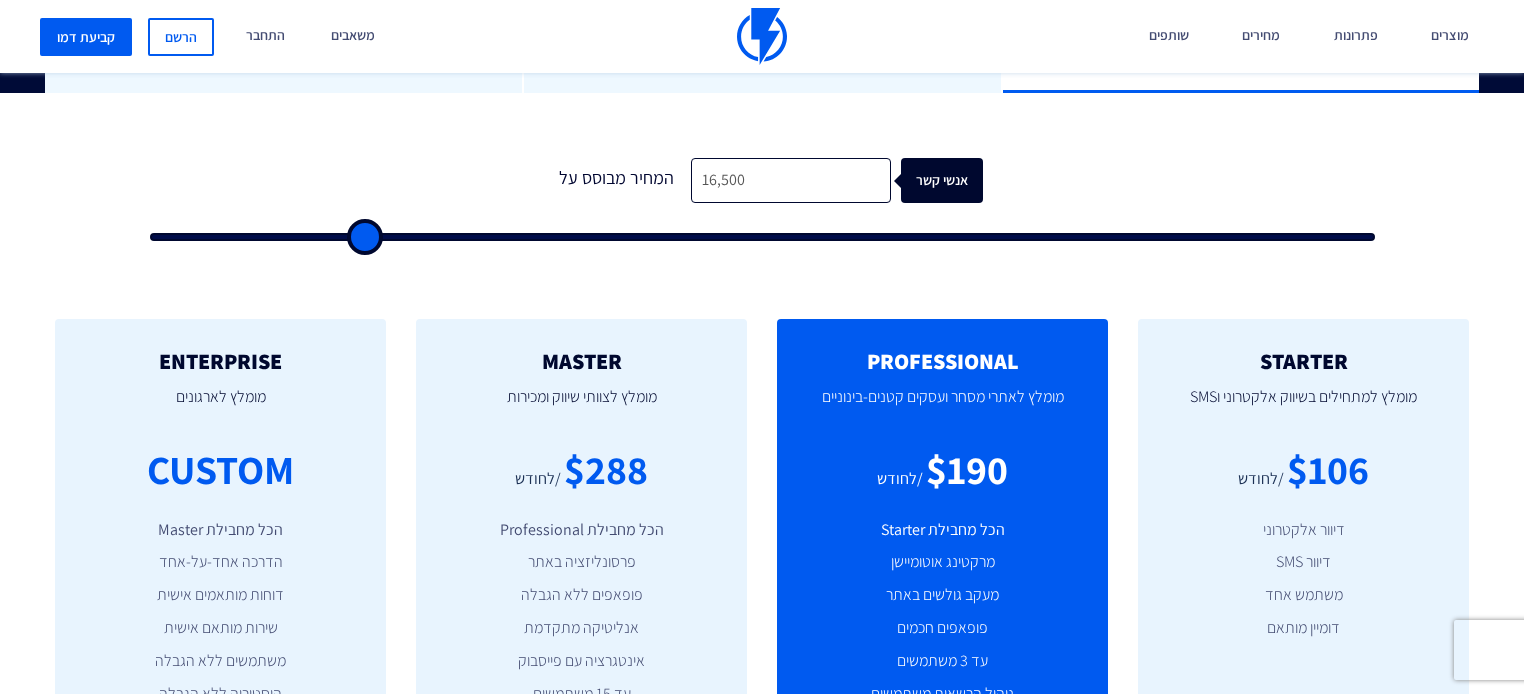 type on "19,000" 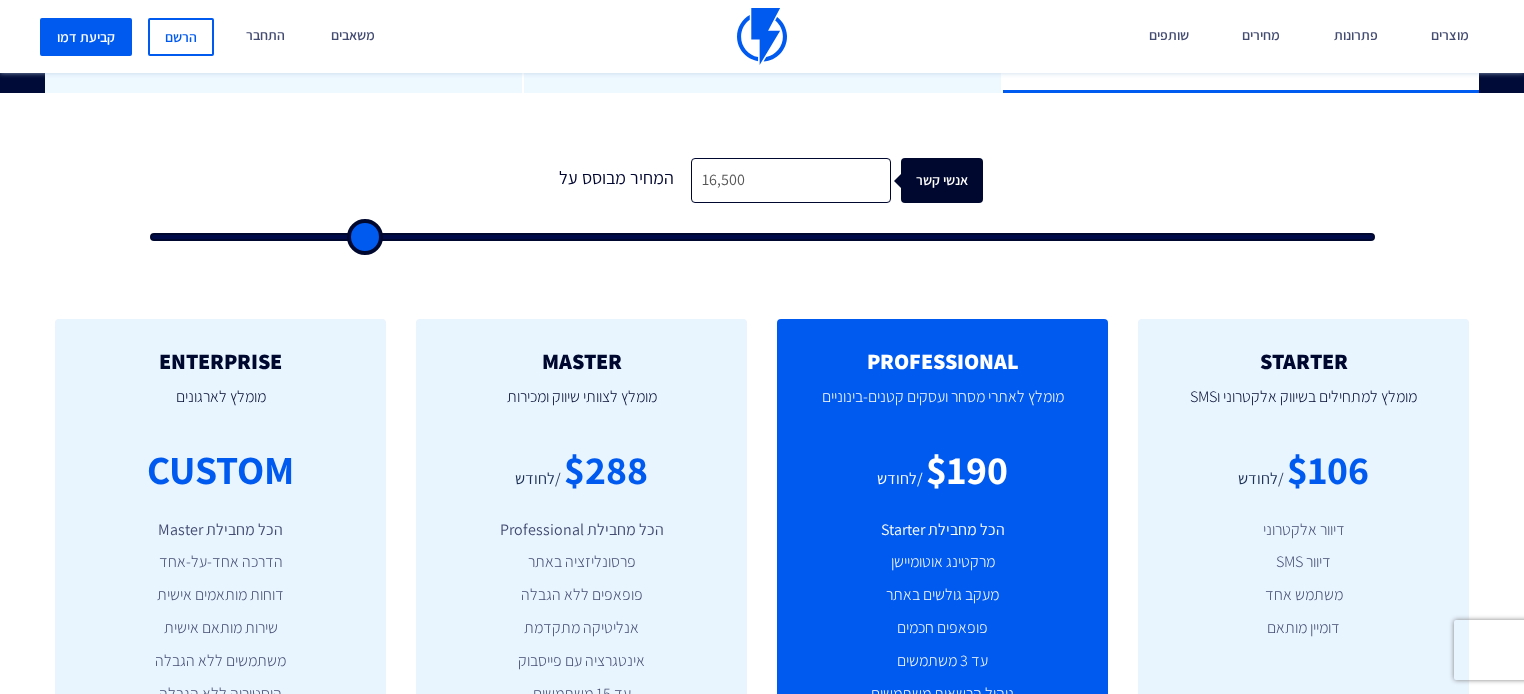 type on "19000" 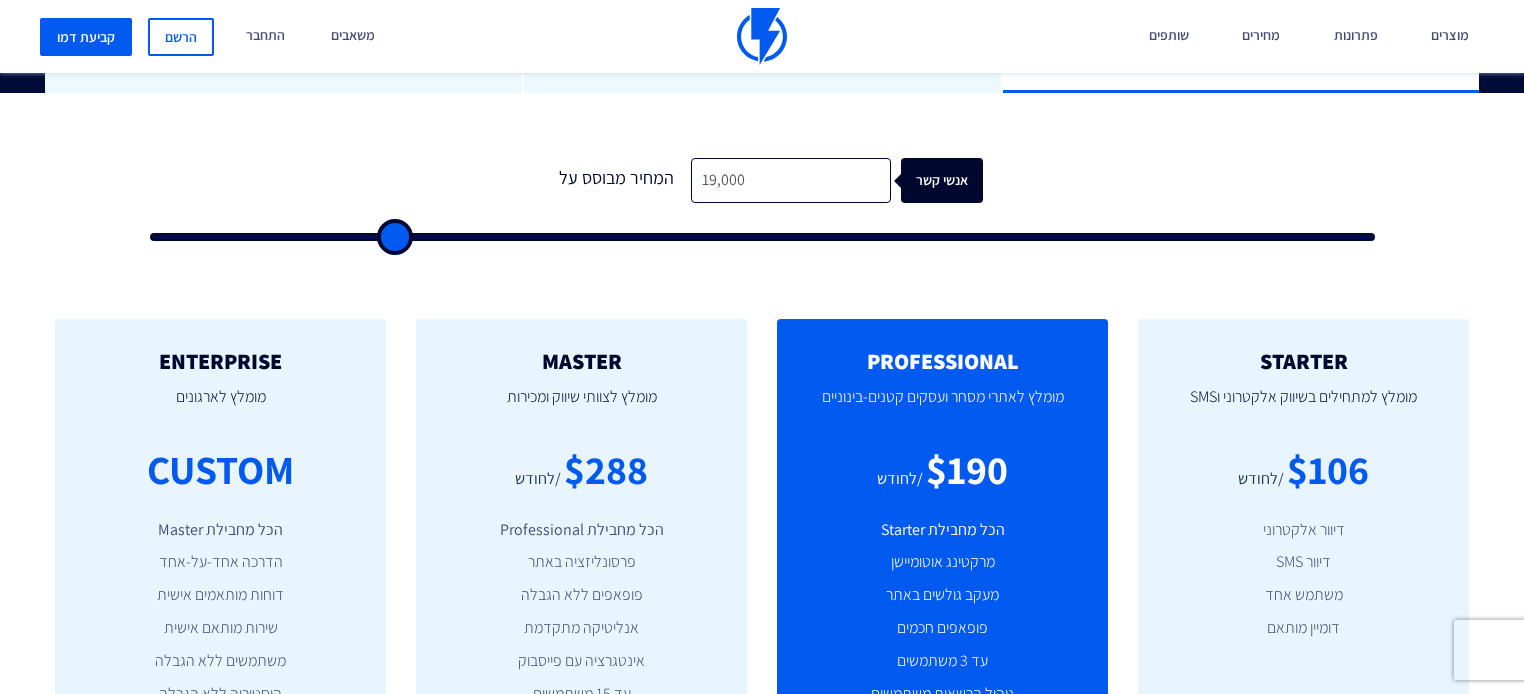 type on "21,500" 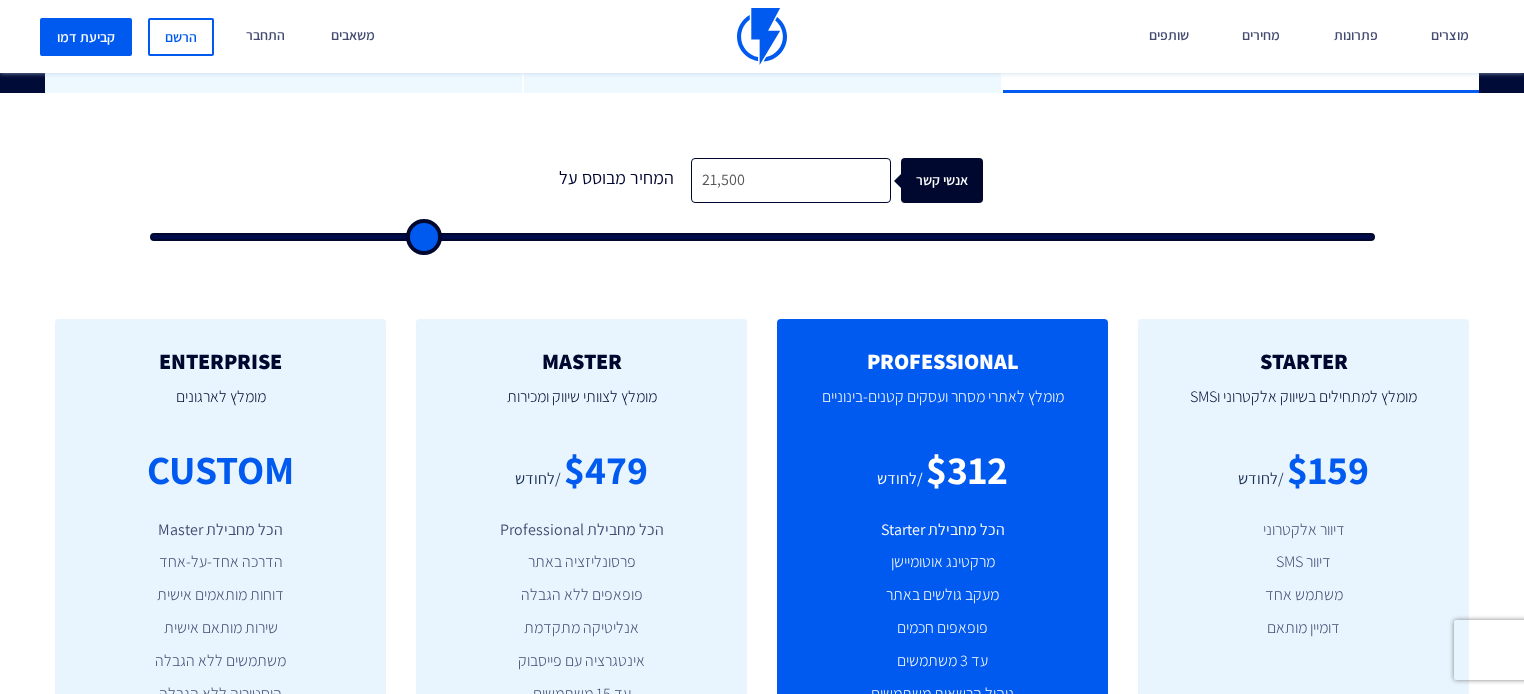 type on "24,500" 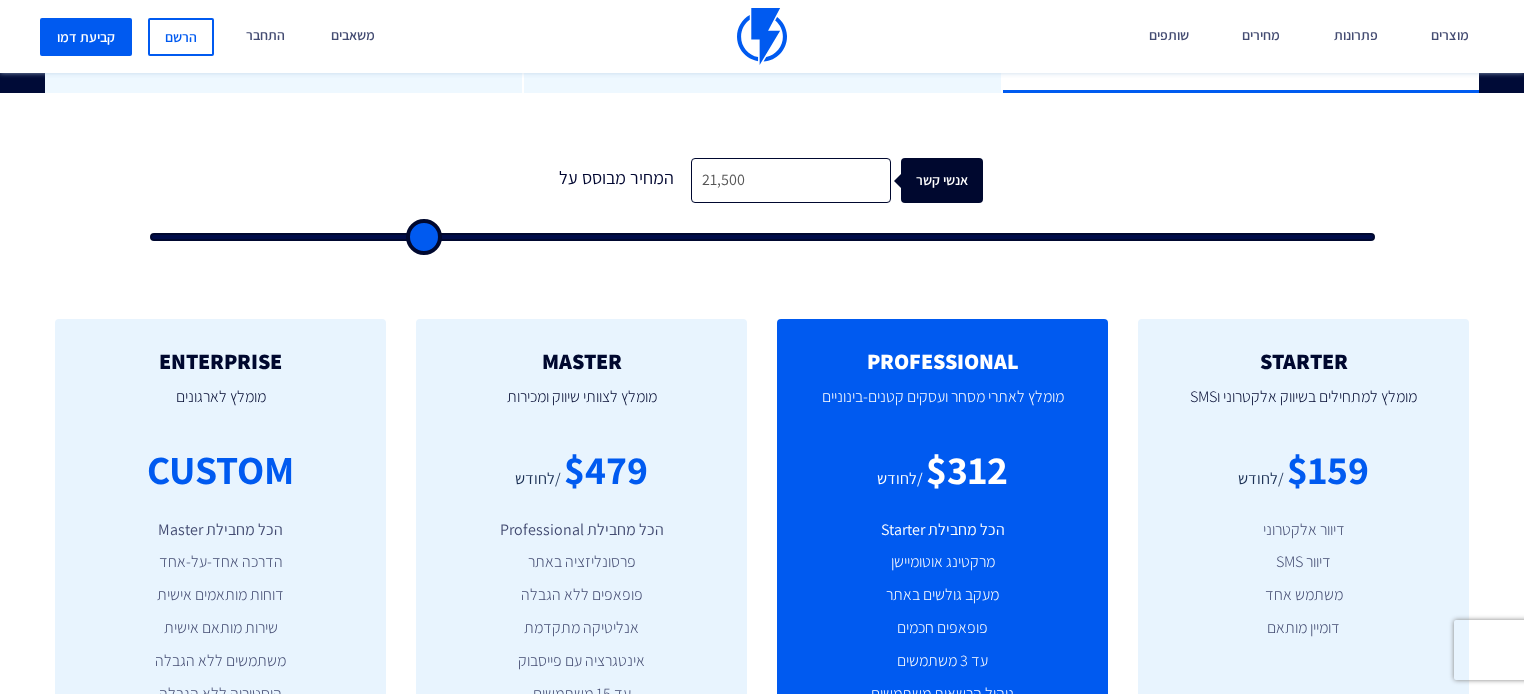 type on "24500" 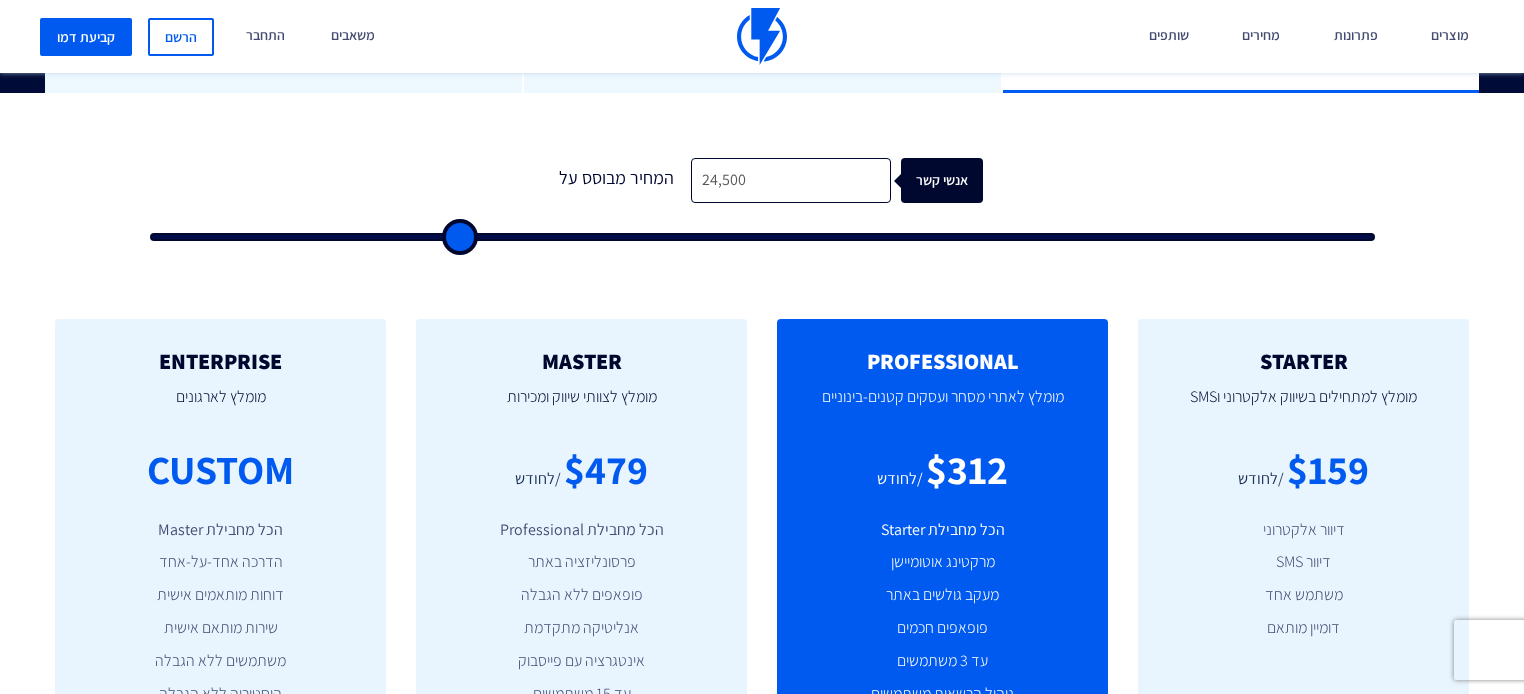 type on "27,500" 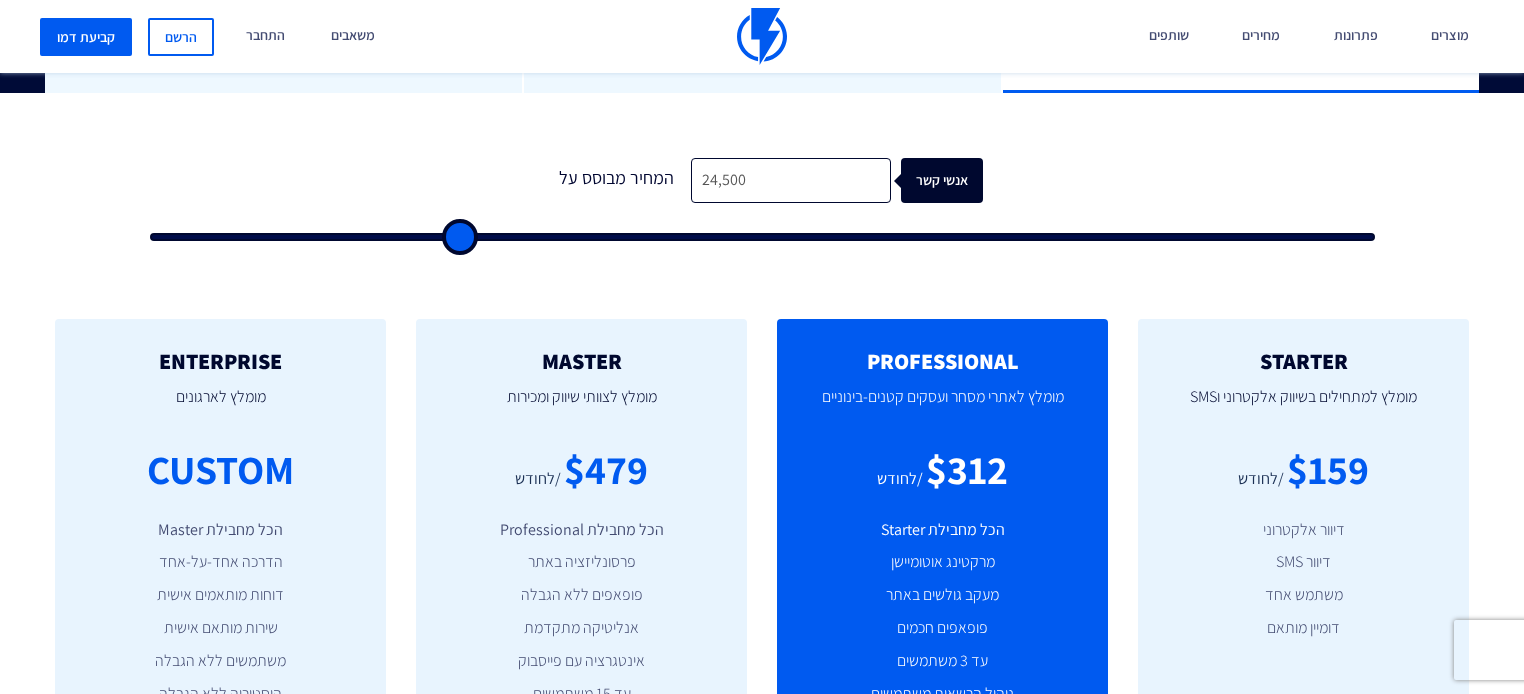 type on "27500" 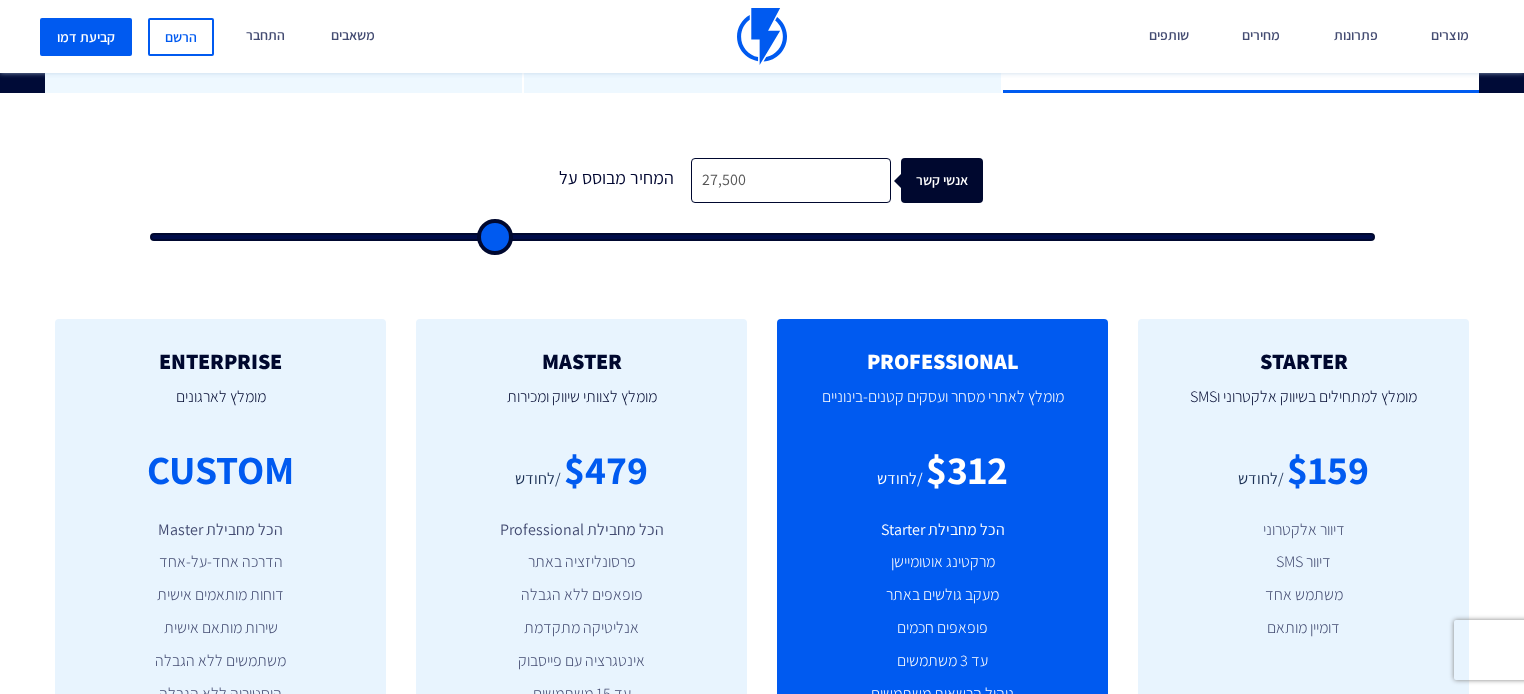 type on "30,000" 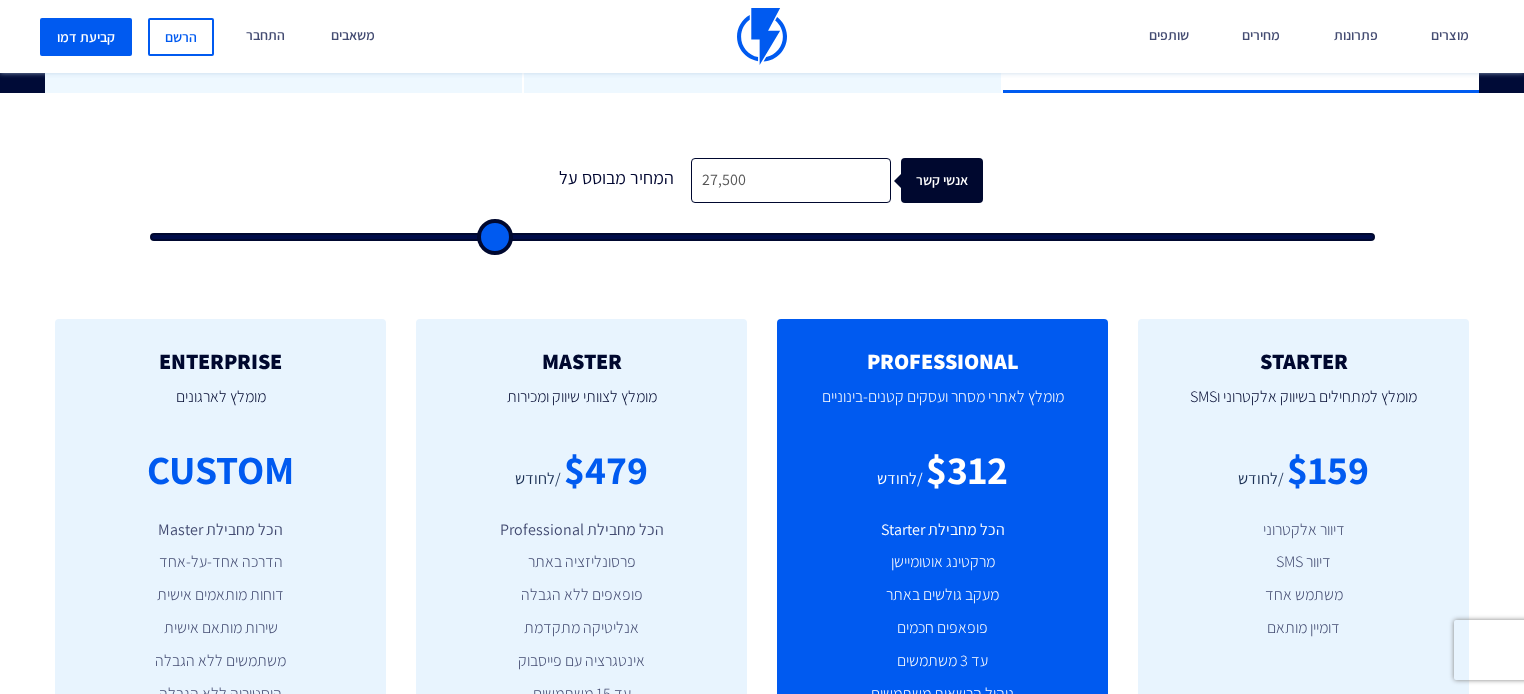type on "30000" 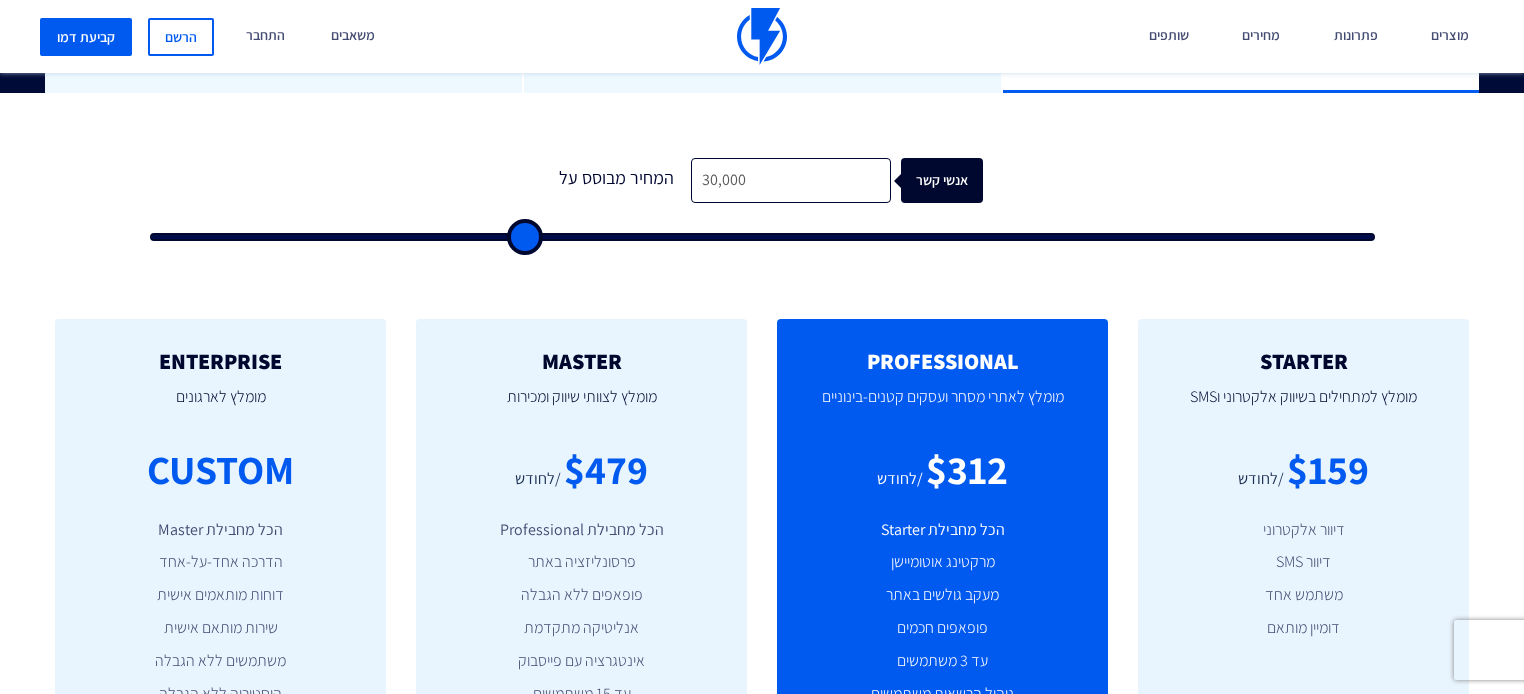 type on "32,500" 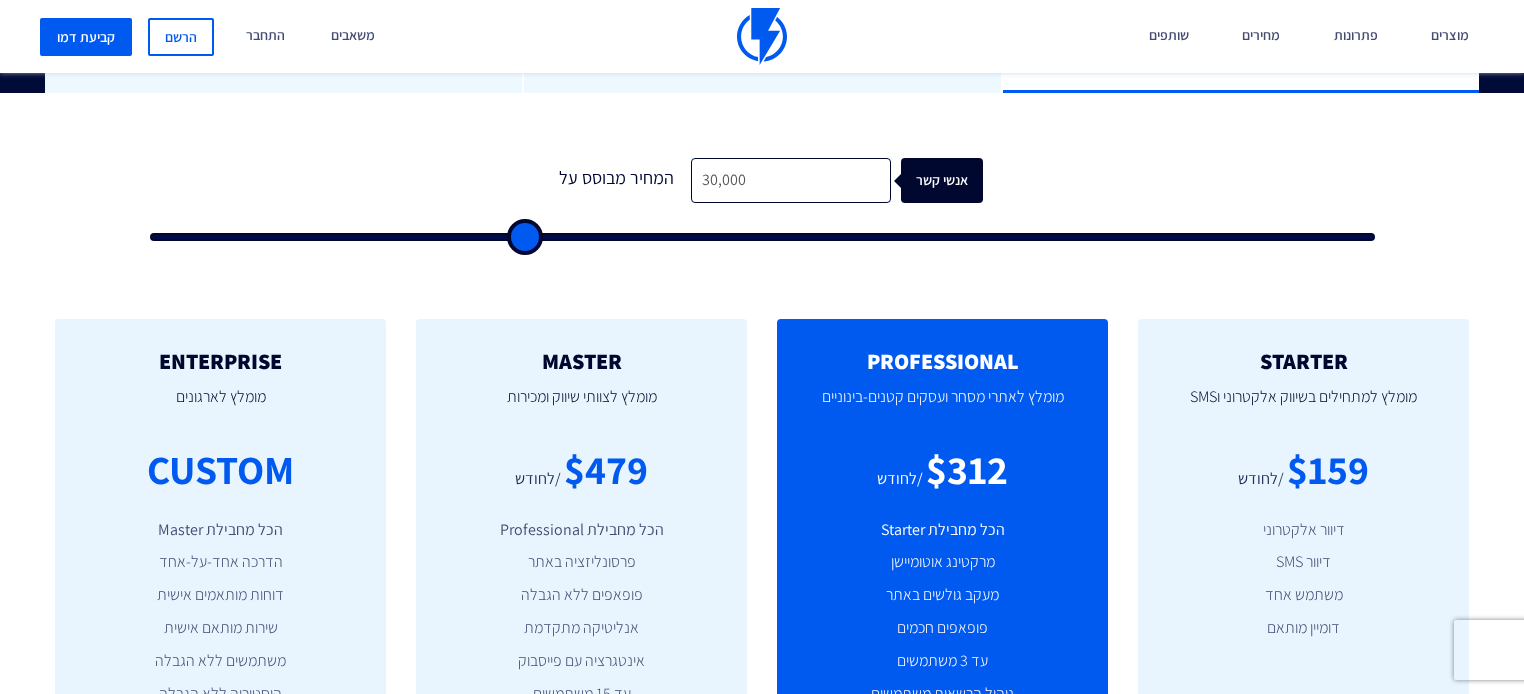 type on "32500" 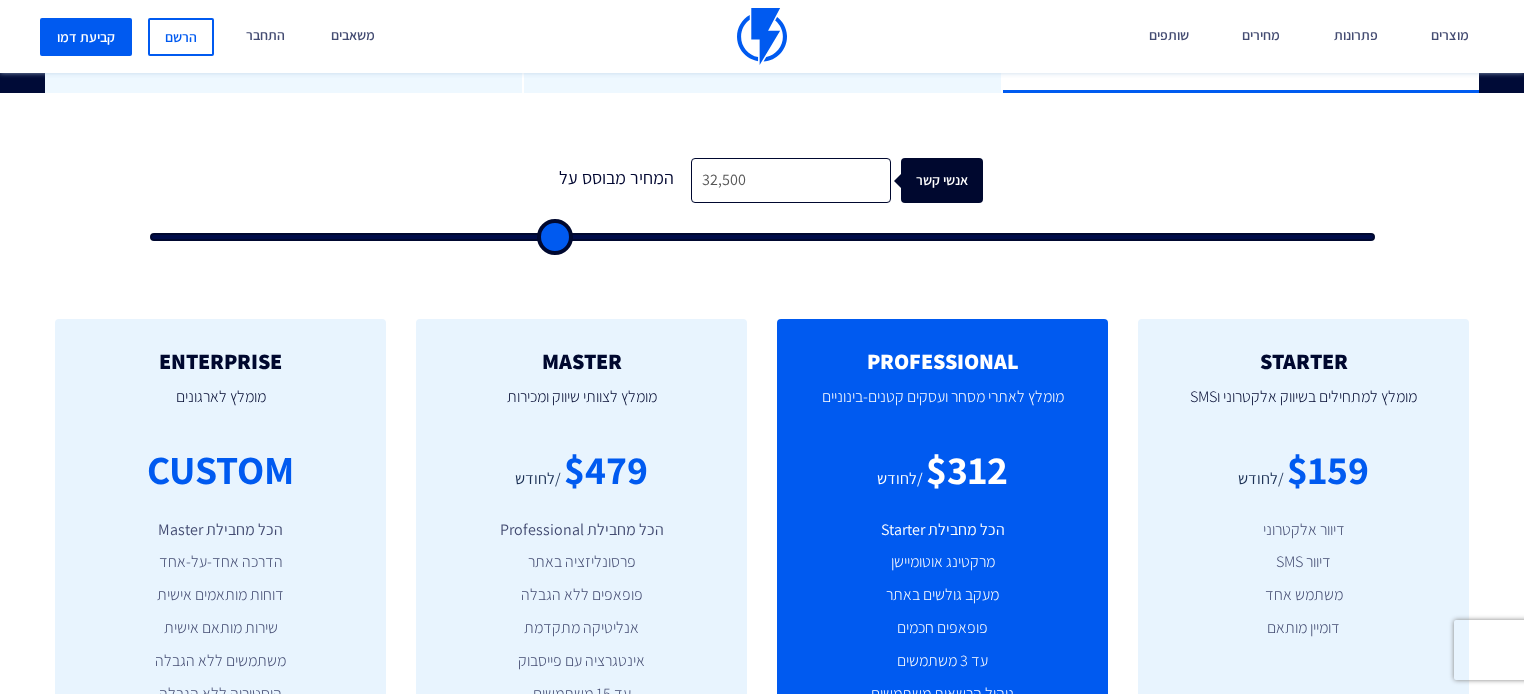 type on "35,500" 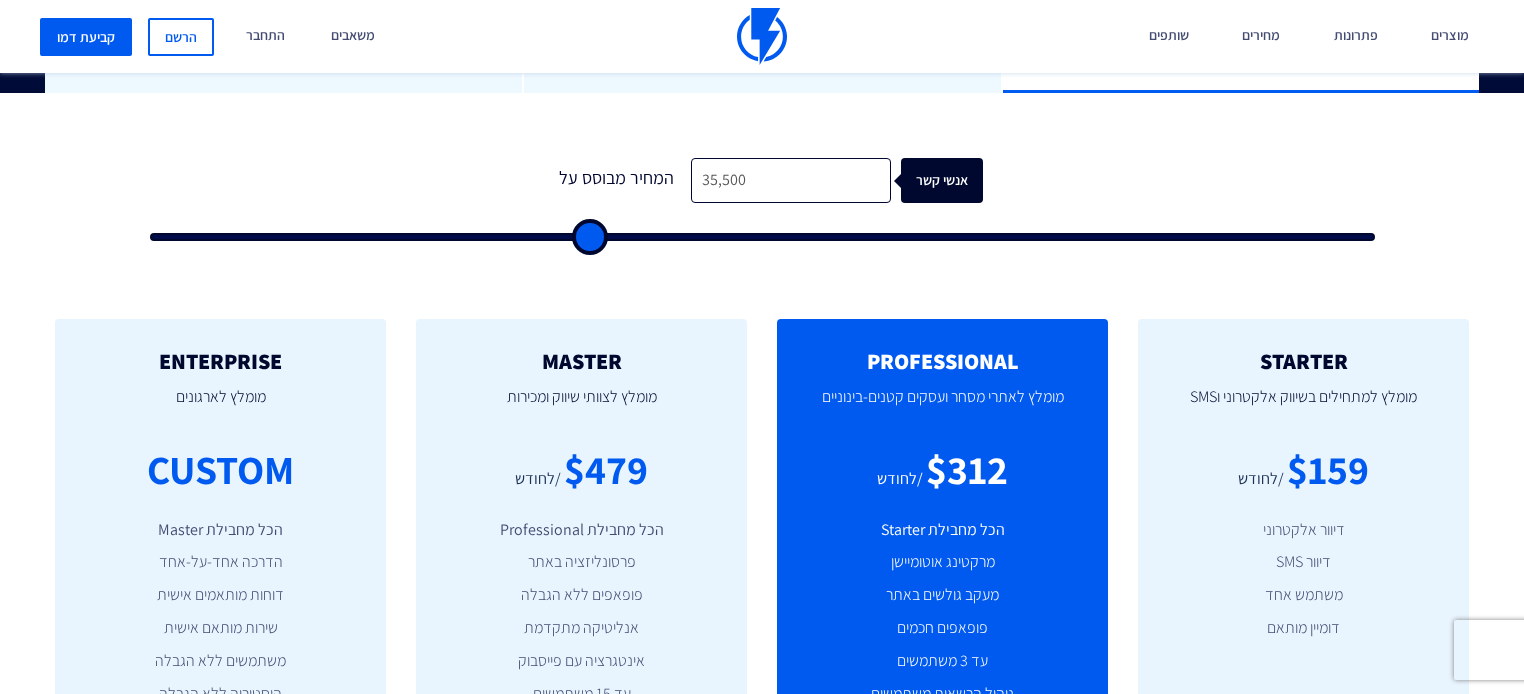 type on "37,000" 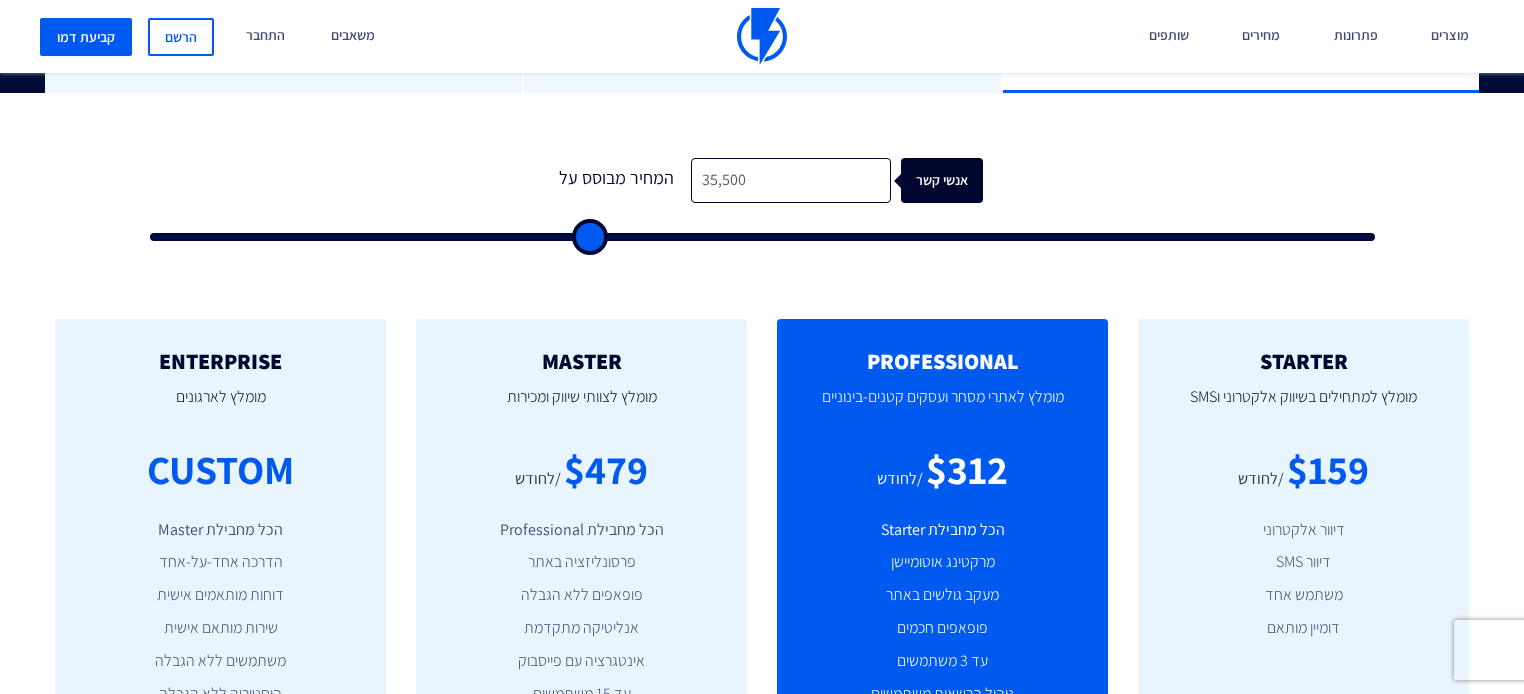 type on "37000" 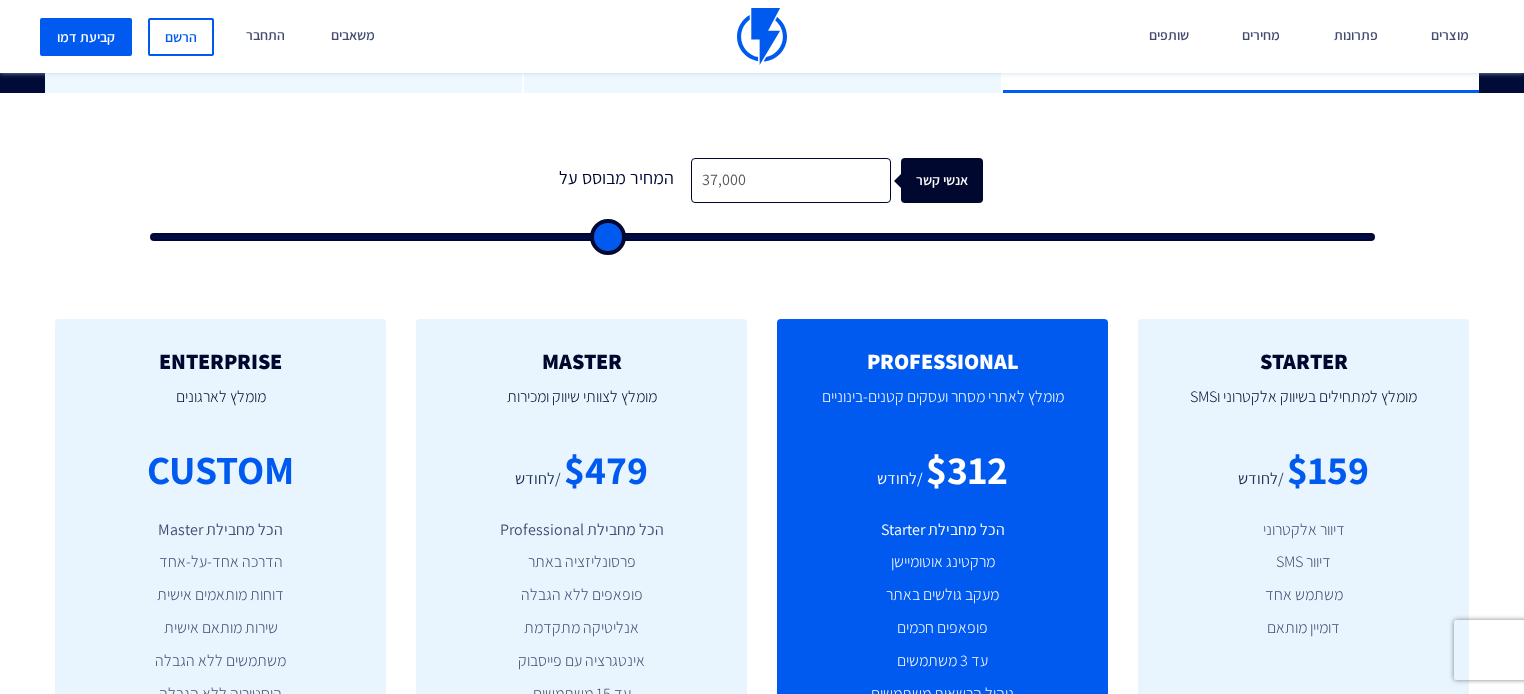 type on "40,500" 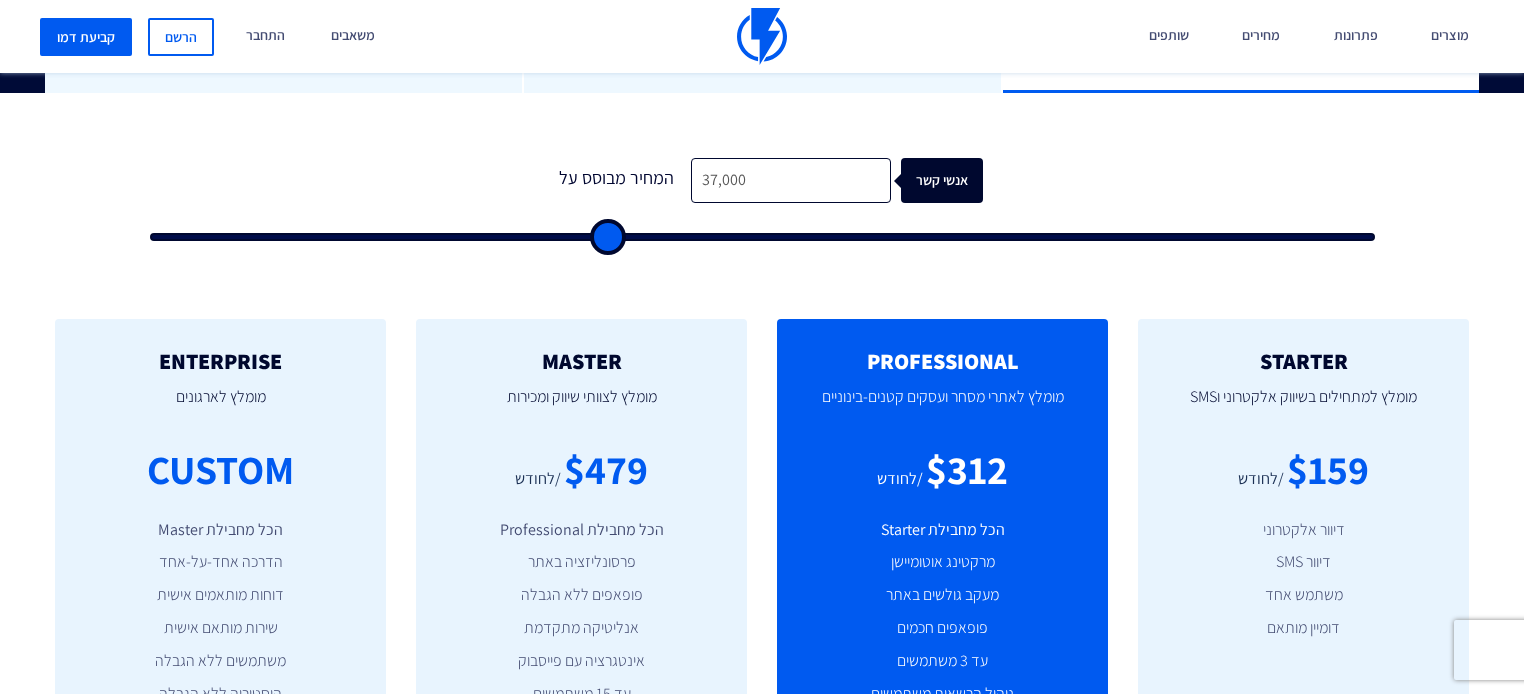 type on "40500" 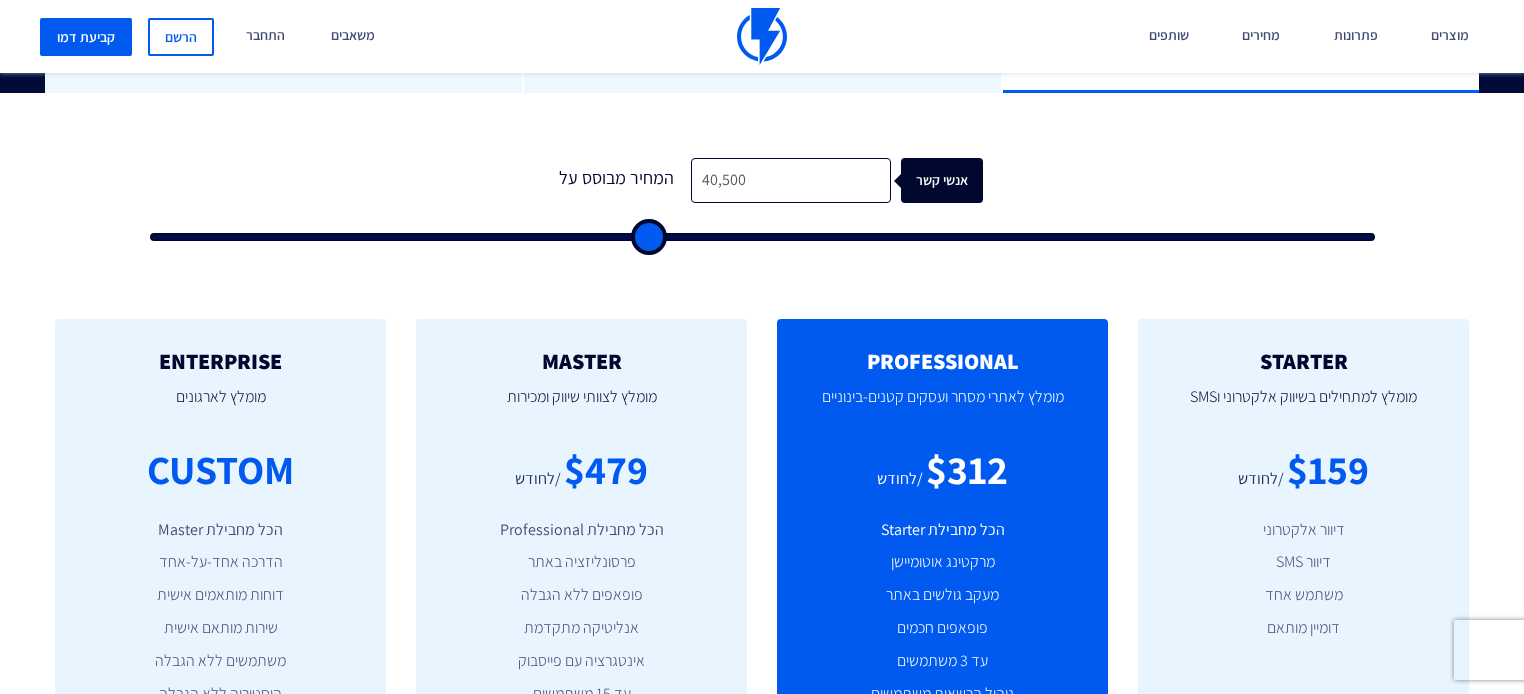 type on "49,000" 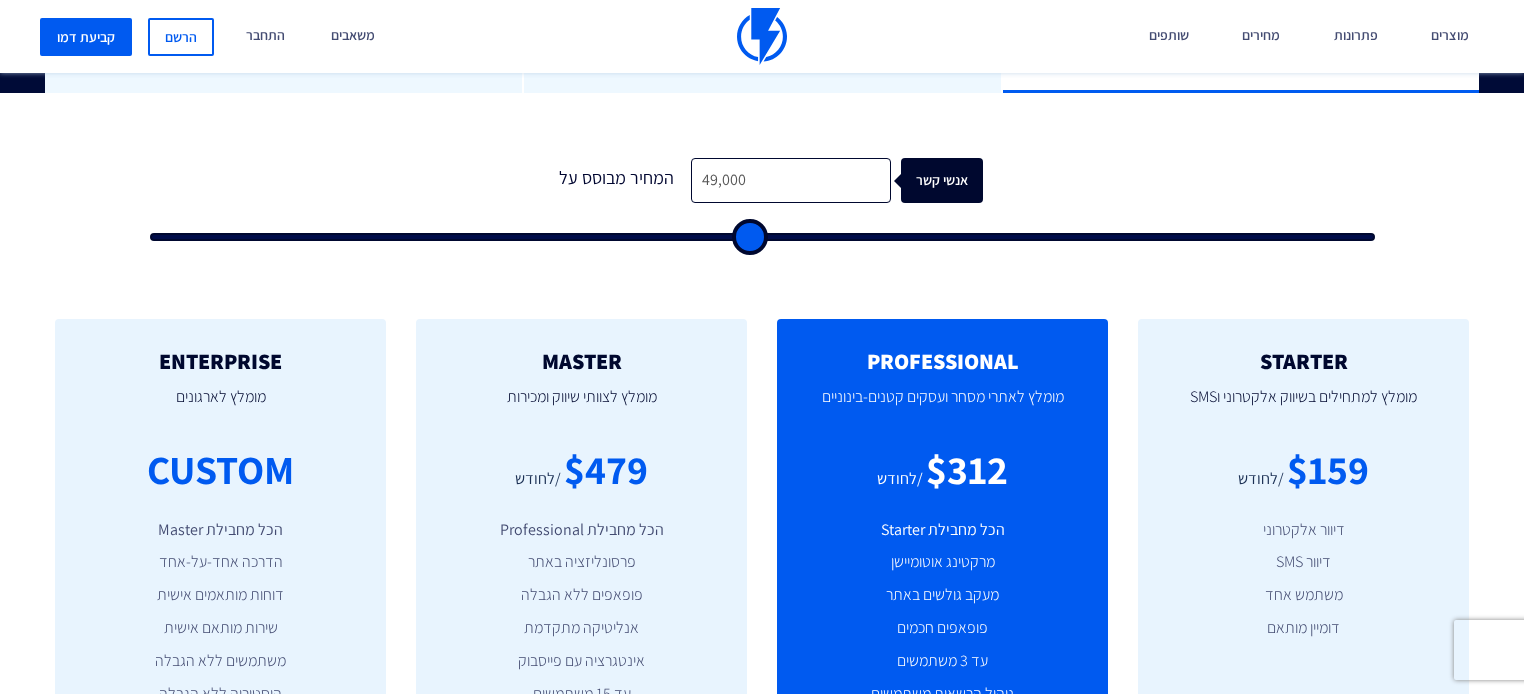 type on "50,500" 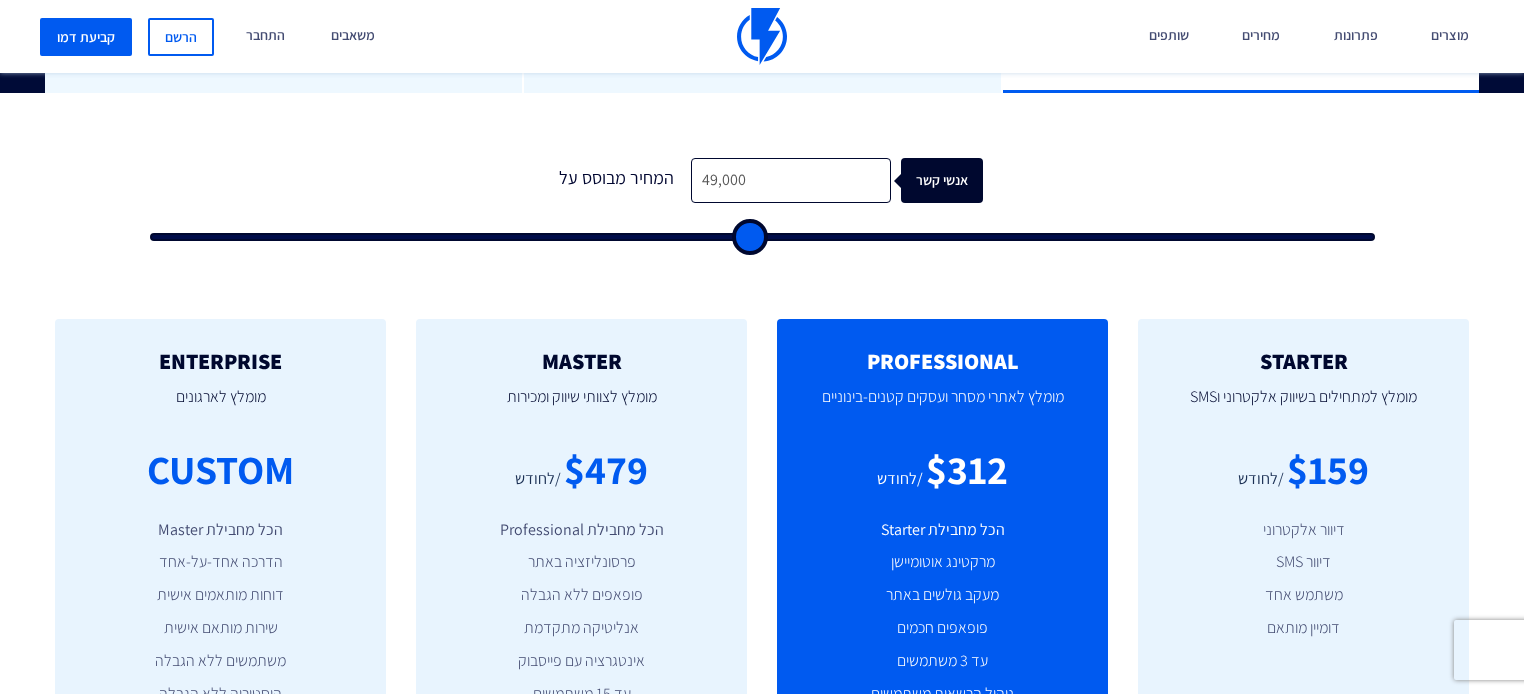 type on "50500" 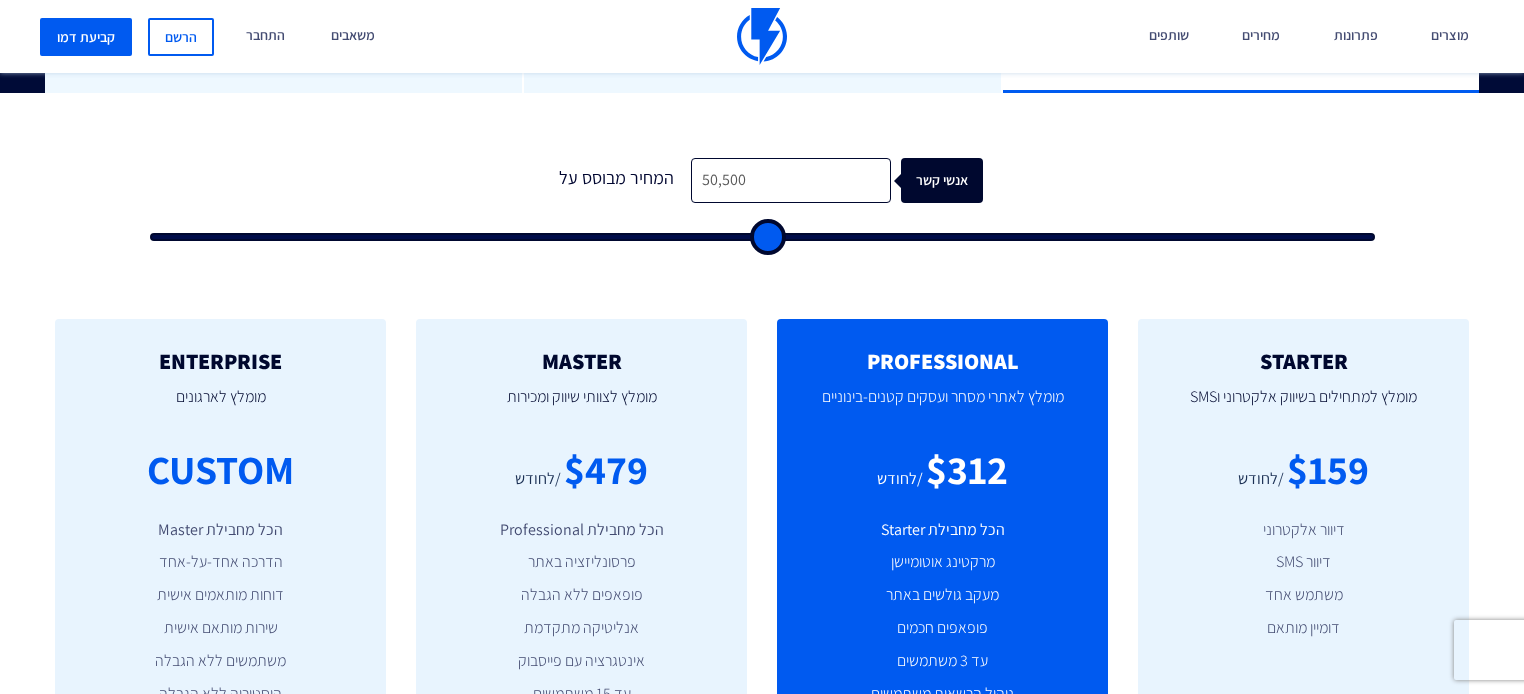 type on "53,000" 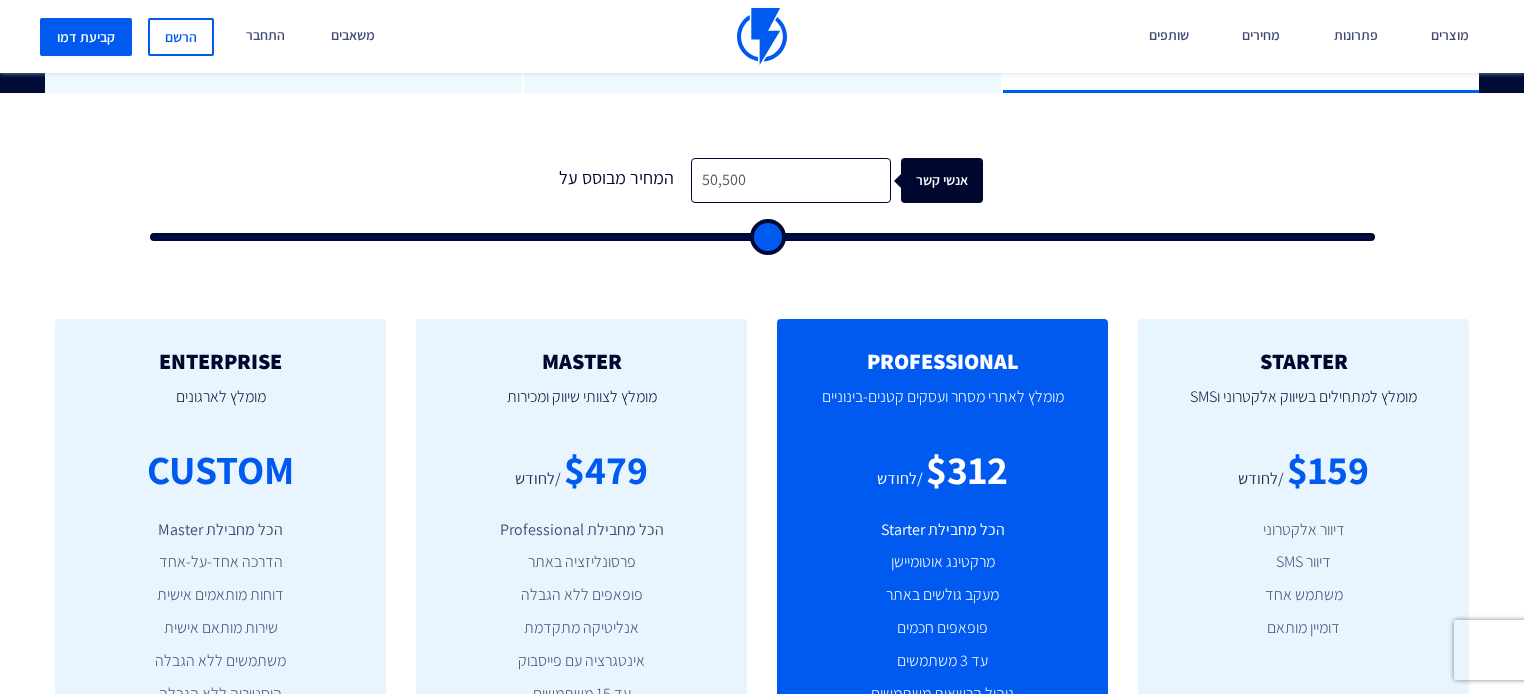type on "53000" 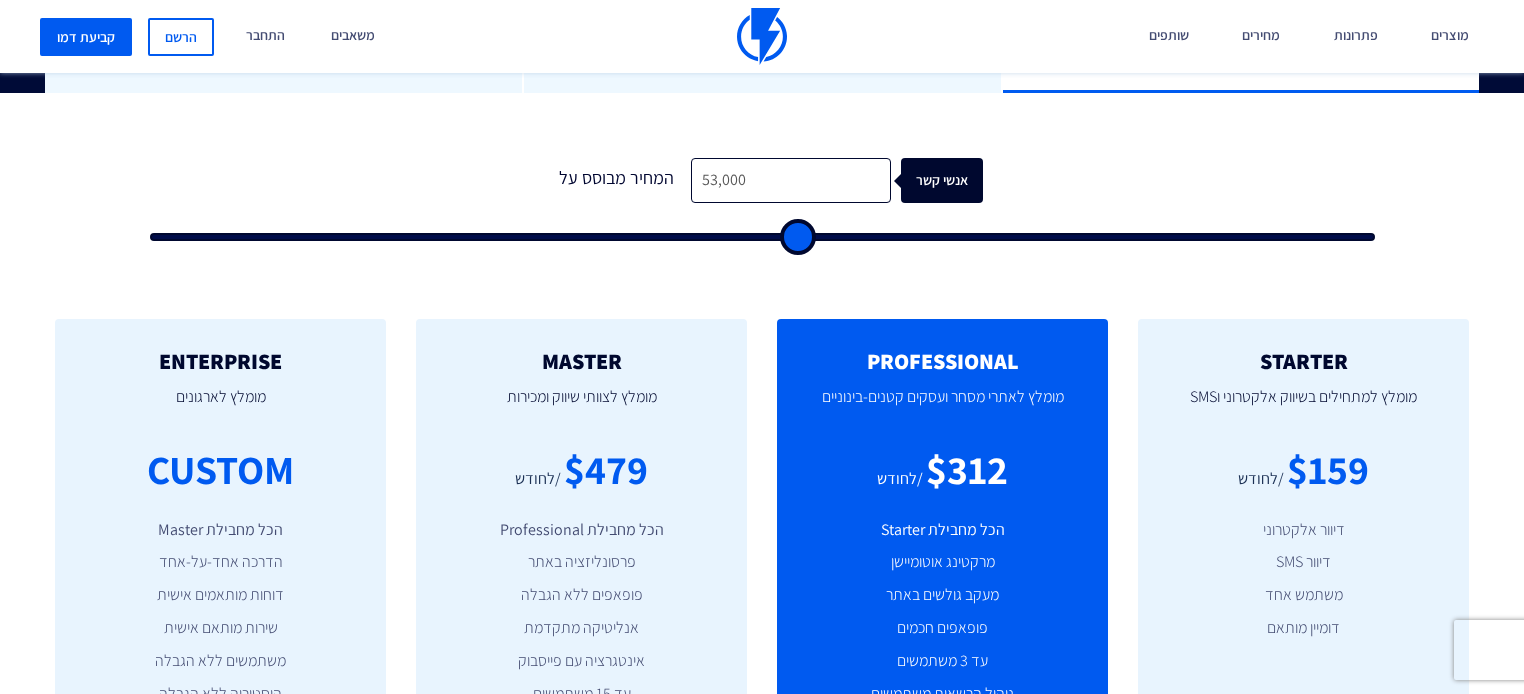type on "55,500" 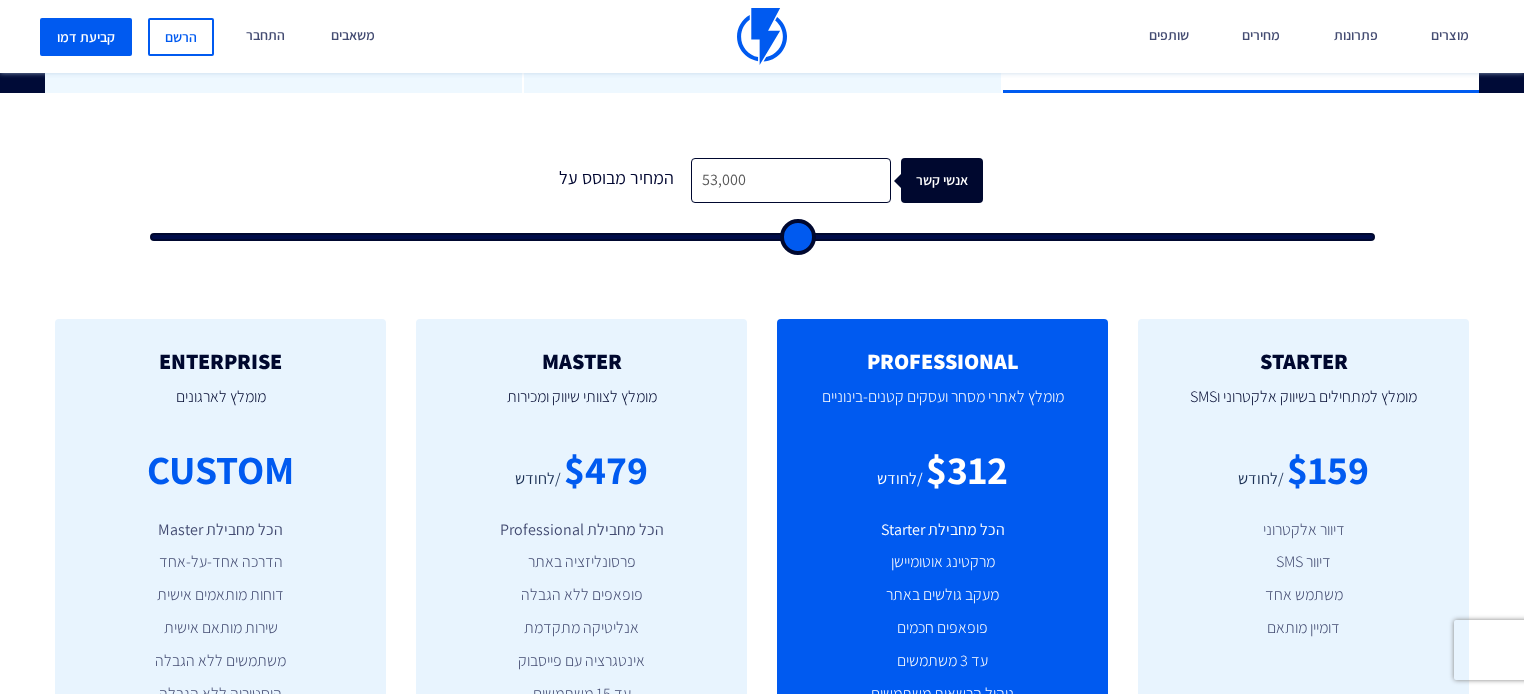 type on "55500" 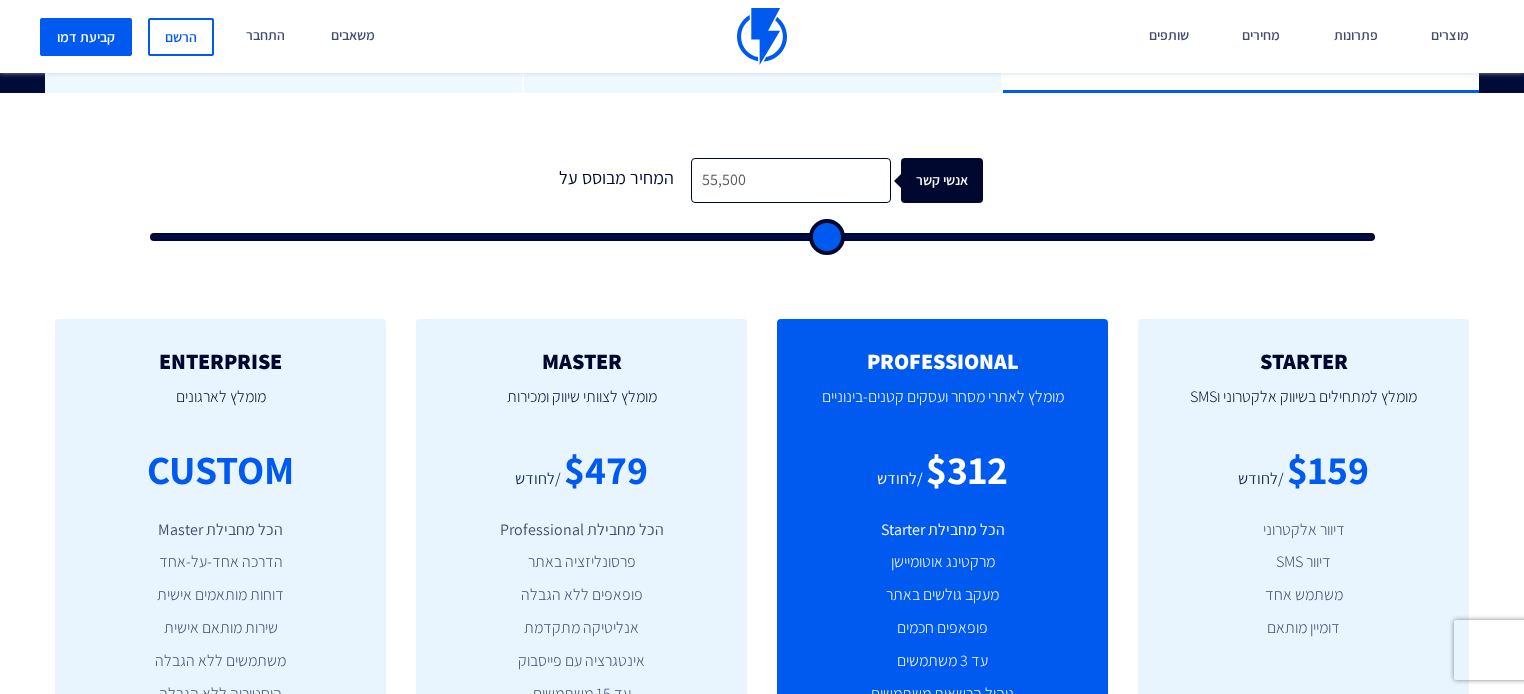 type on "57,500" 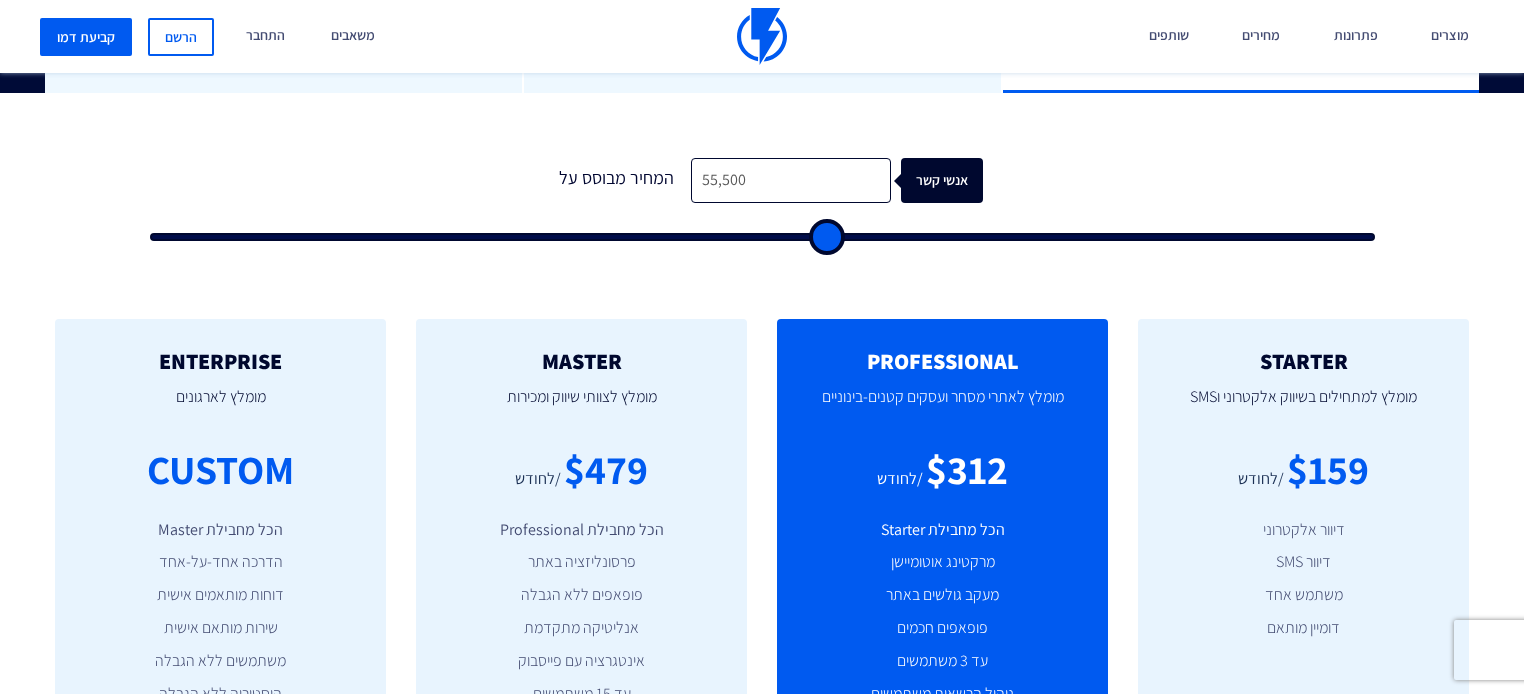 type on "57500" 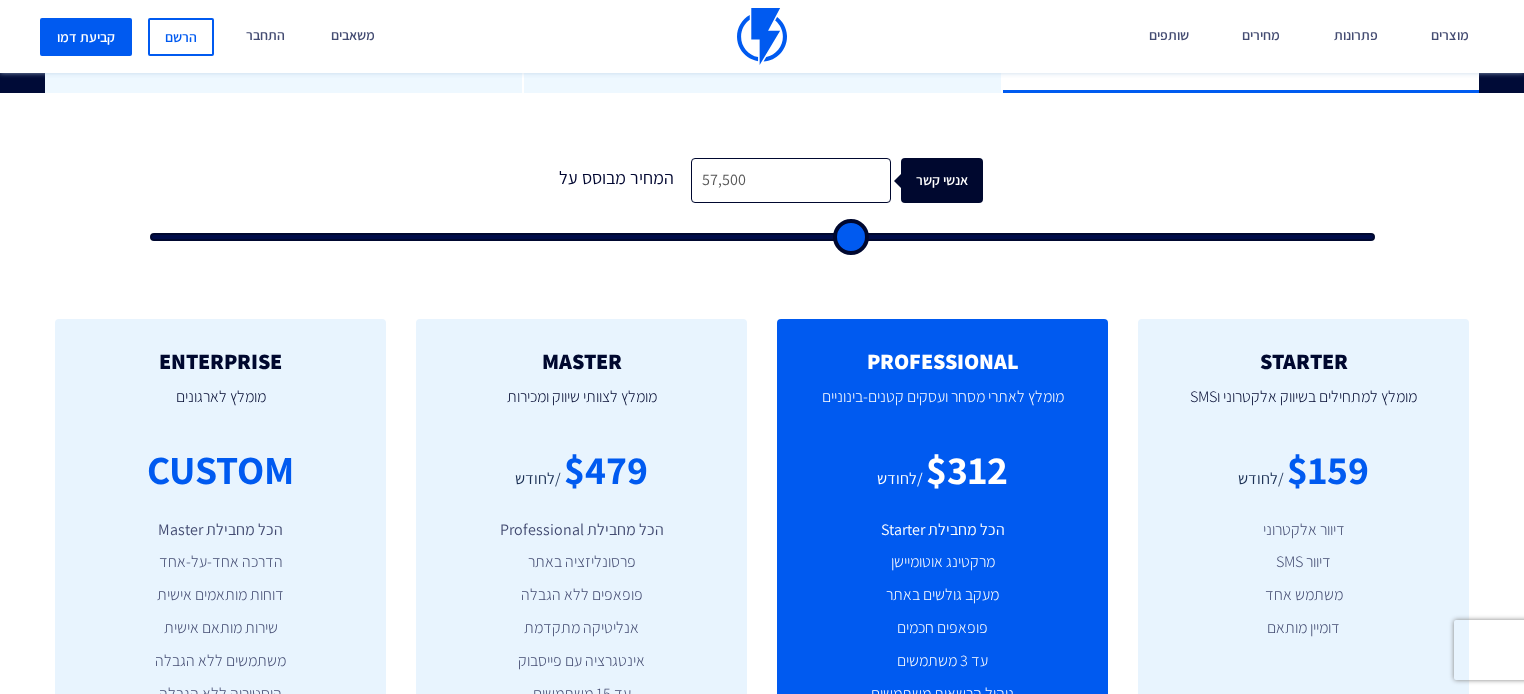 type on "59,500" 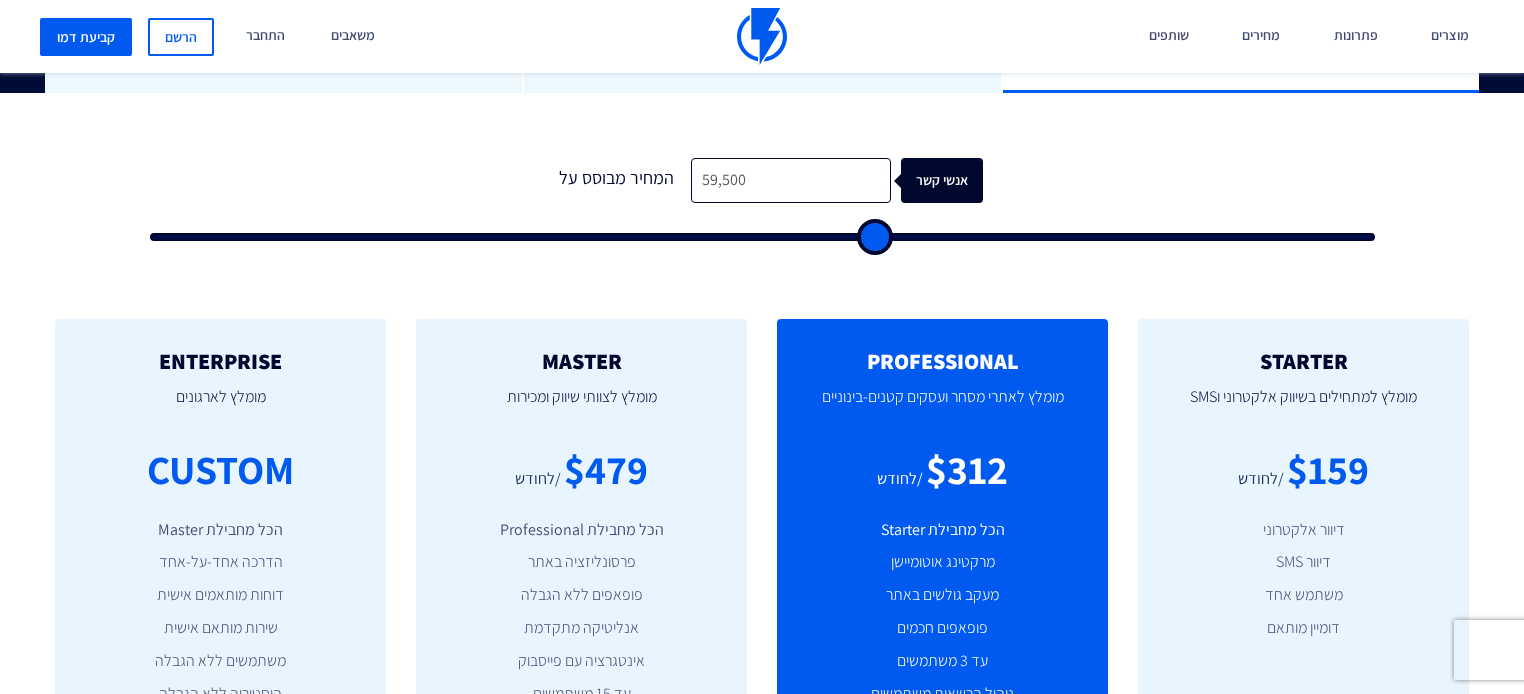 type on "61,500" 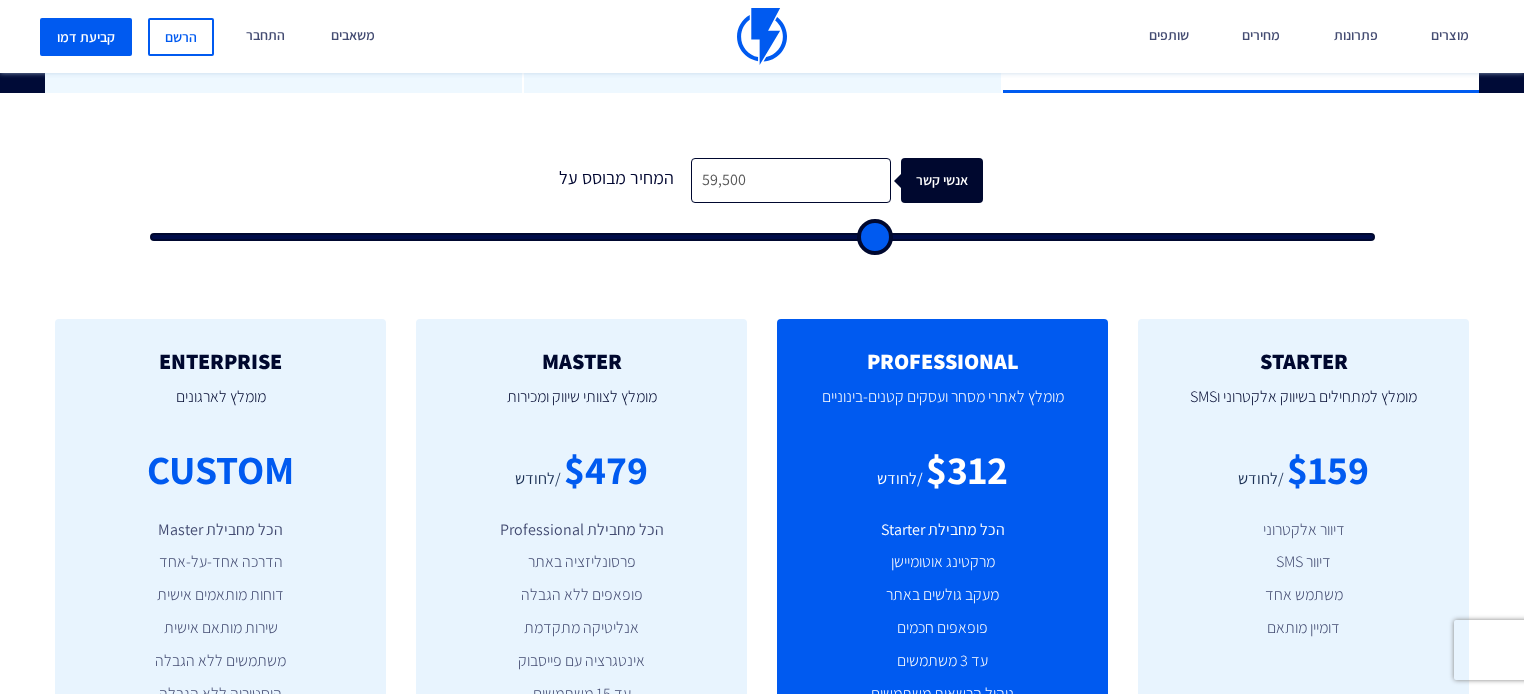 type on "61500" 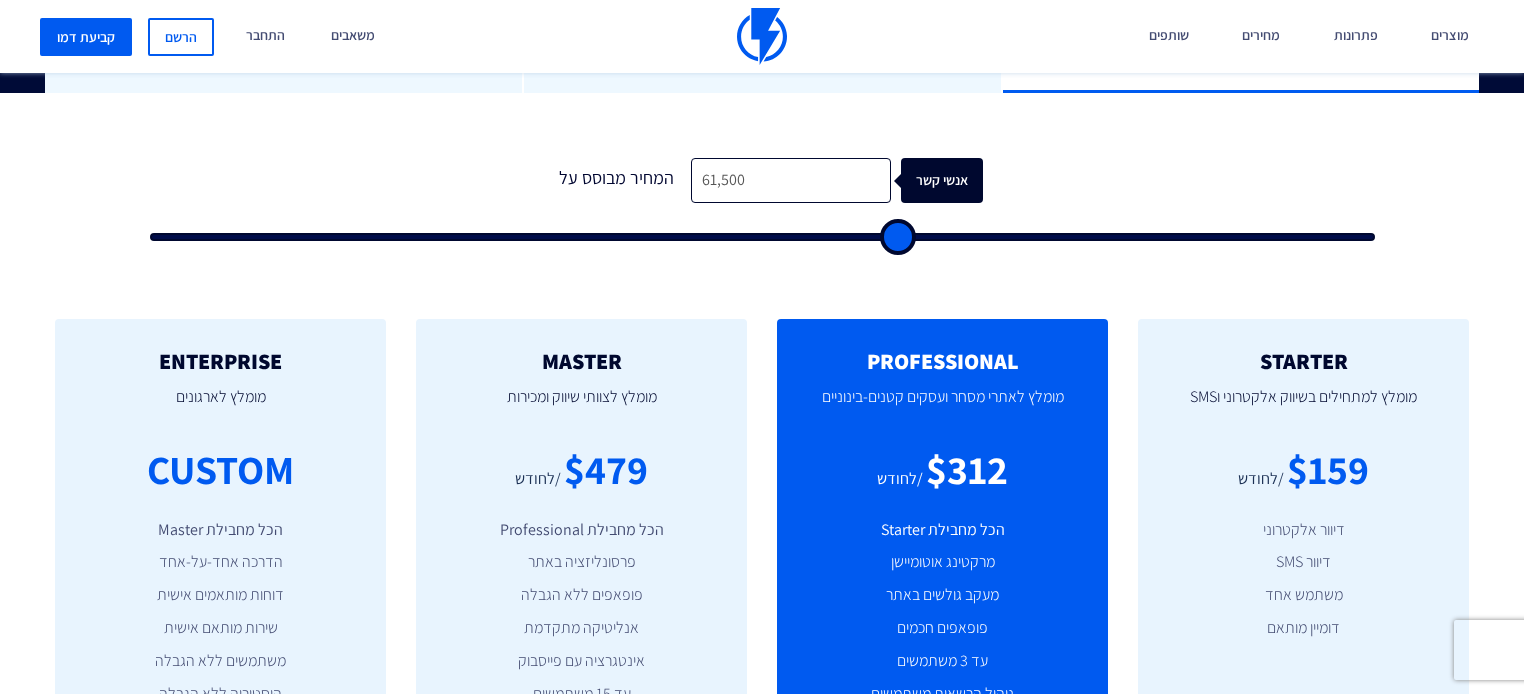 type on "64,000" 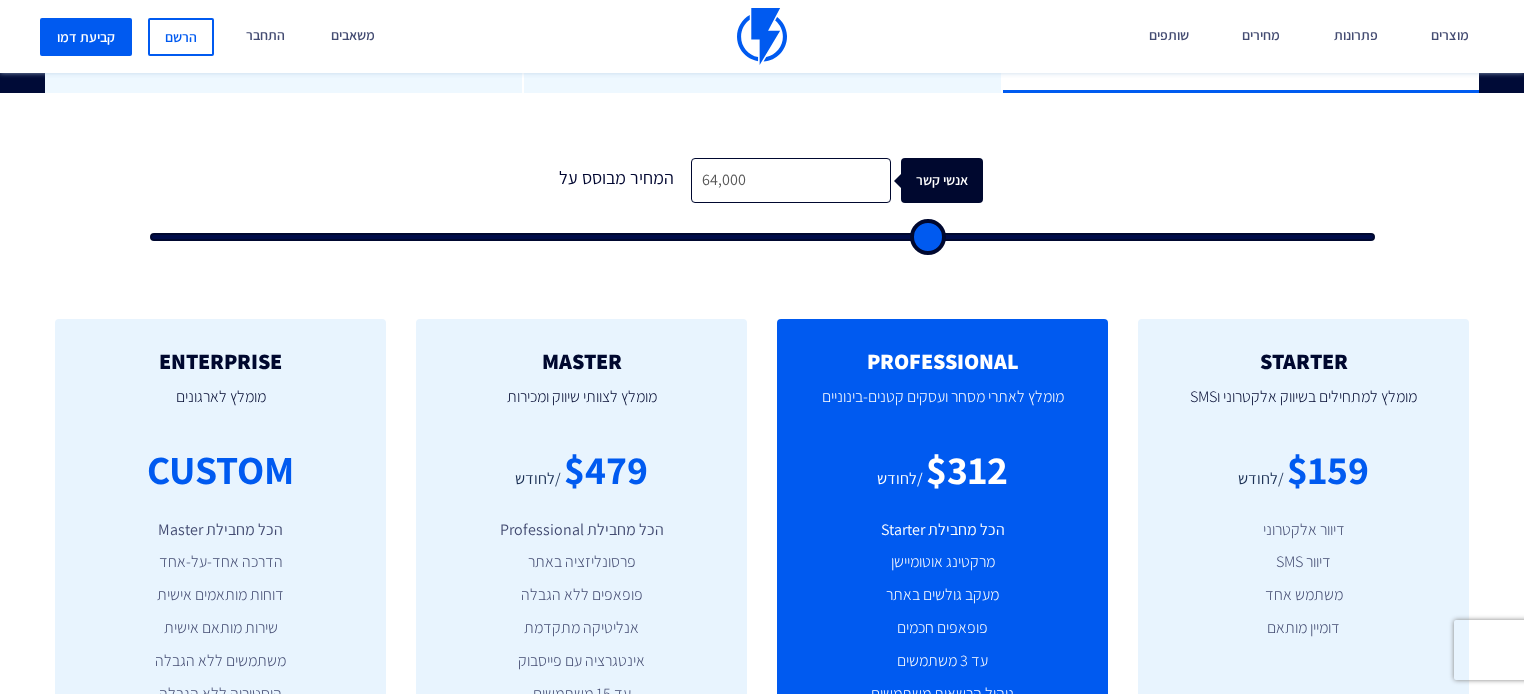 type on "65,500" 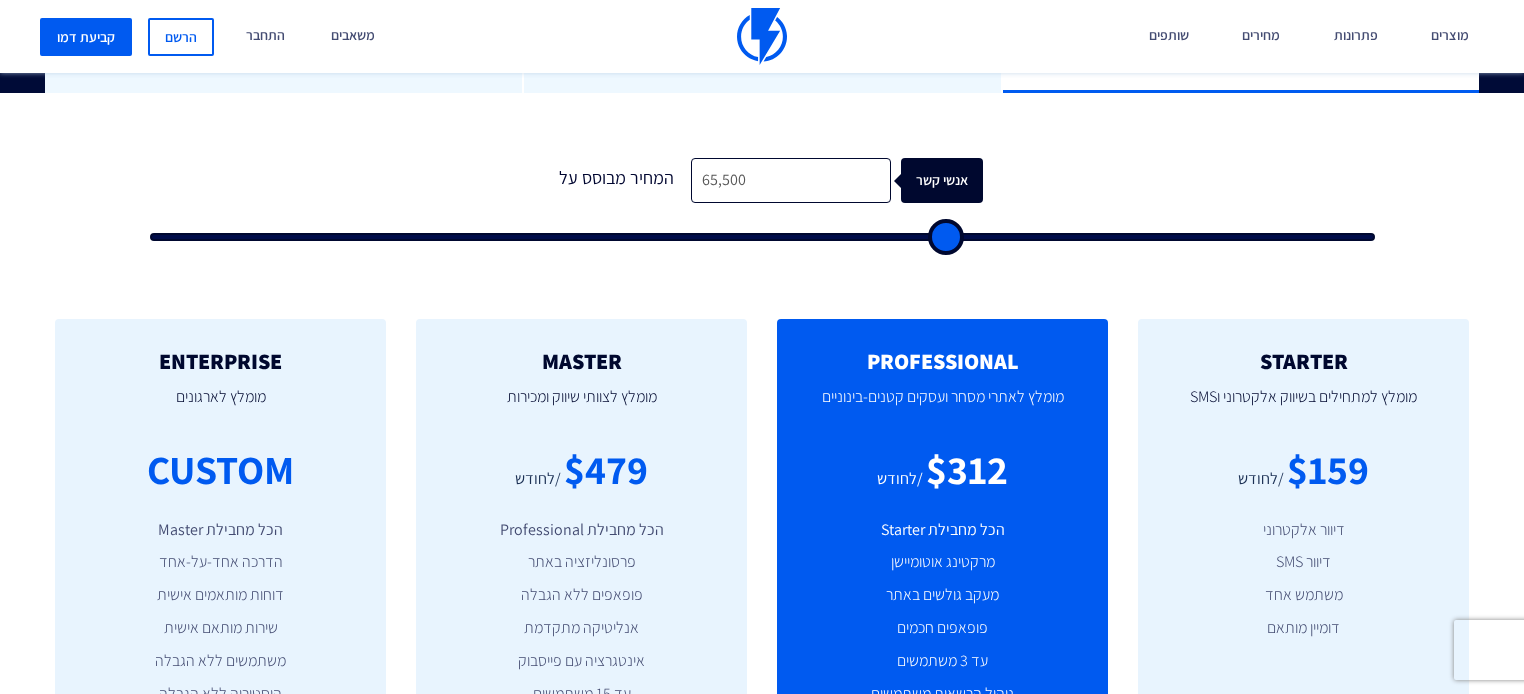 type on "68,000" 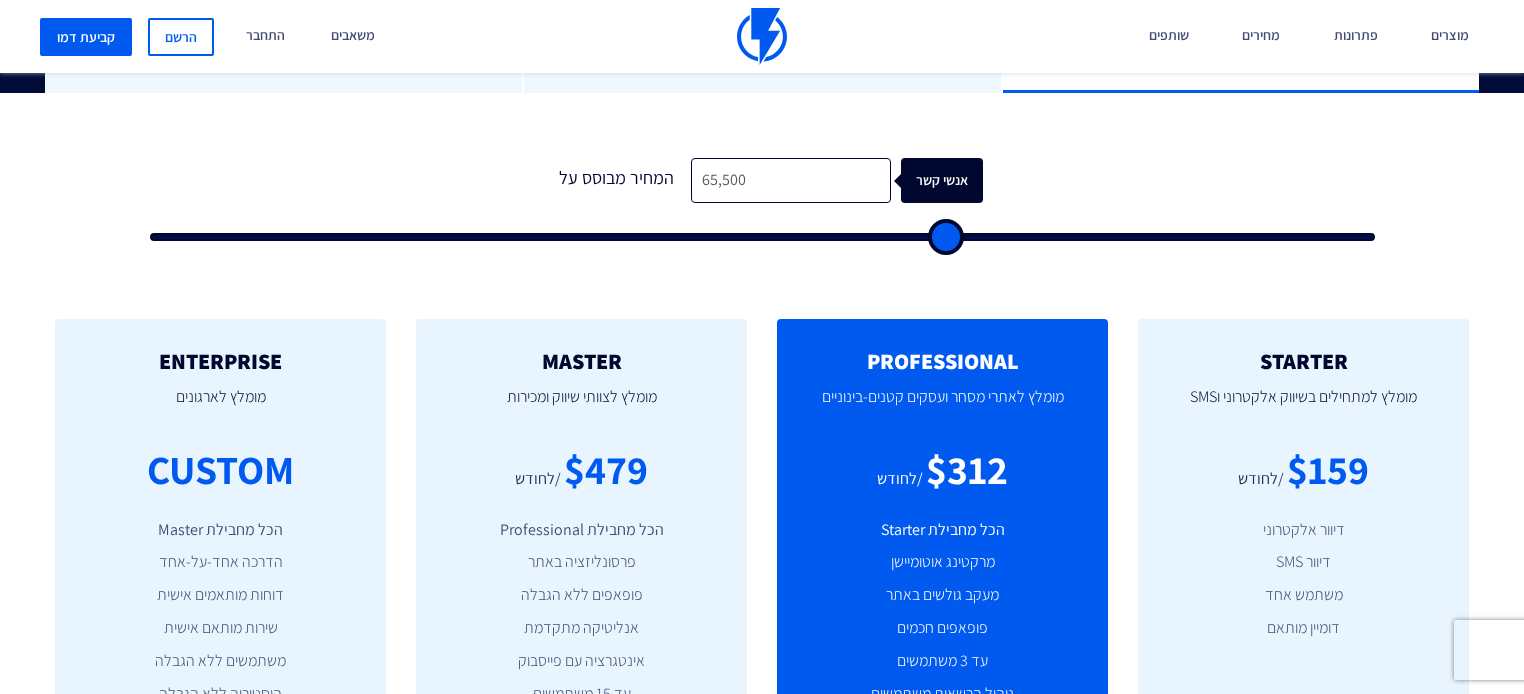 type on "68000" 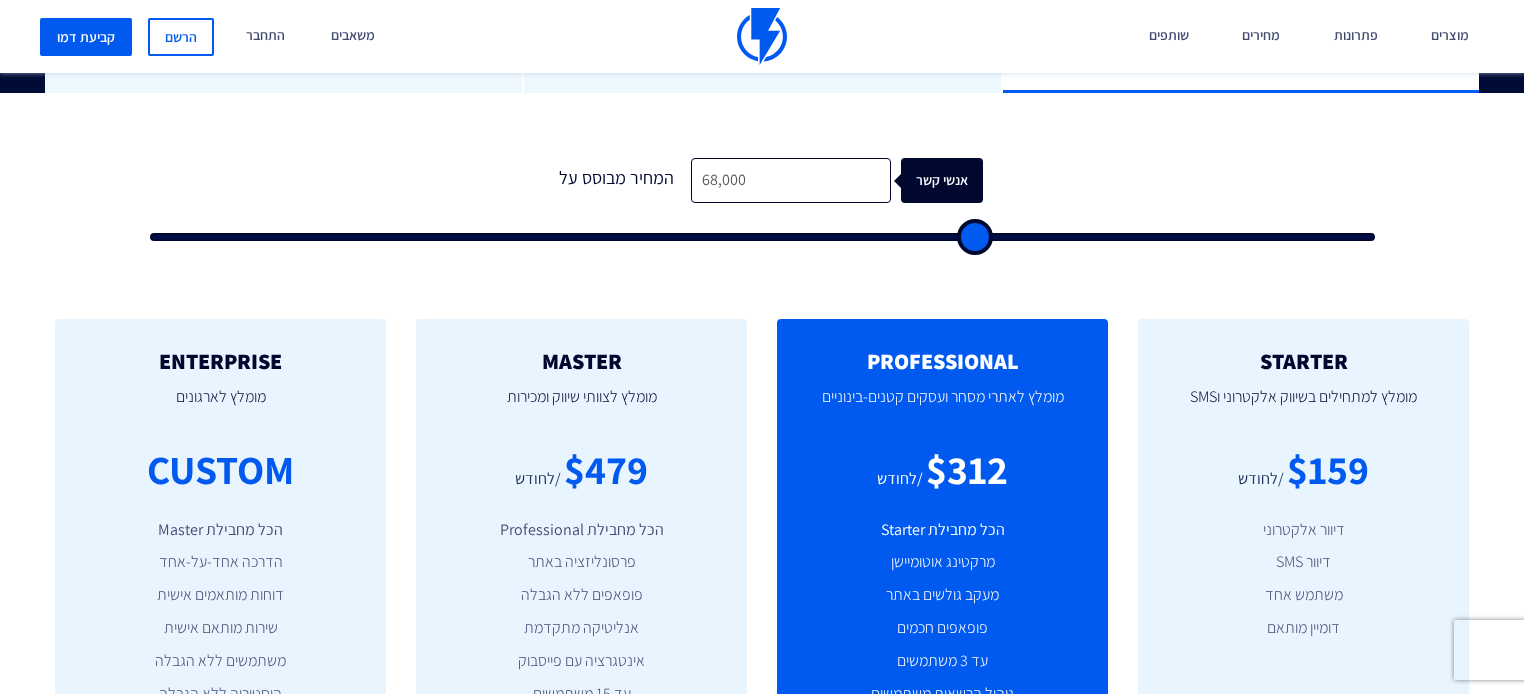 type on "69,500" 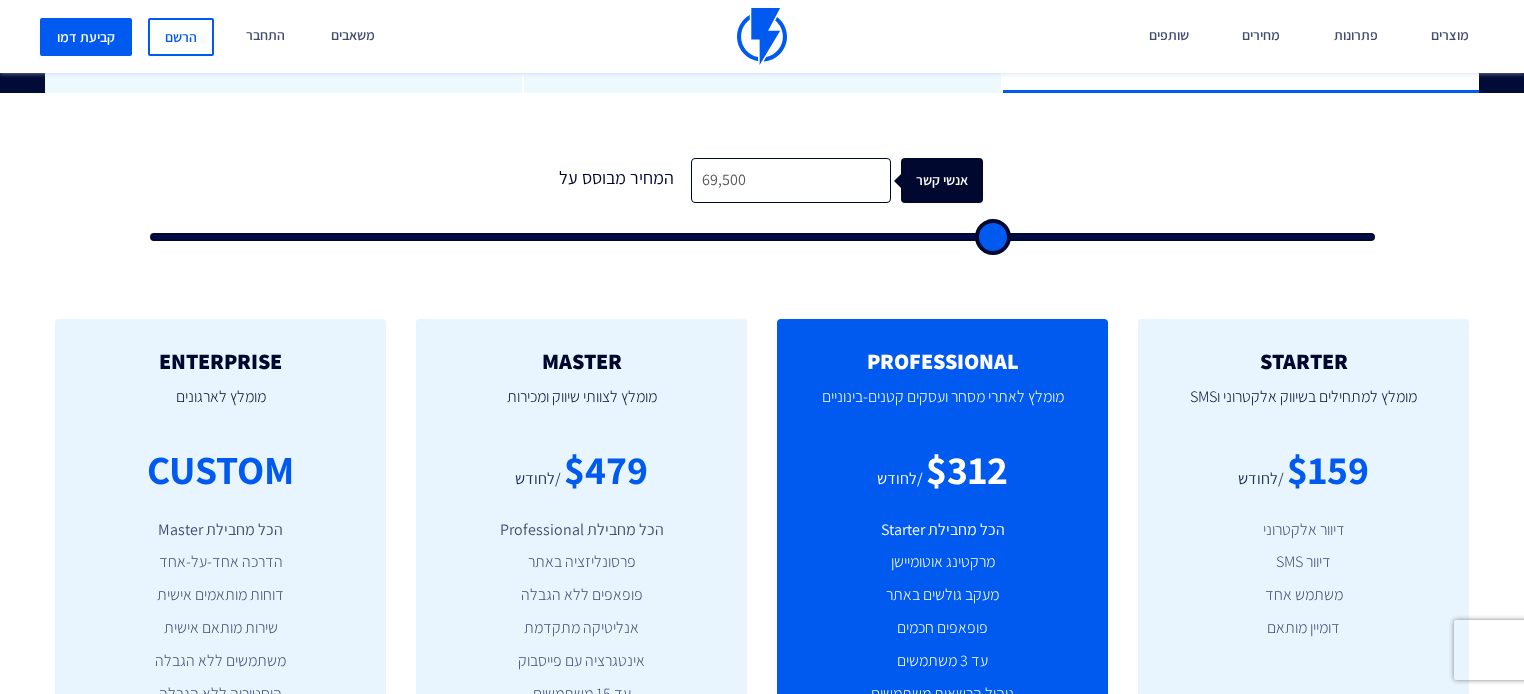 type on "70,500" 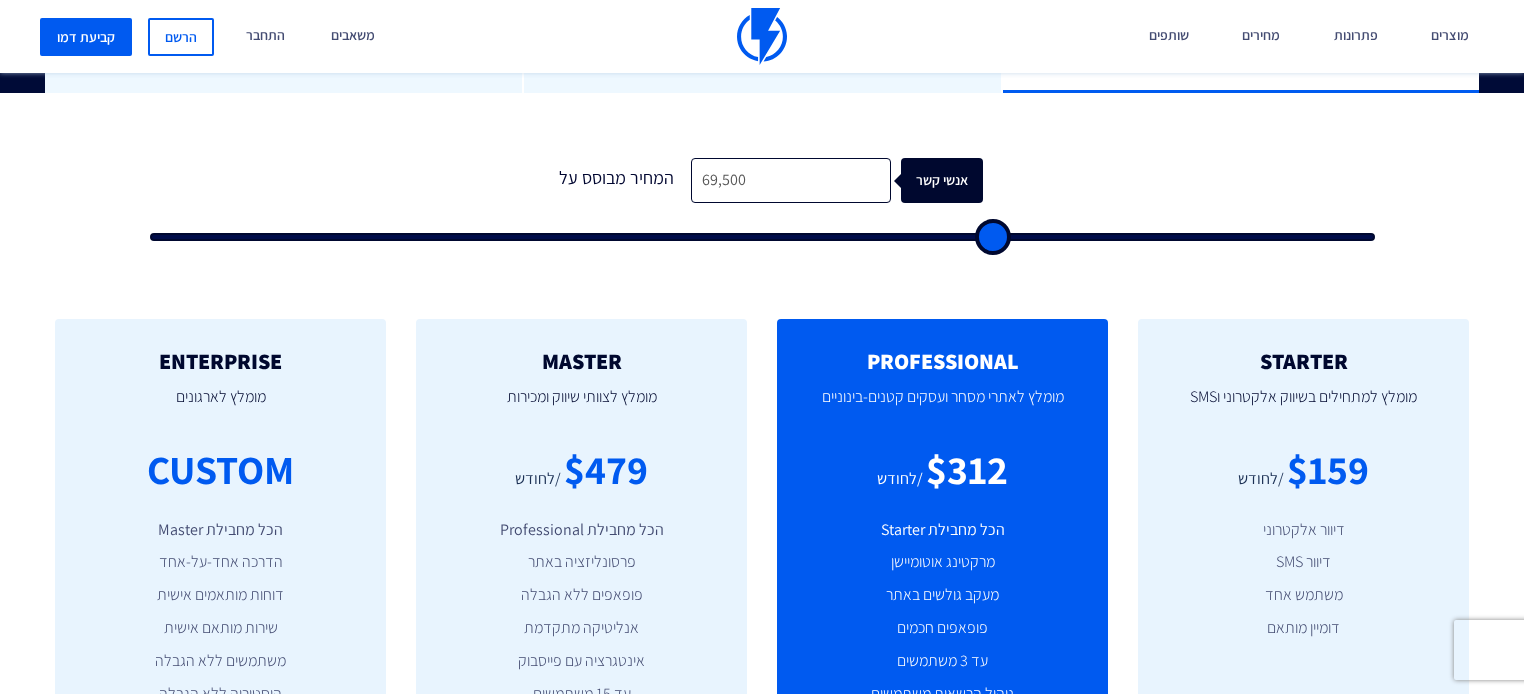 type on "70500" 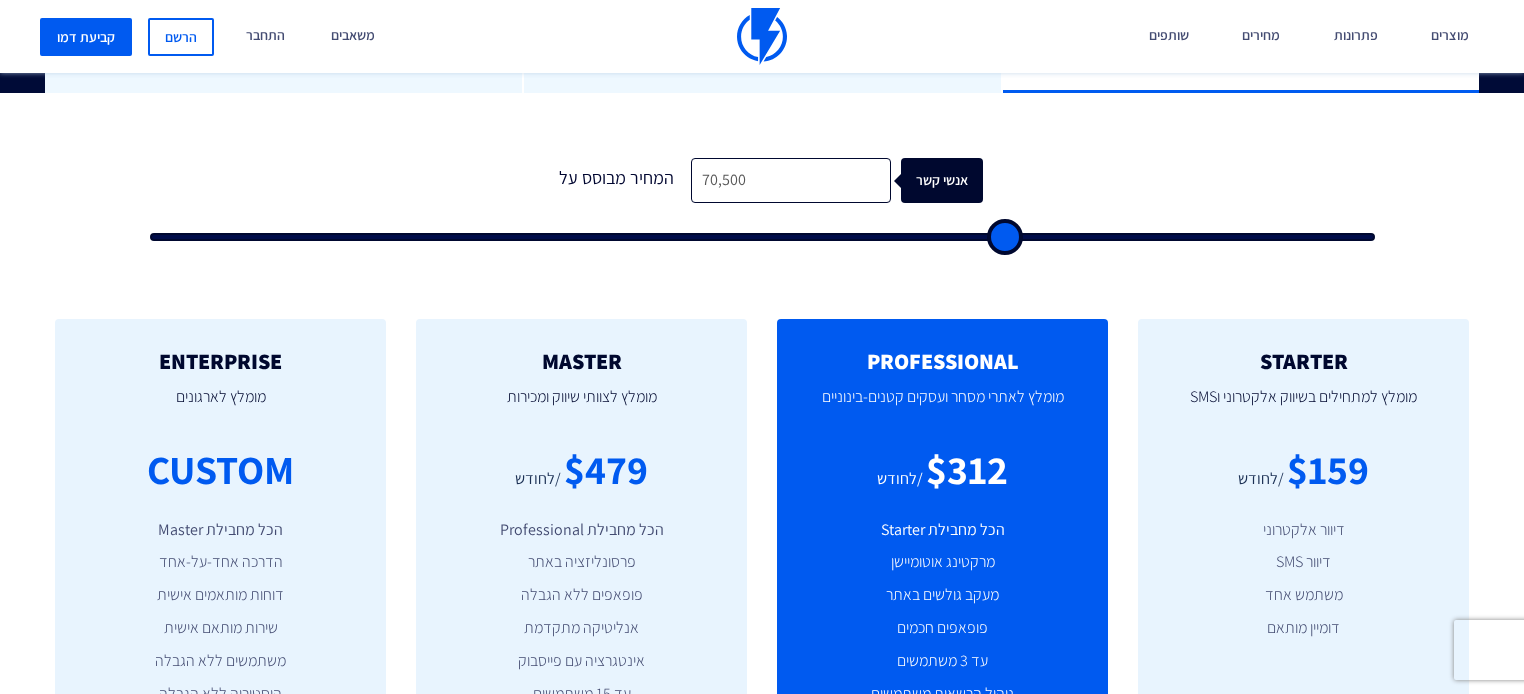 type on "72,000" 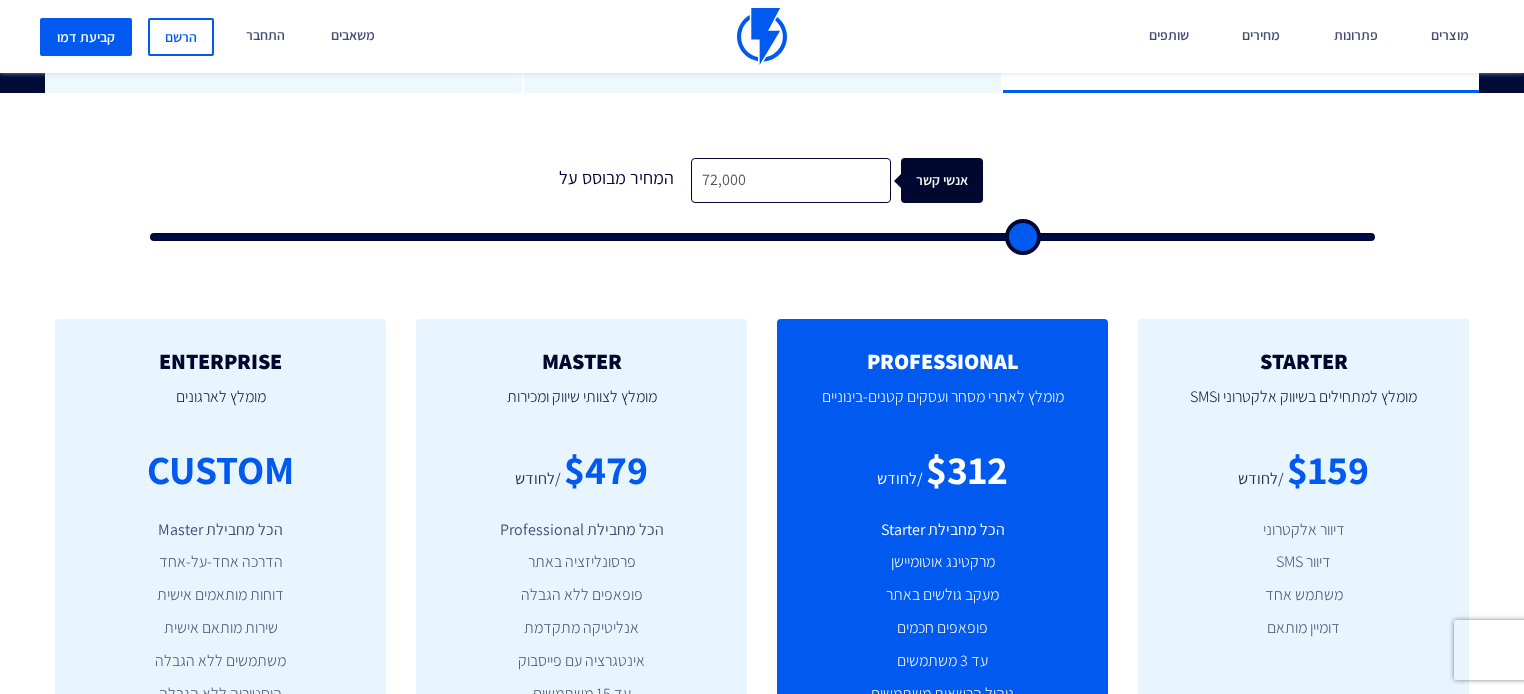 type on "73,500" 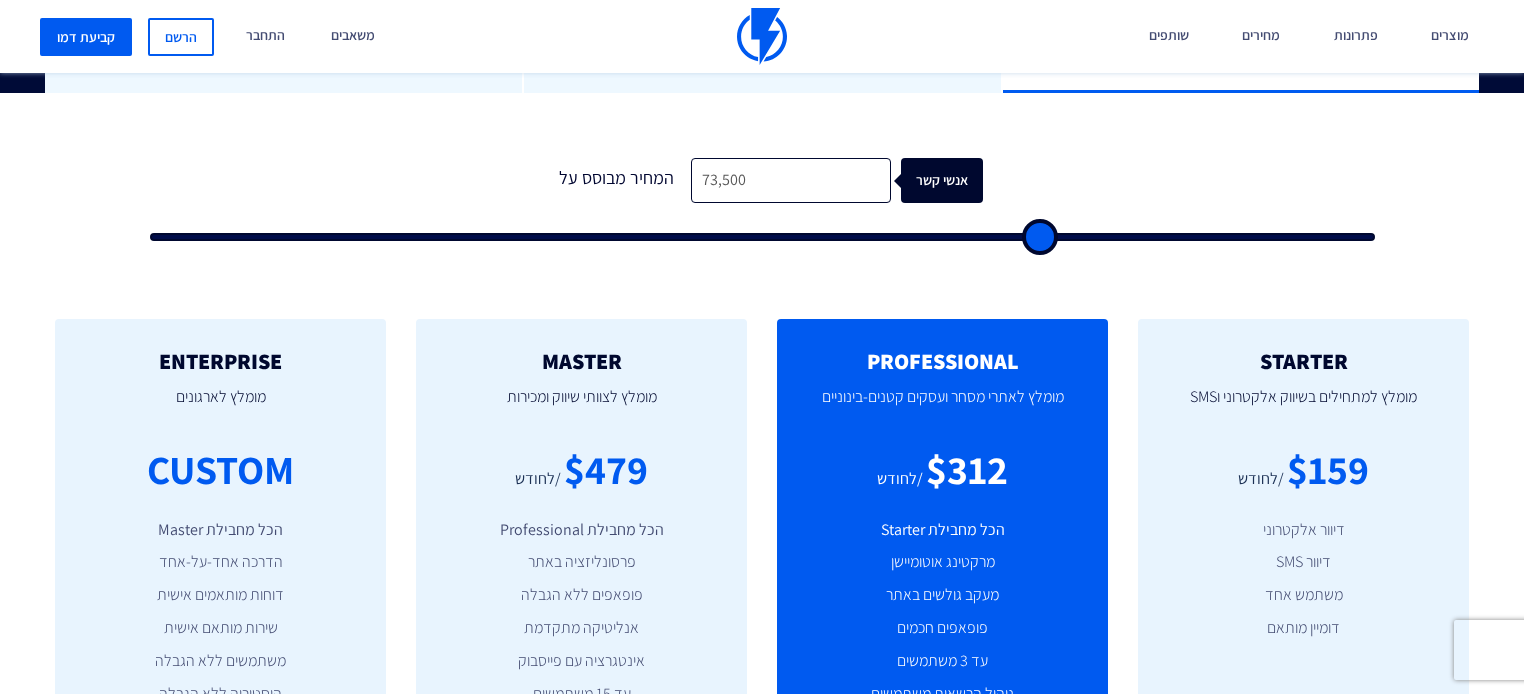 type on "74,000" 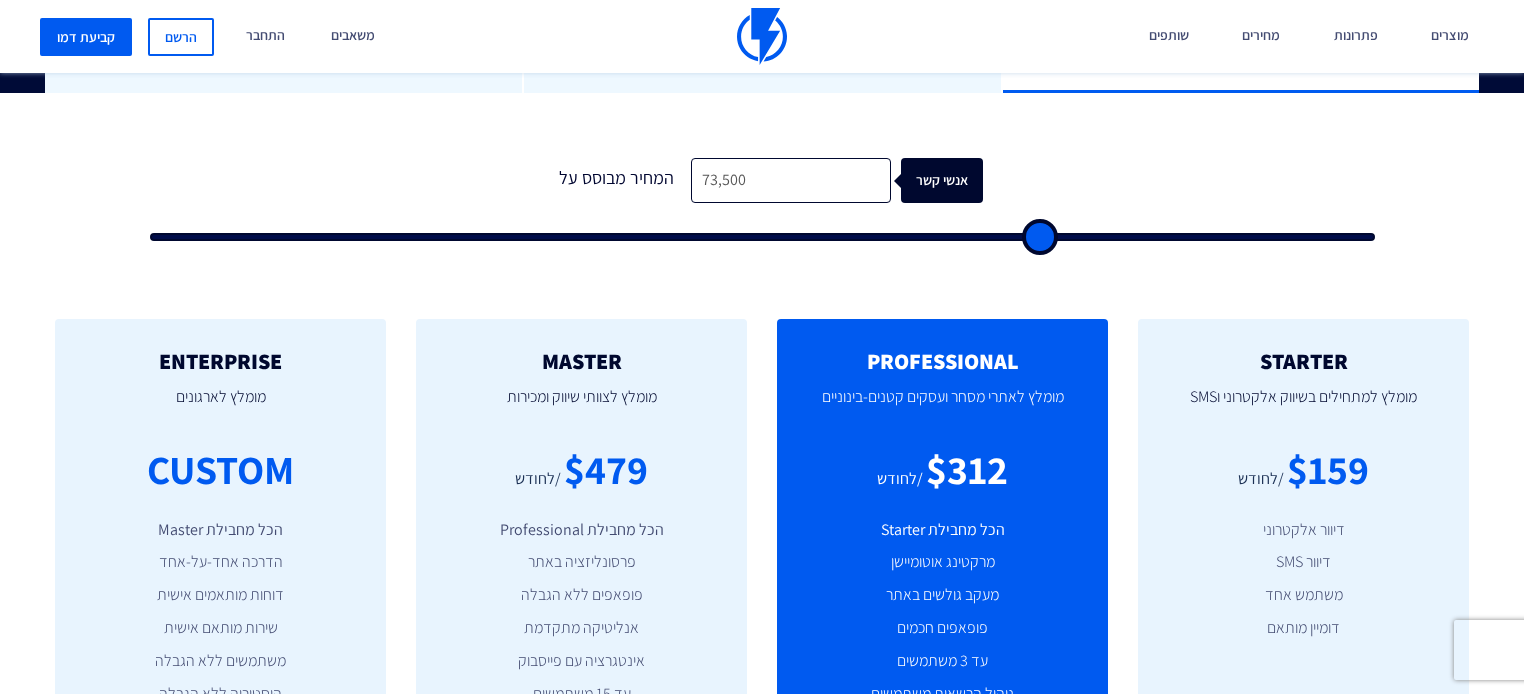 type on "74000" 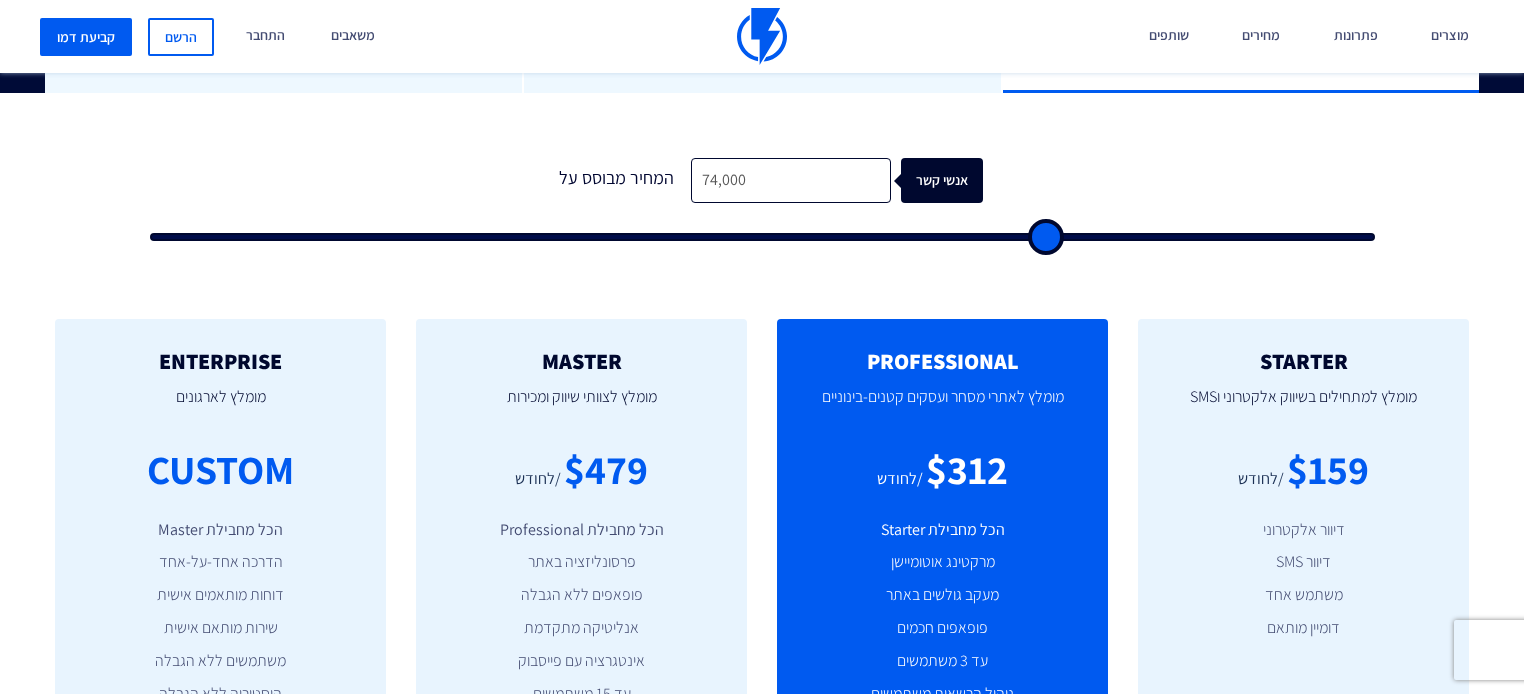 type on "75,500" 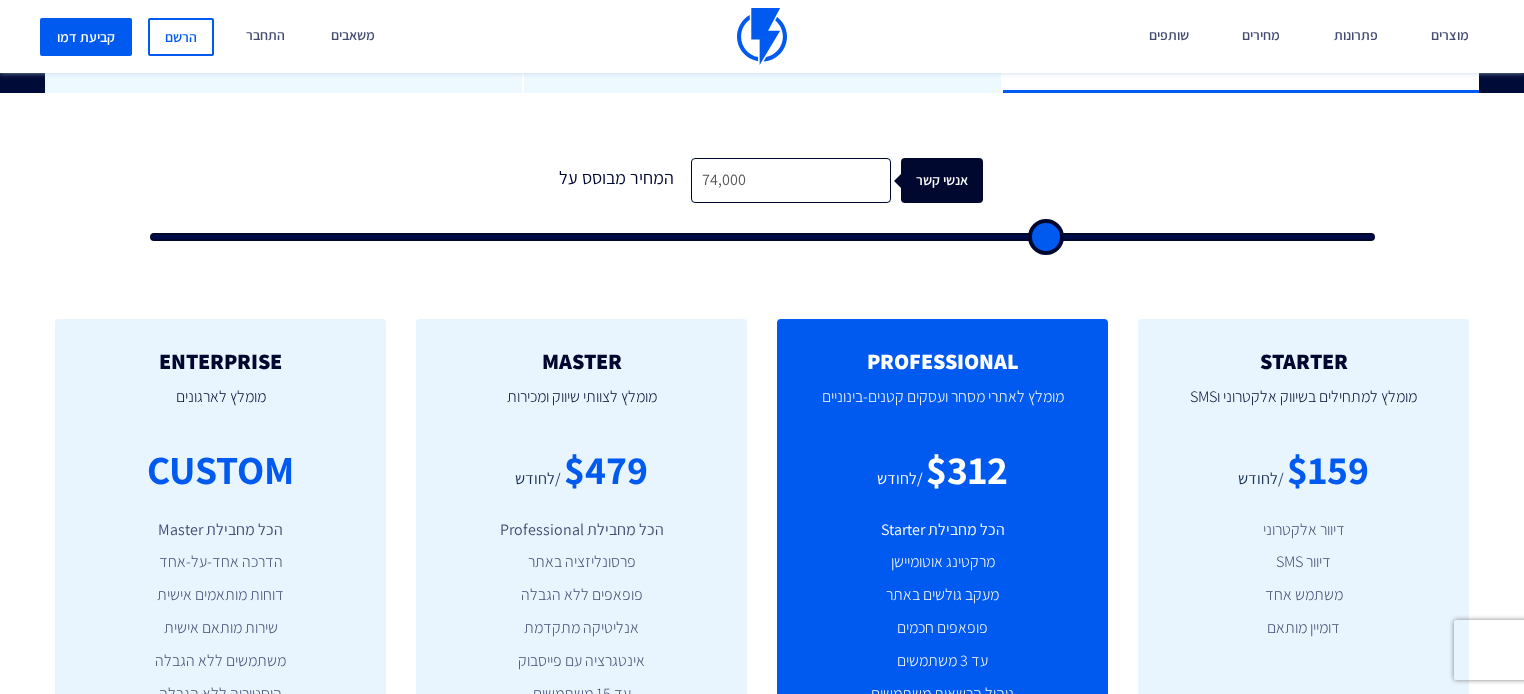 type on "75500" 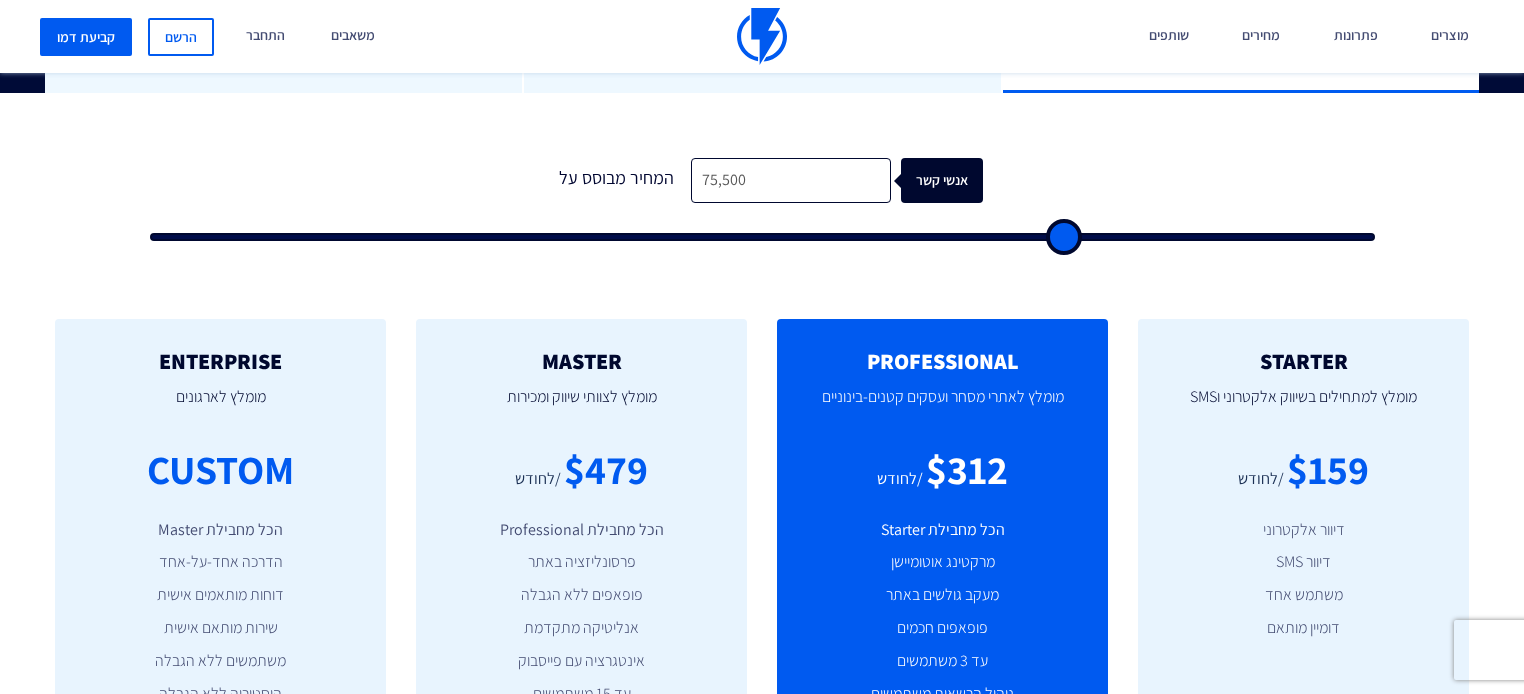 type on "76,500" 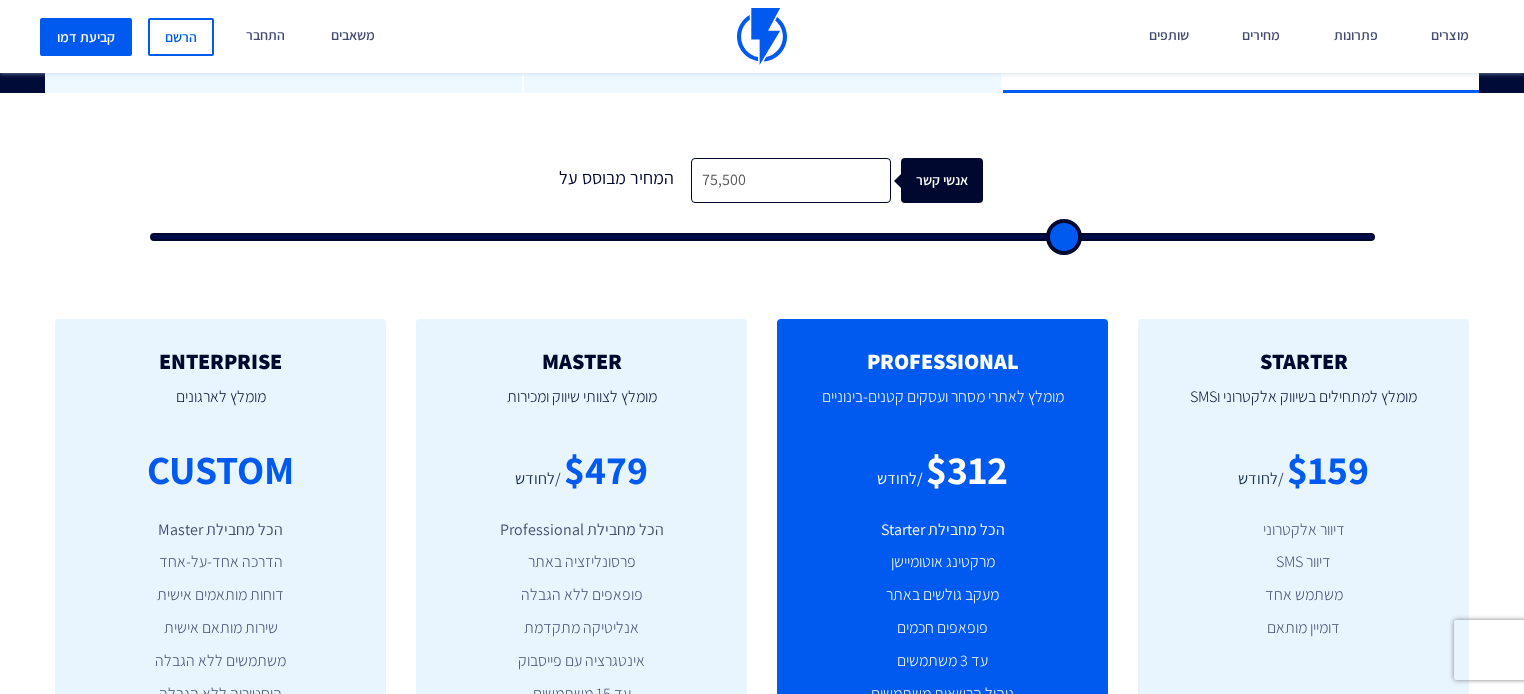 type on "76500" 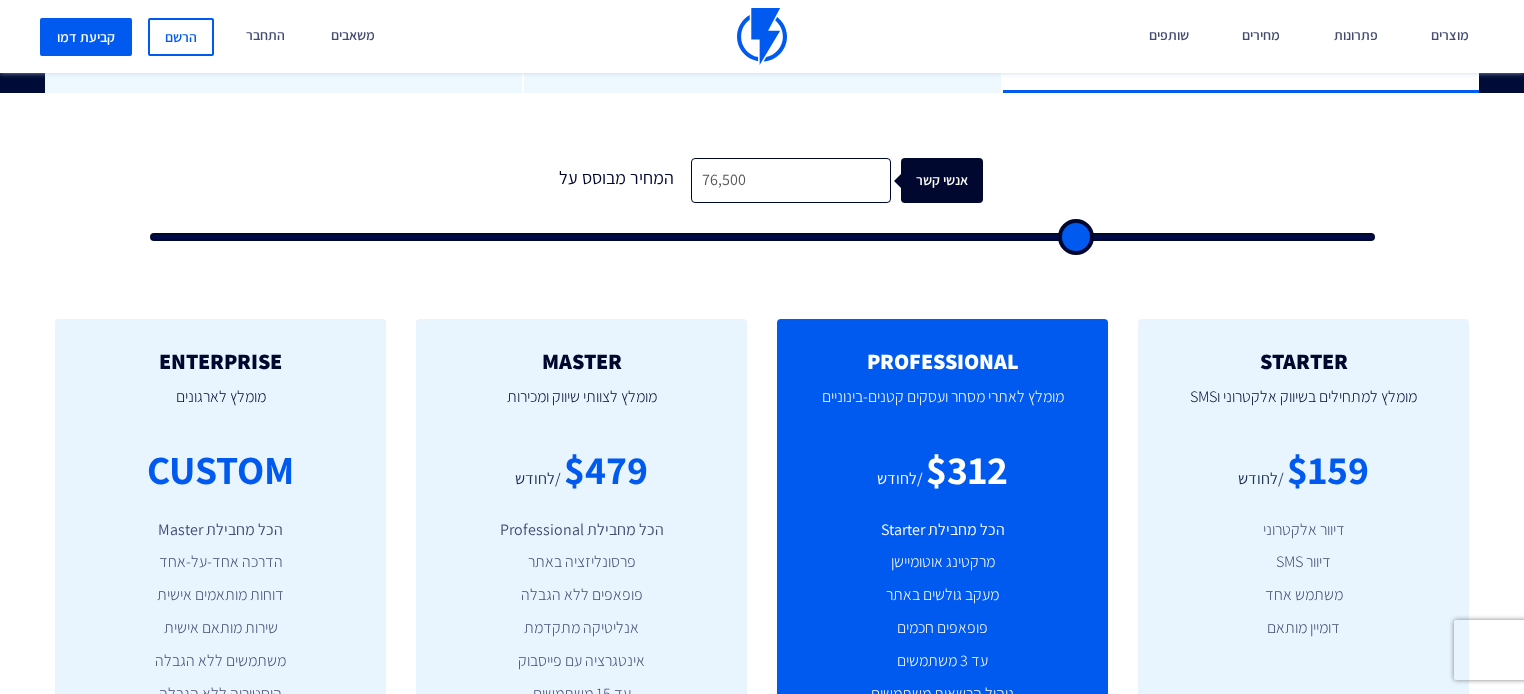 type on "77,500" 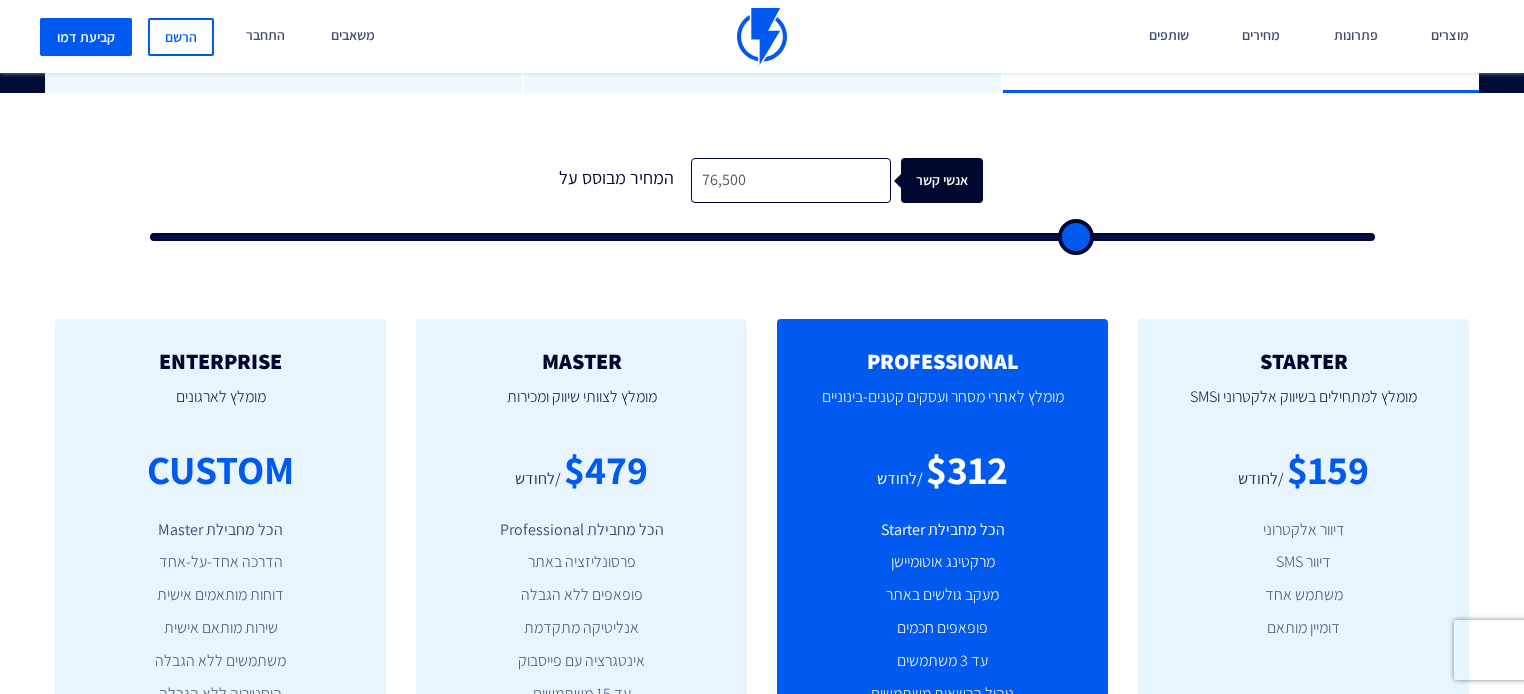 type on "77500" 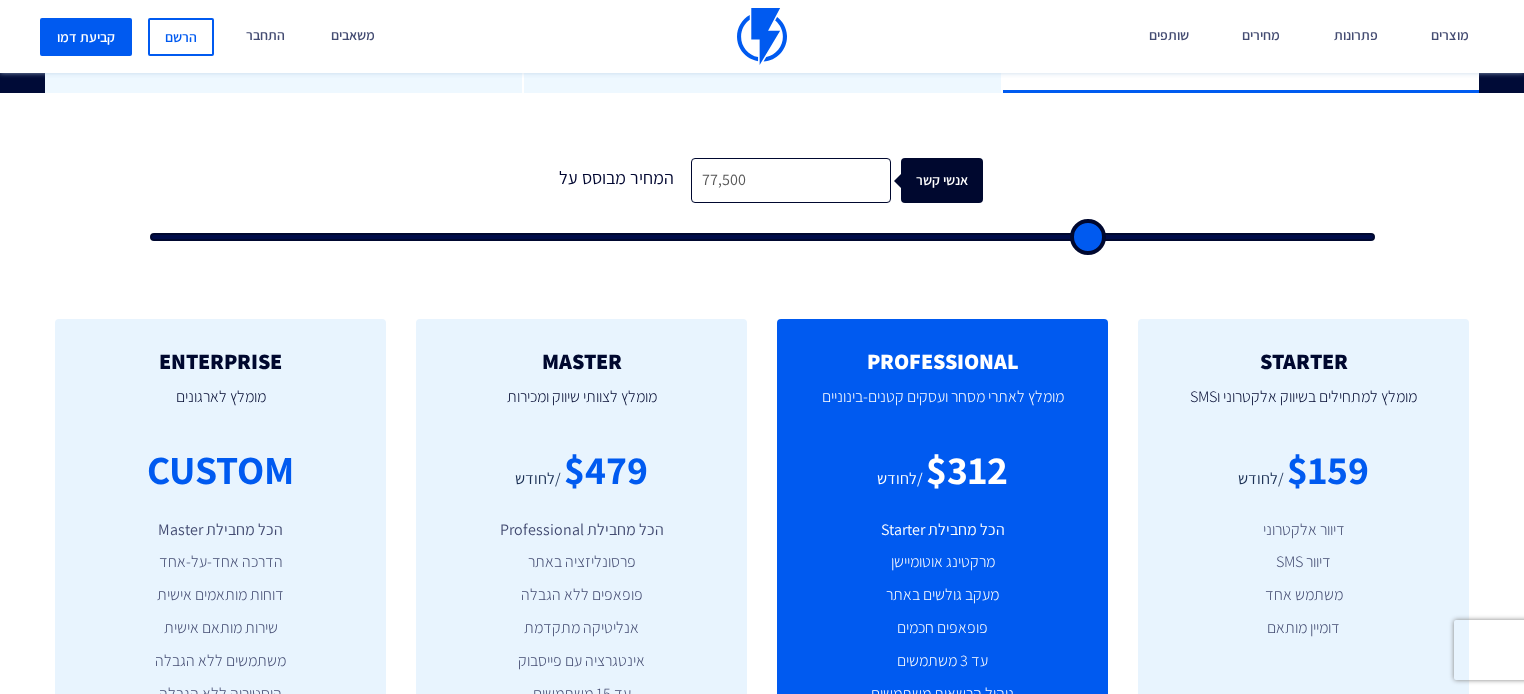 type on "78,000" 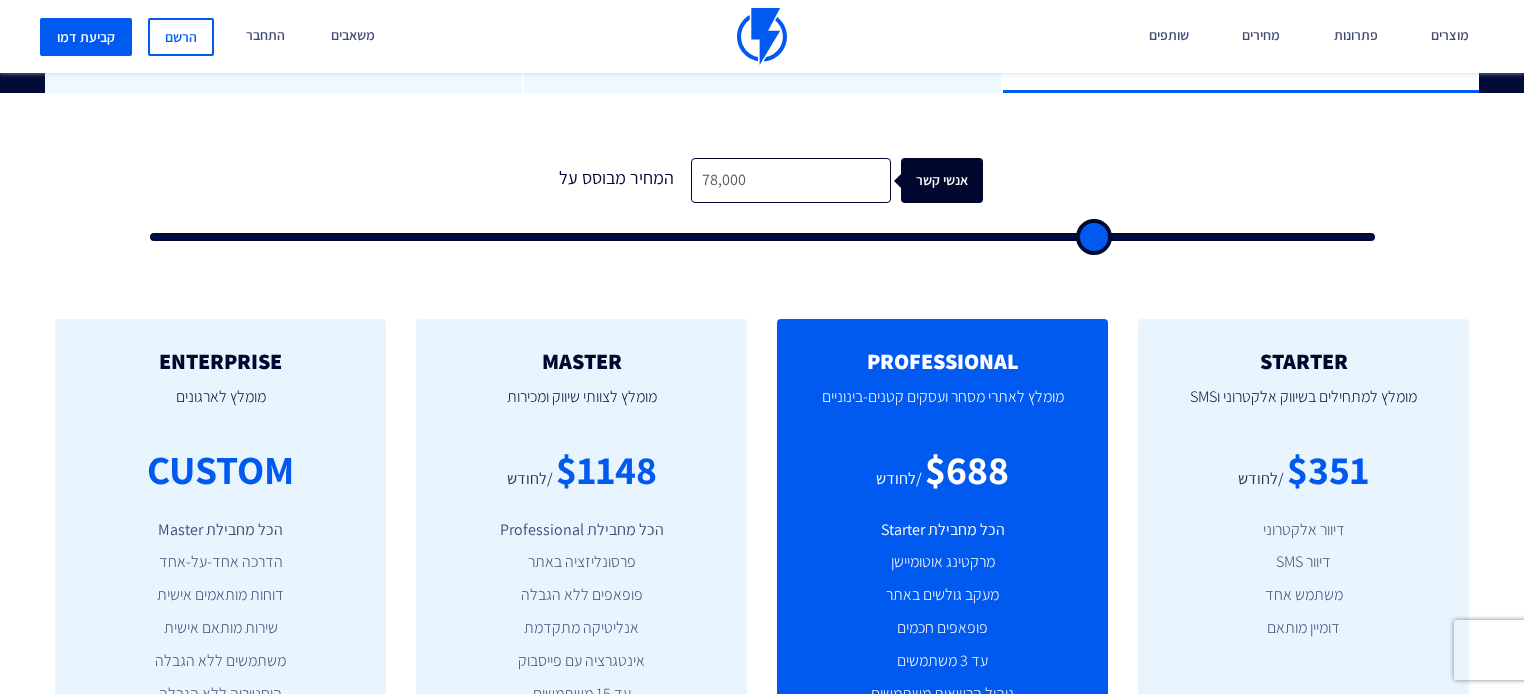 type on "77,000" 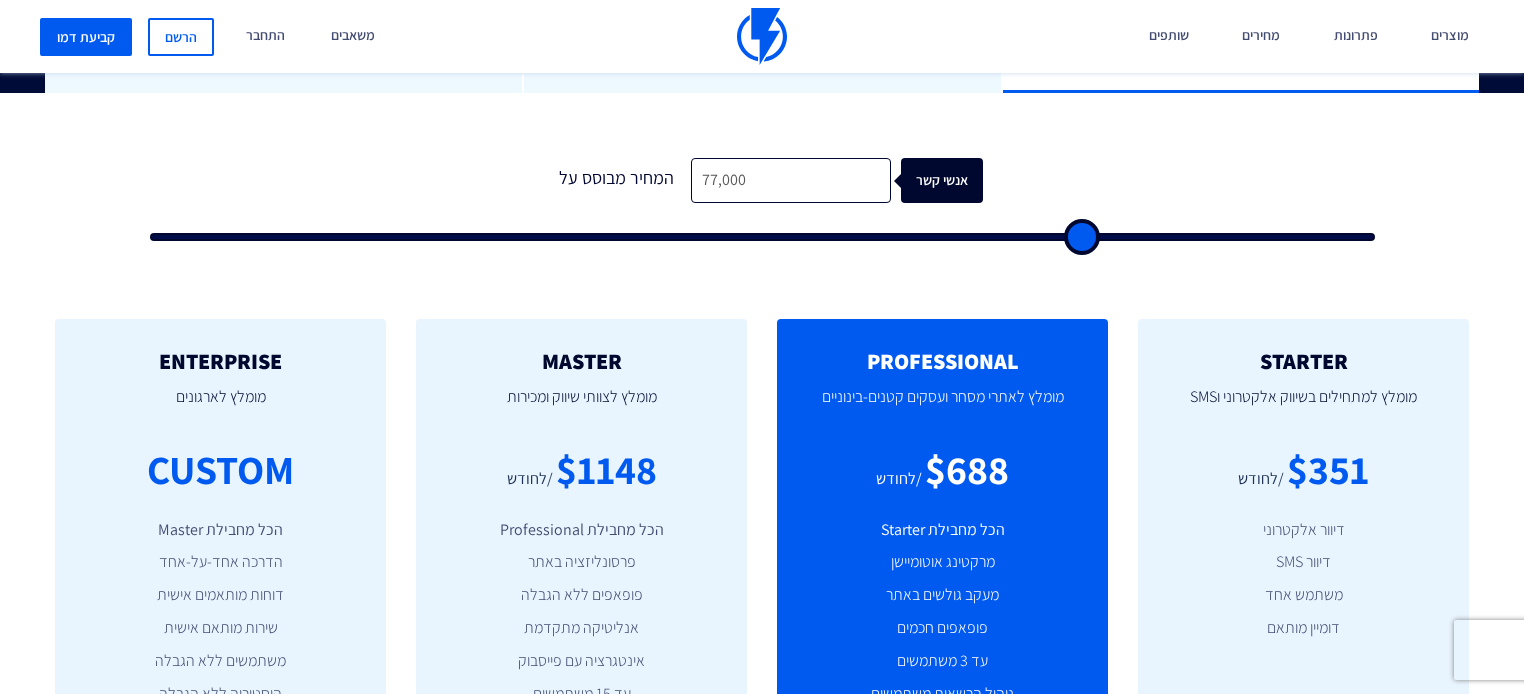 type on "76,500" 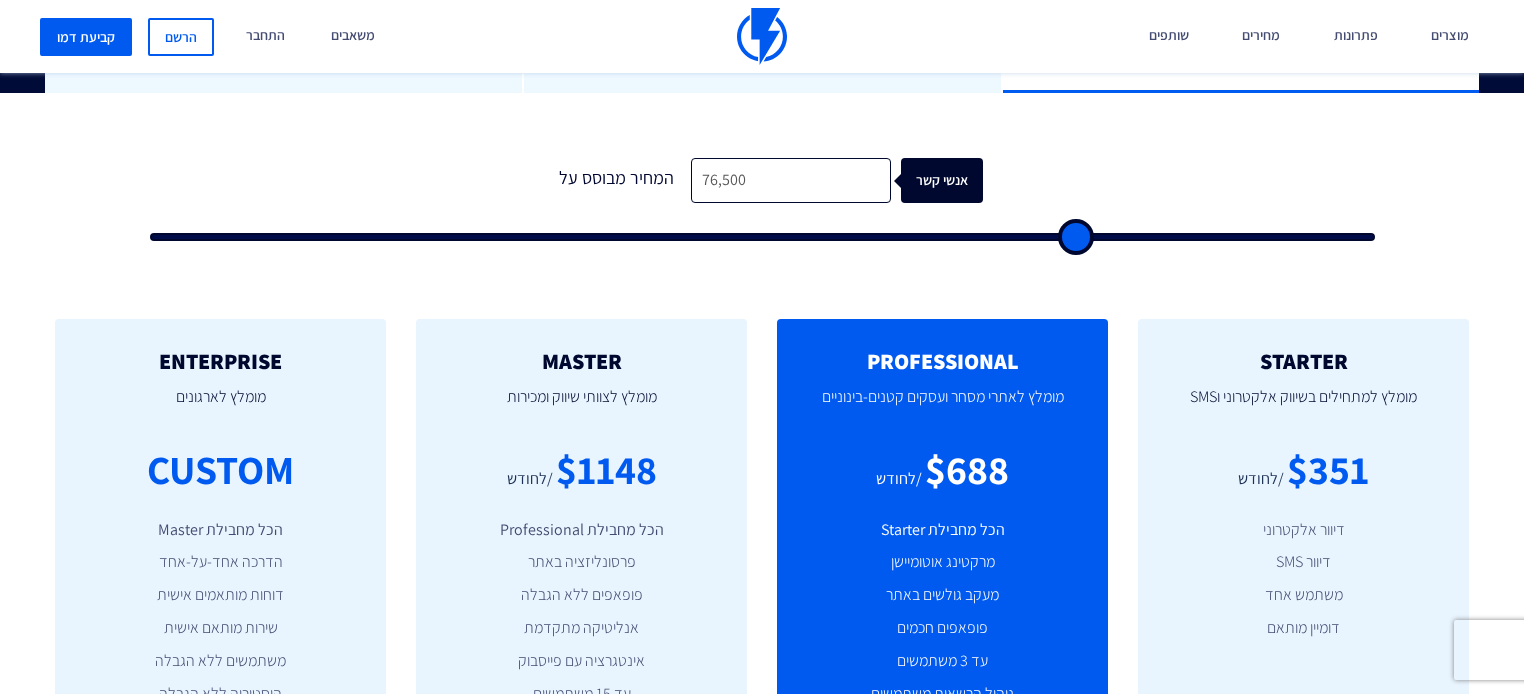 type on "75,000" 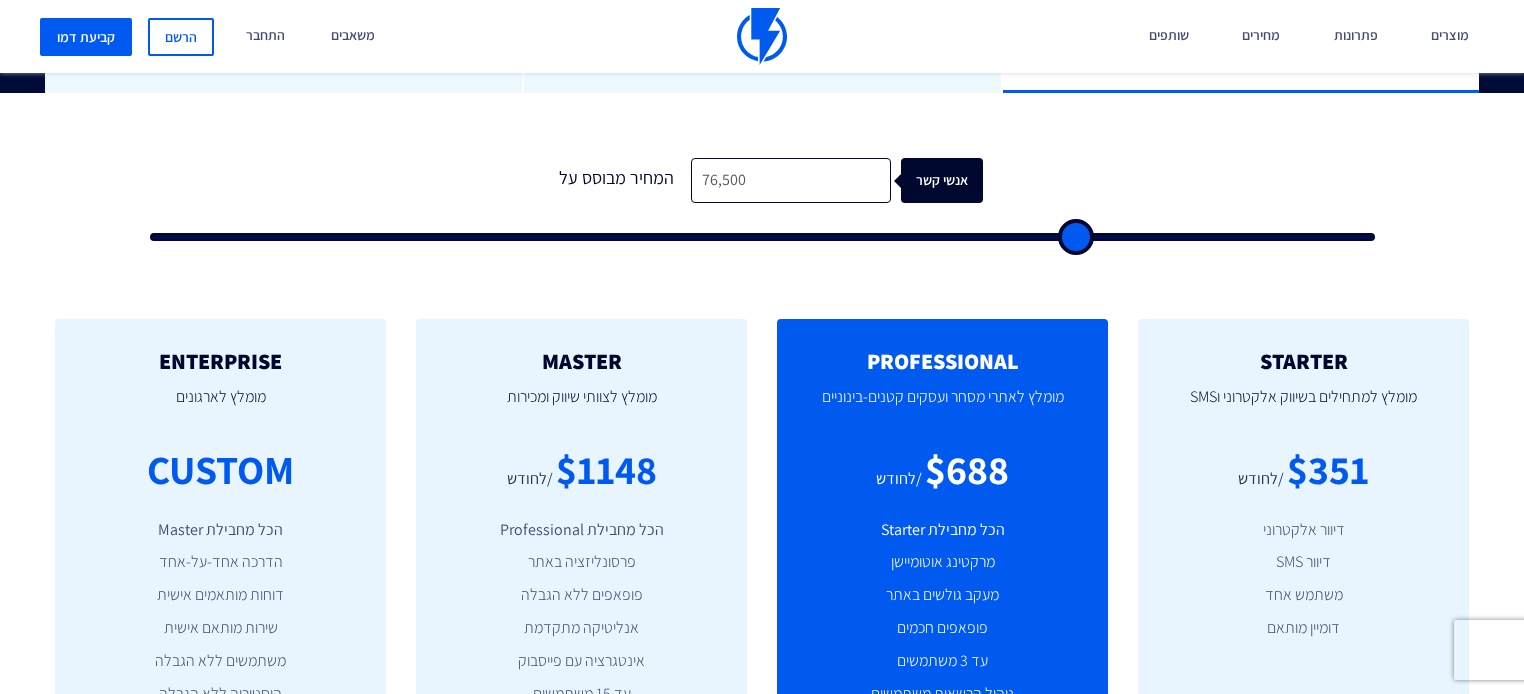 type on "75000" 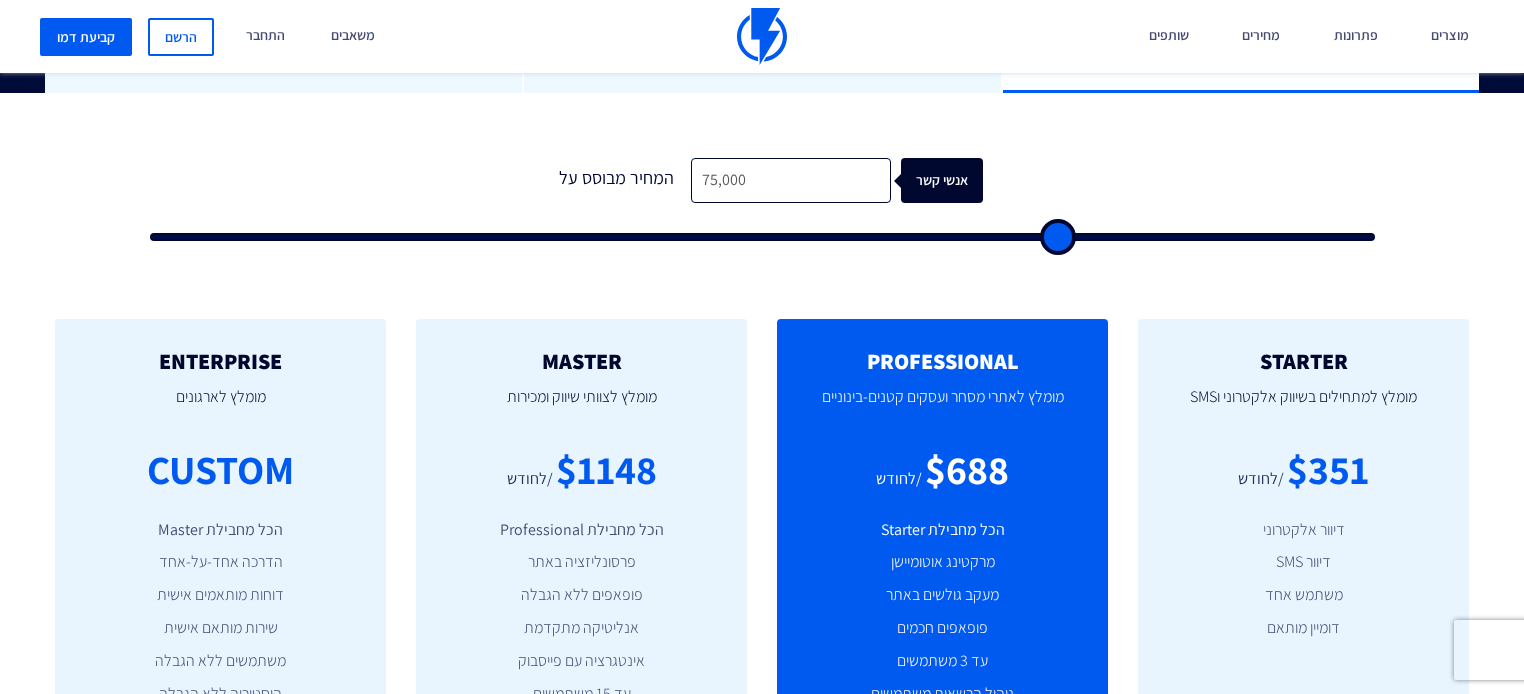 type on "70,500" 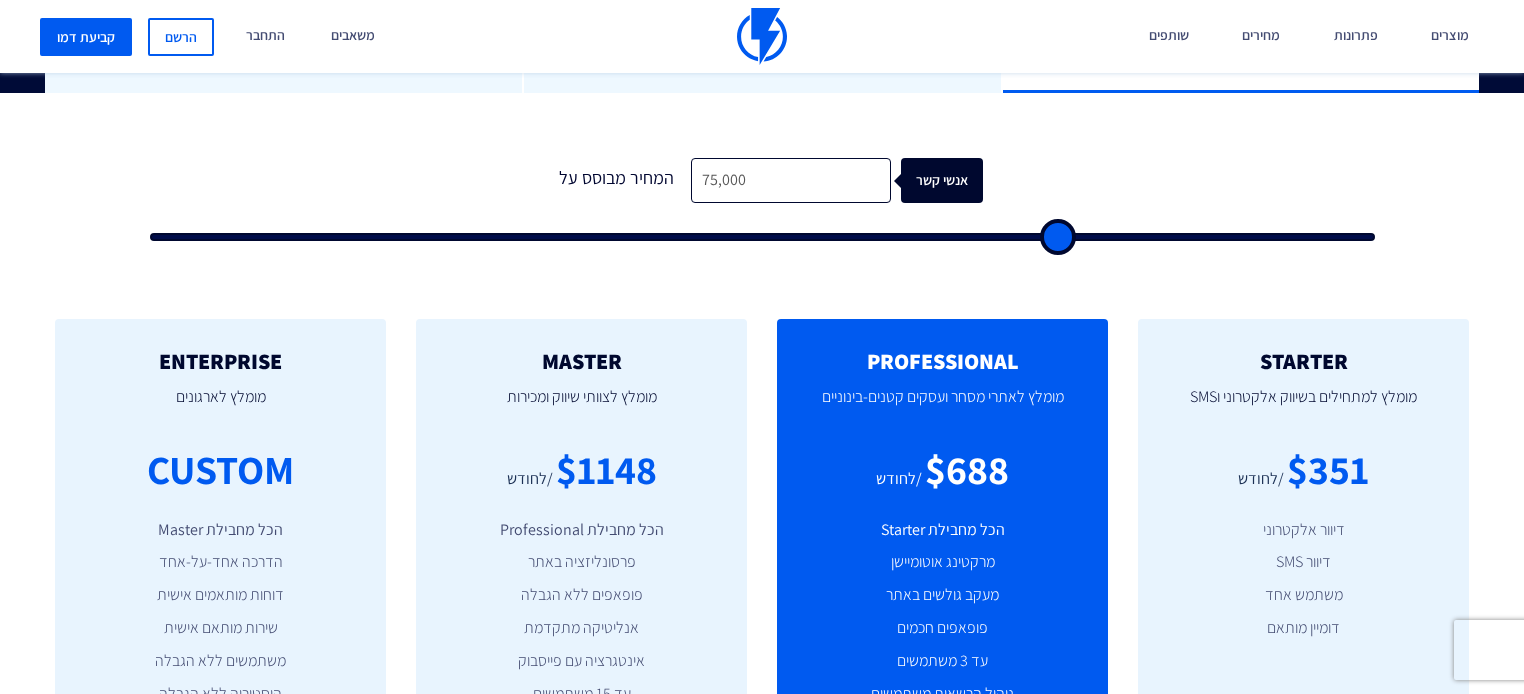 type on "70500" 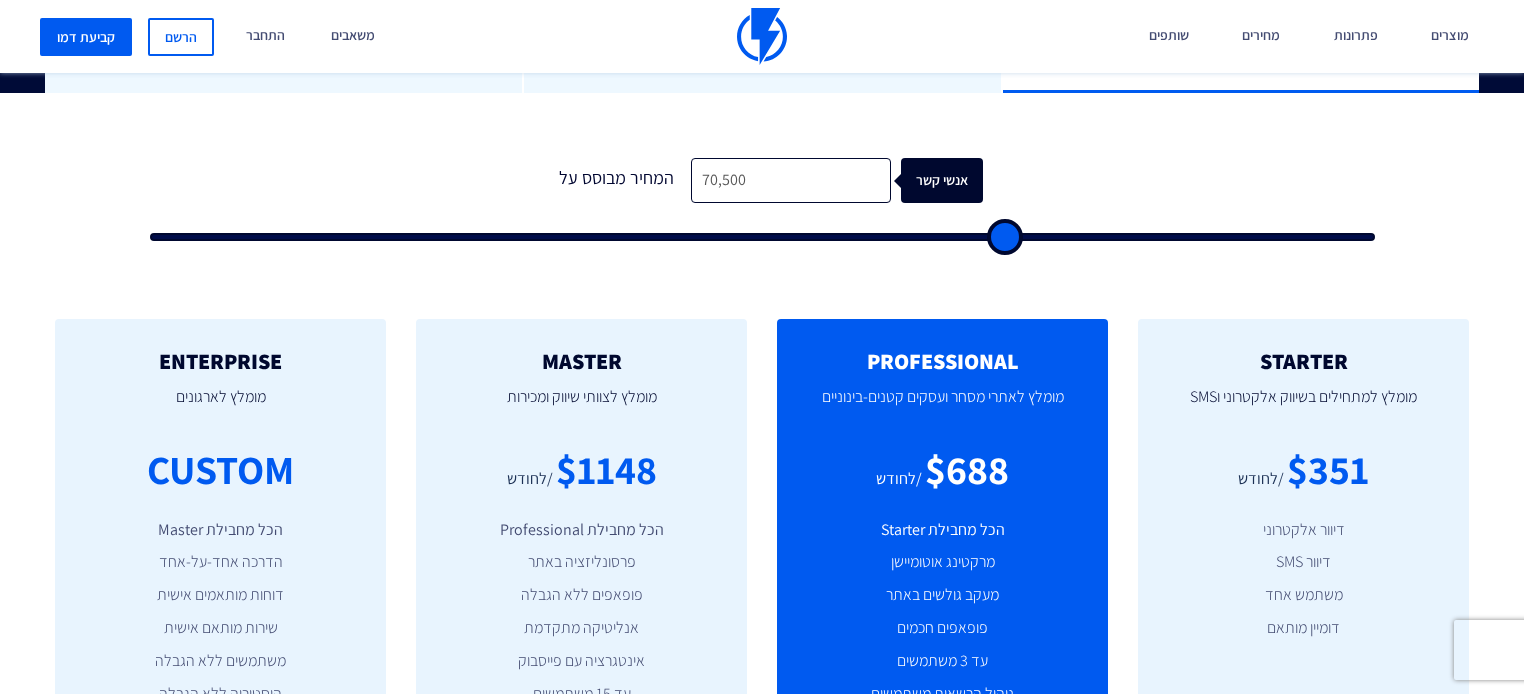 type on "69,000" 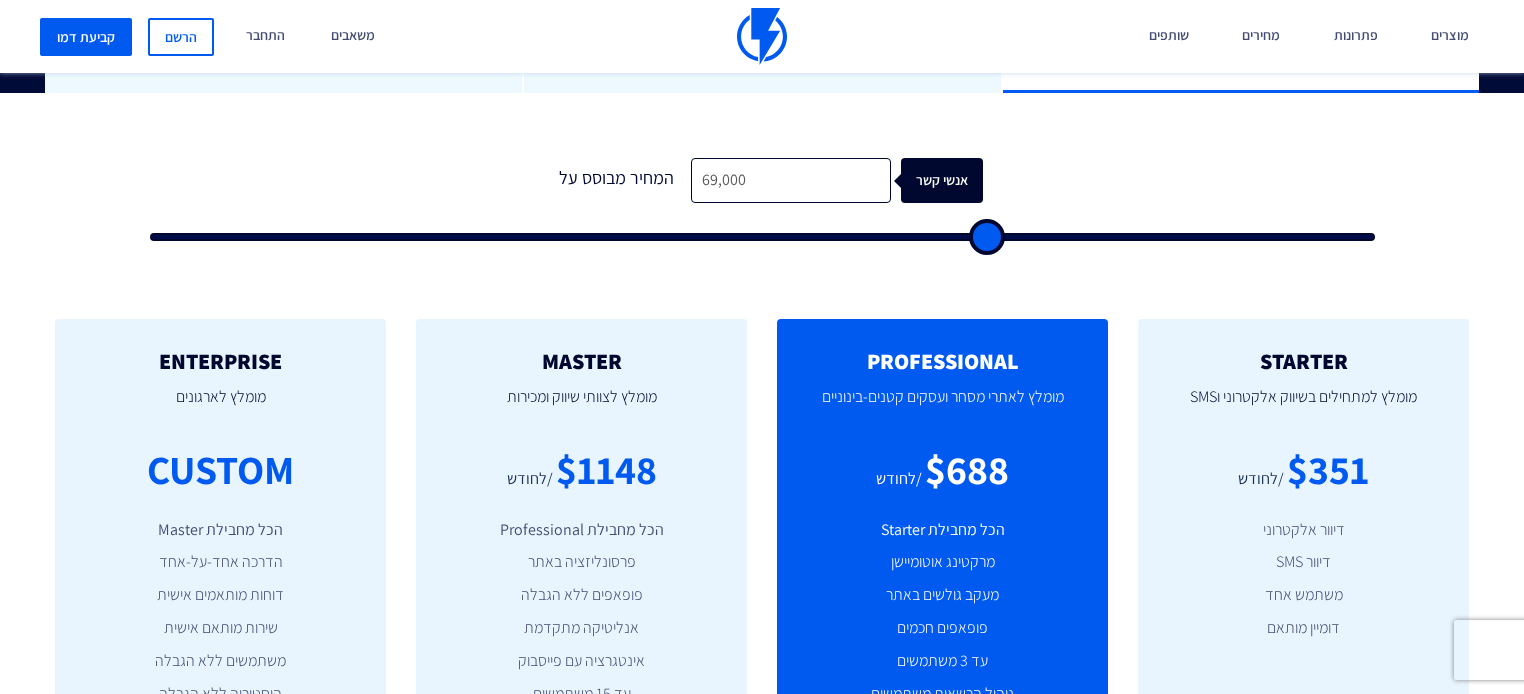 type on "66,500" 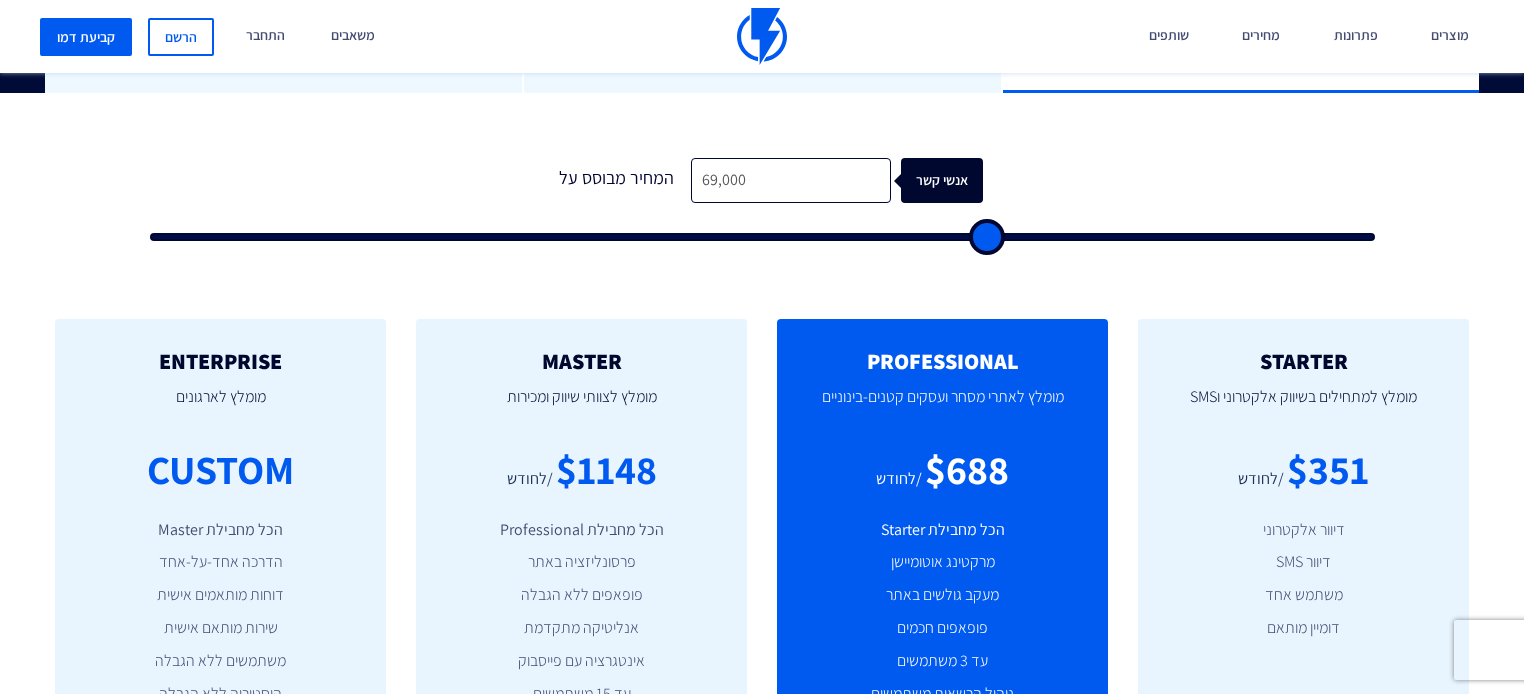 type on "66500" 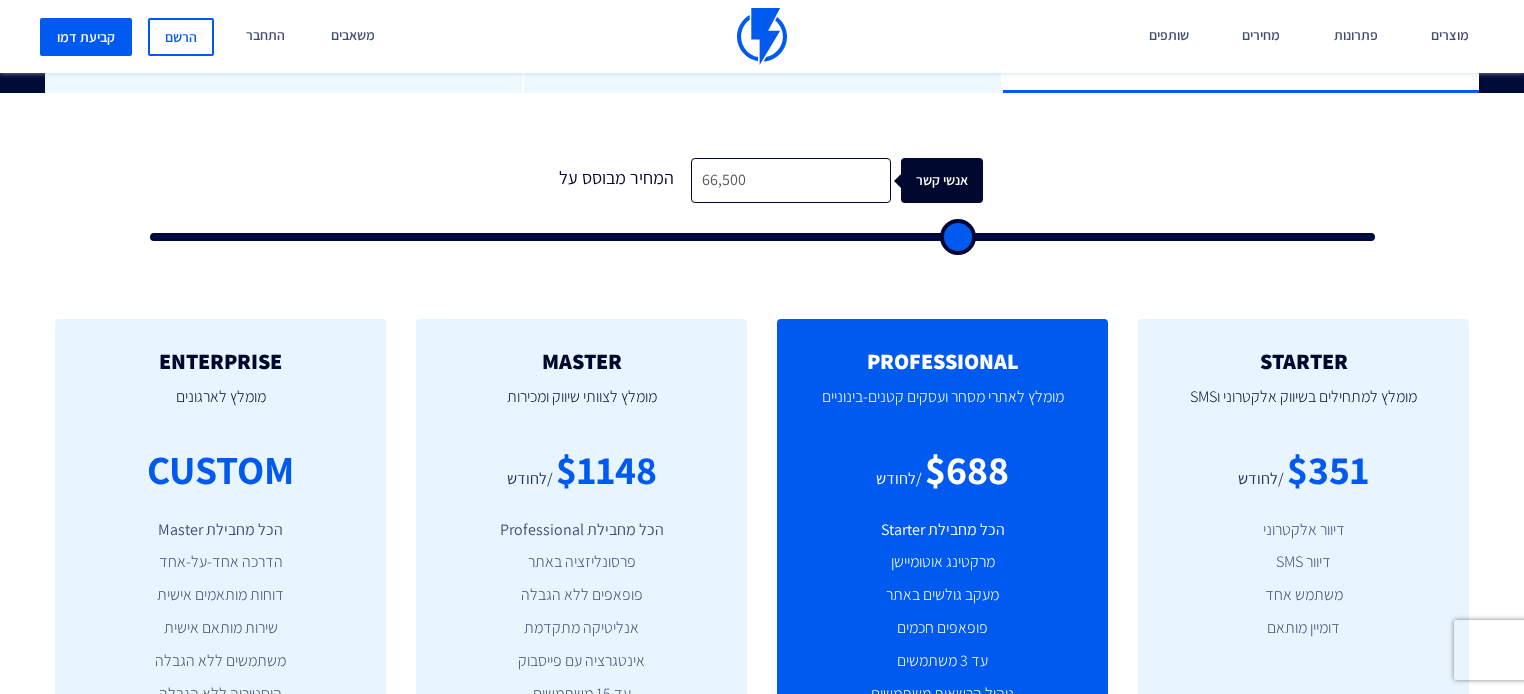 type on "65,500" 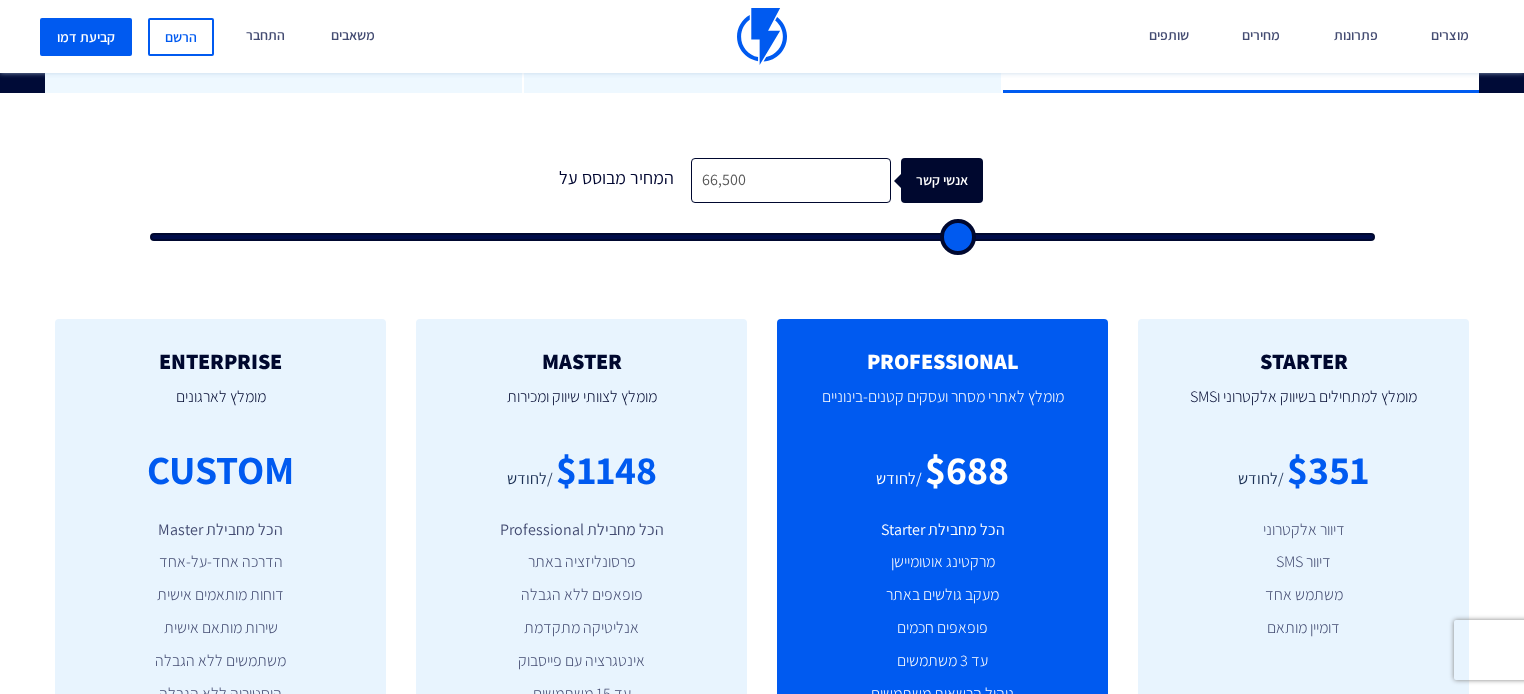 type on "65500" 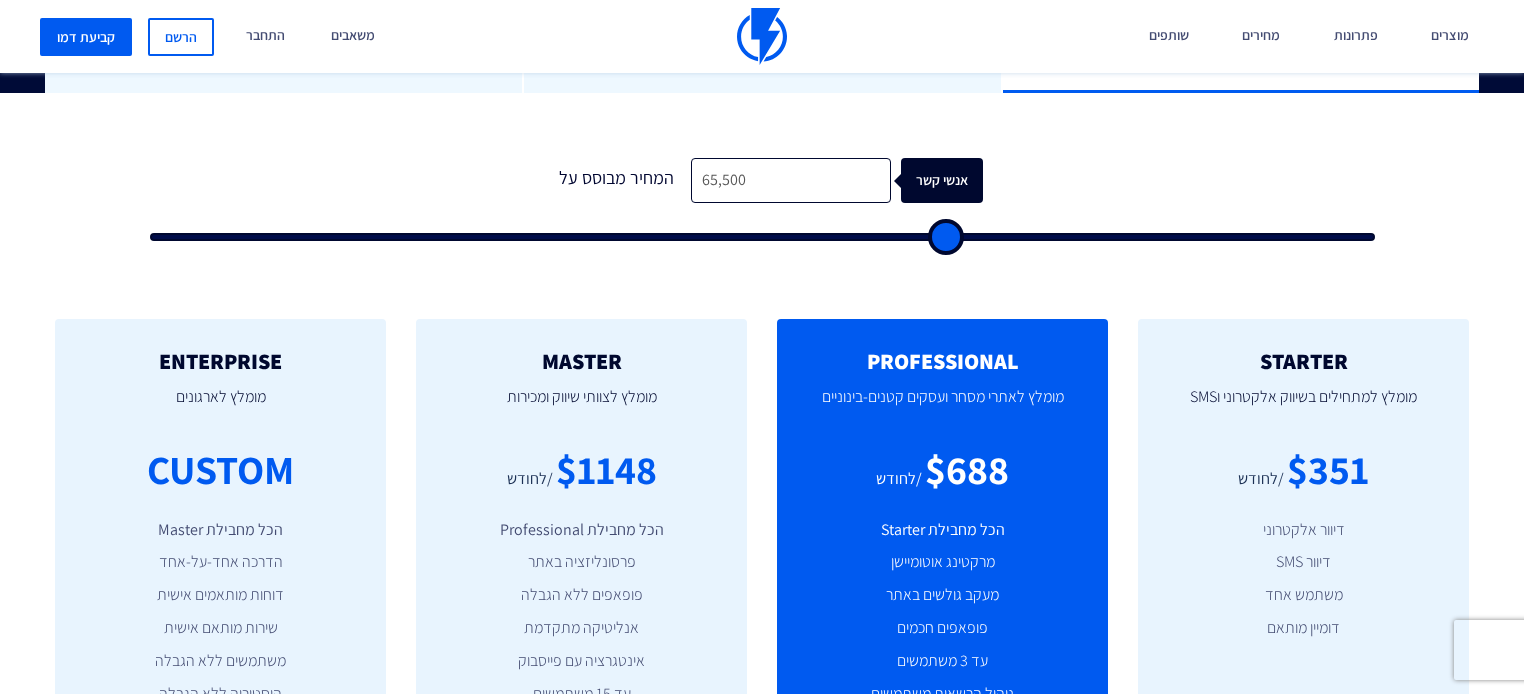 type on "64,500" 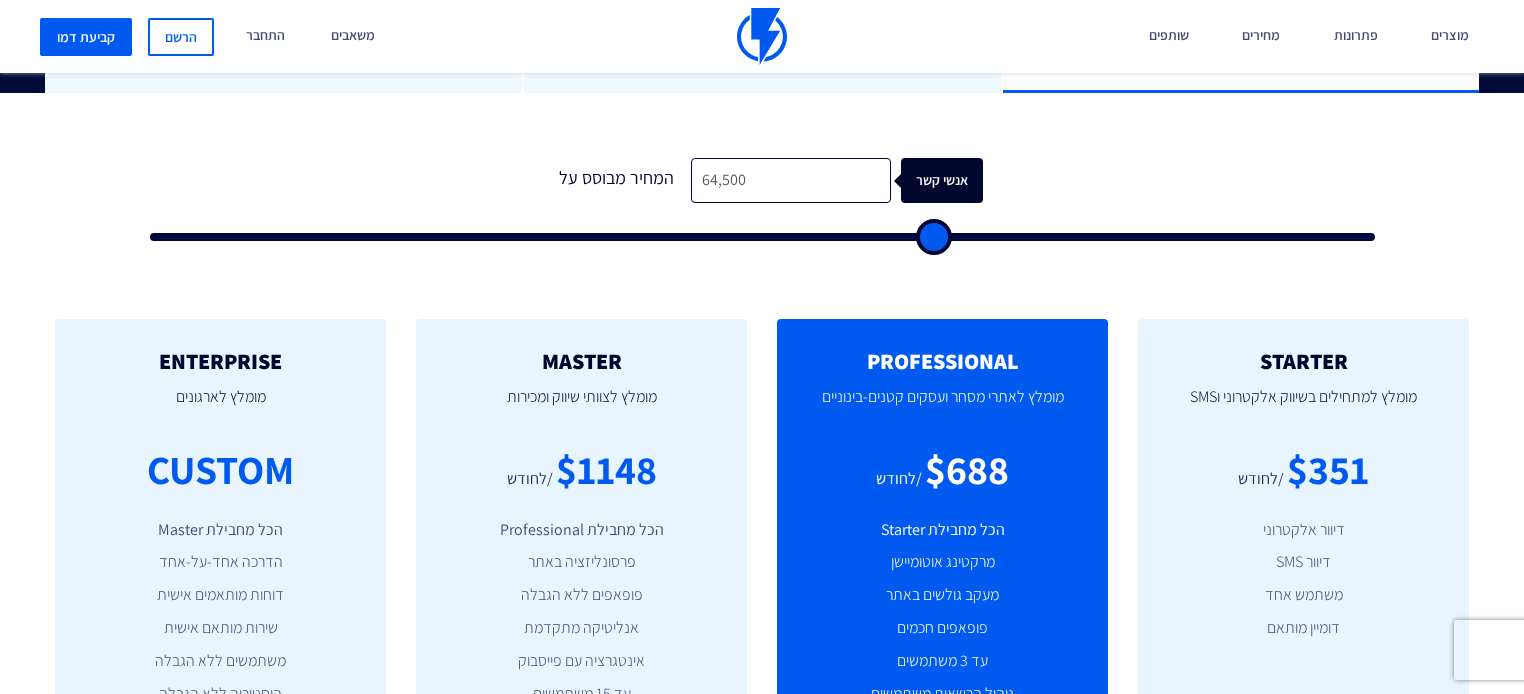 type on "63,500" 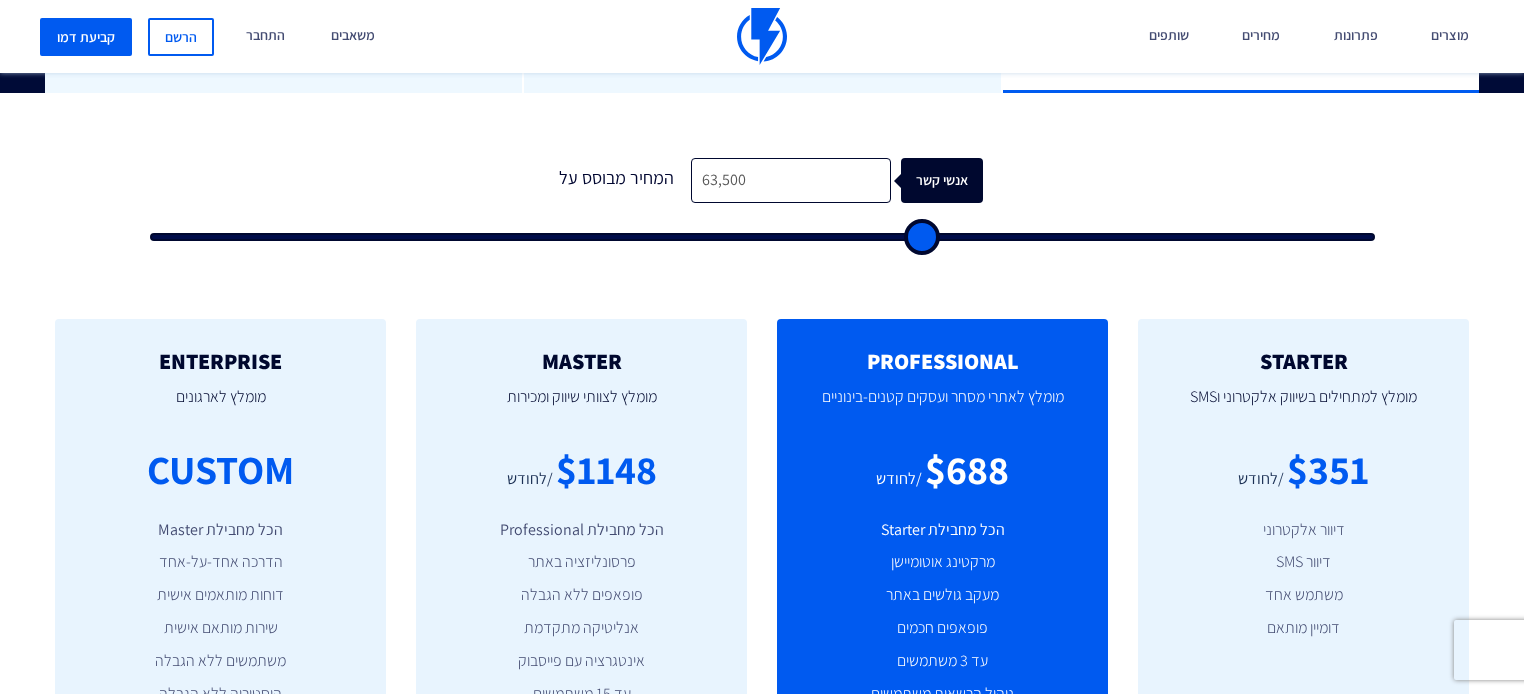 type on "62,500" 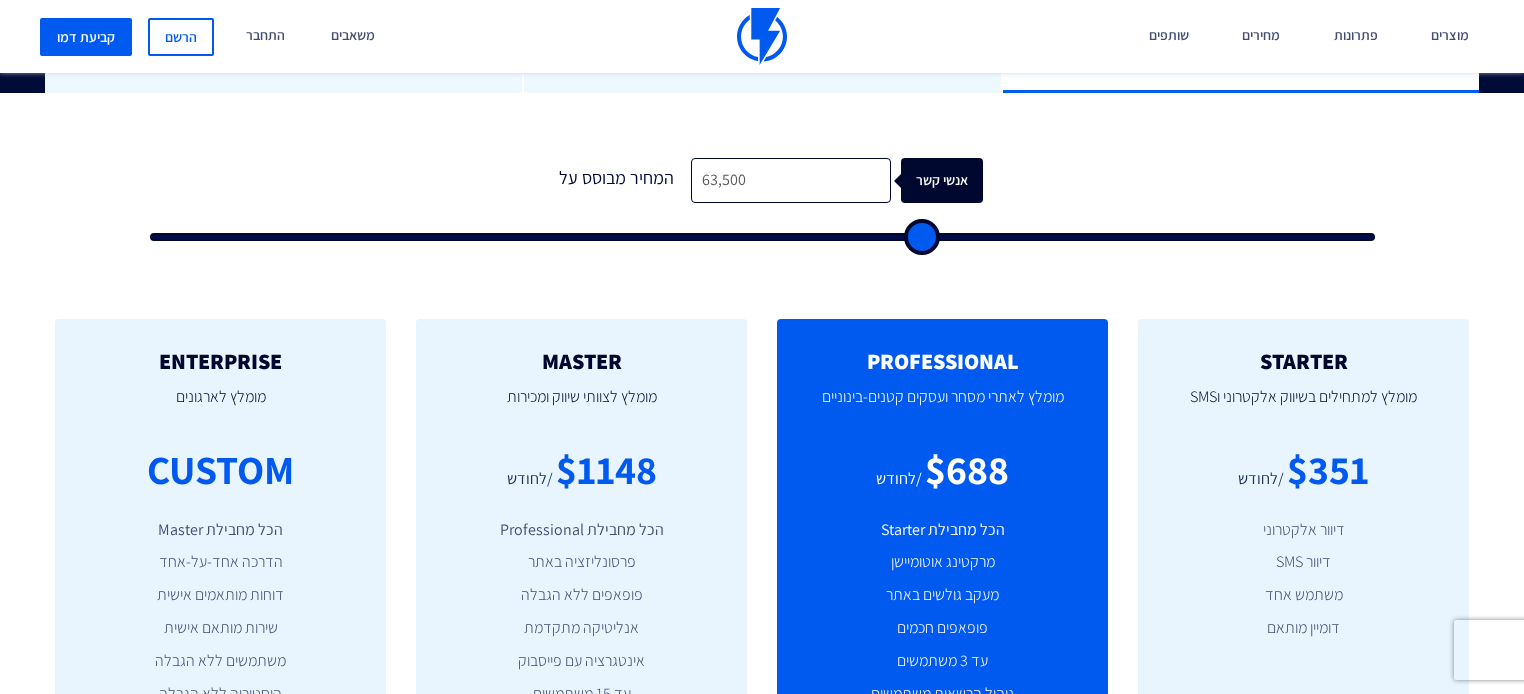 type on "62500" 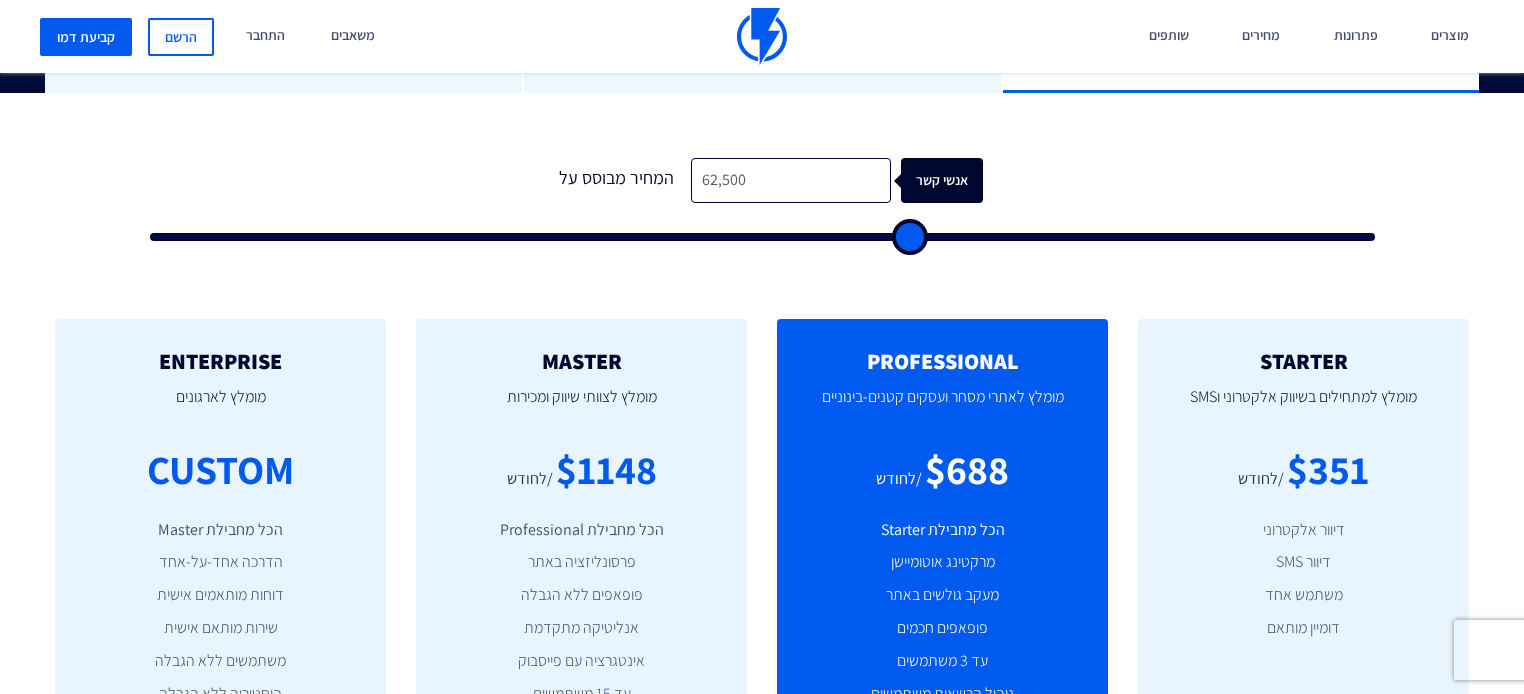 type on "61,000" 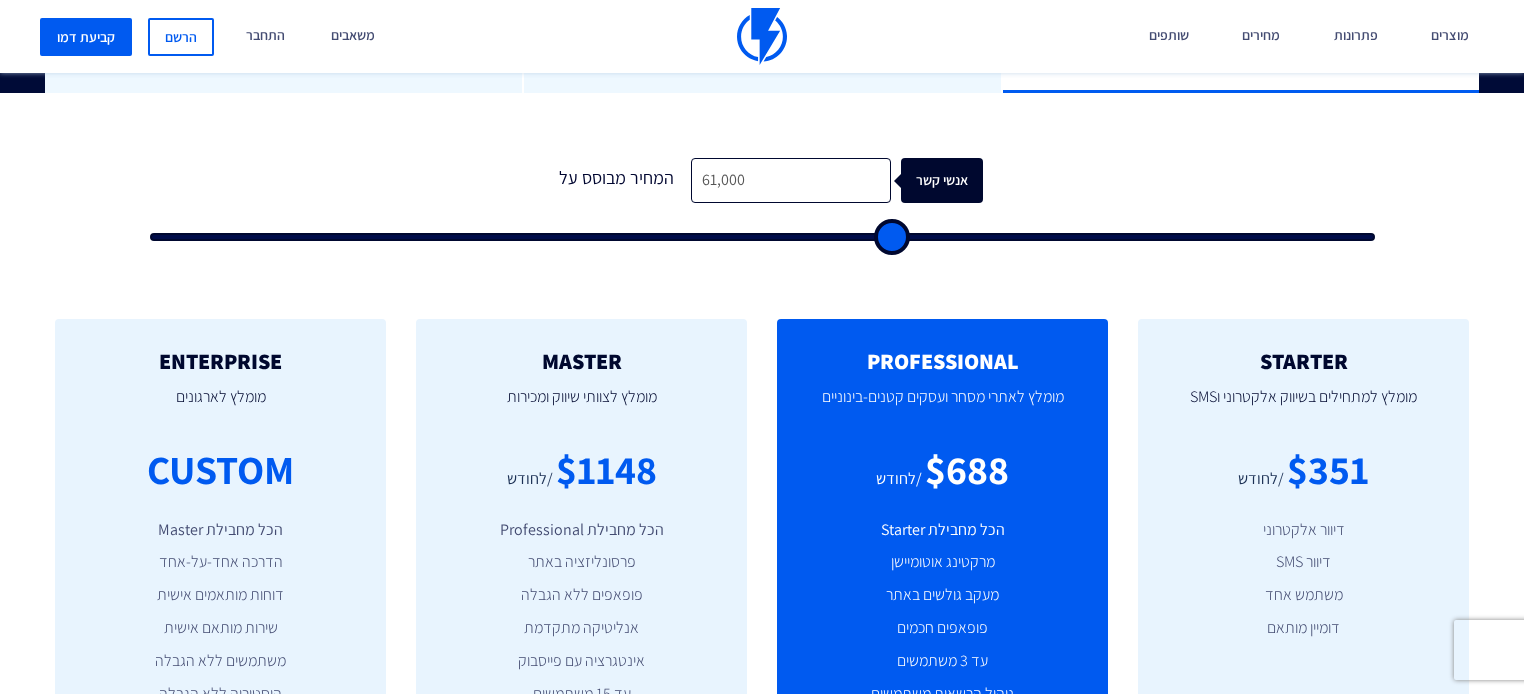 type on "59,500" 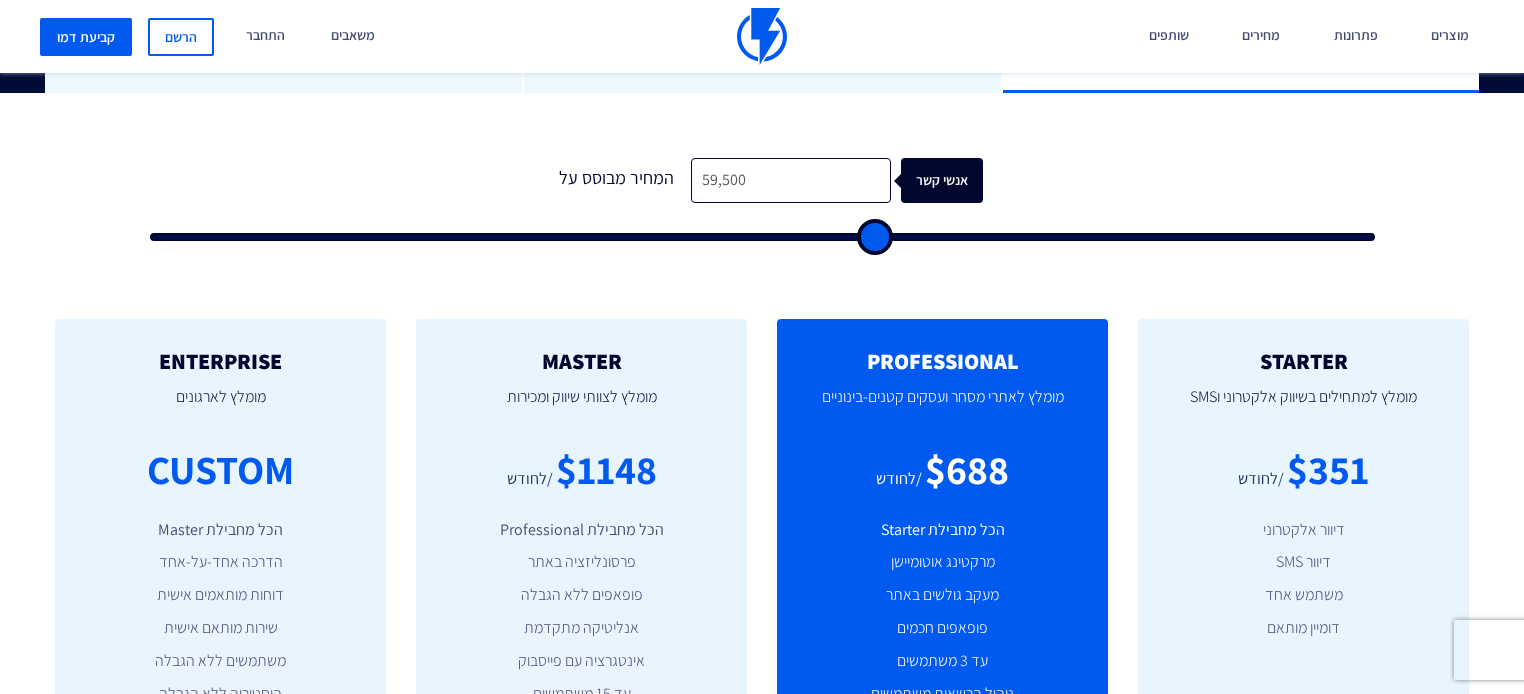type on "57,500" 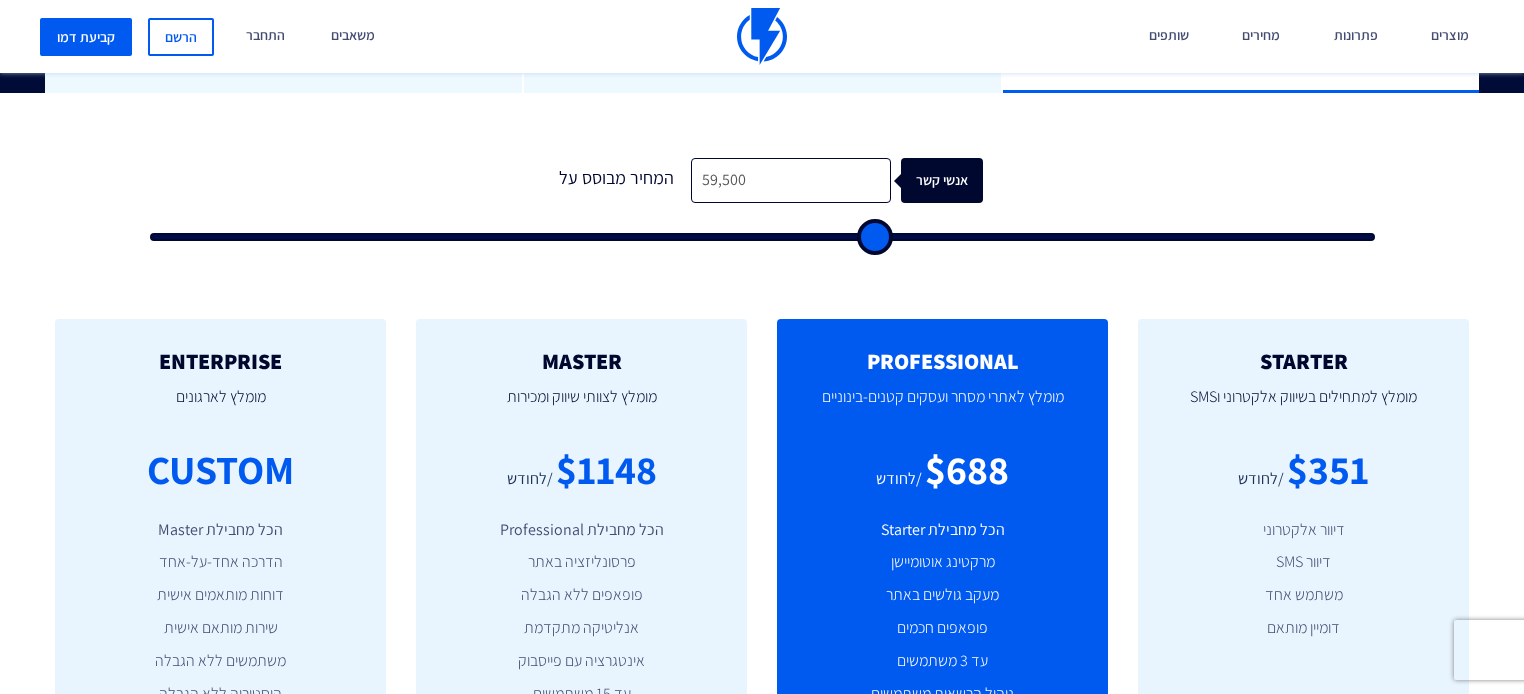 type on "57500" 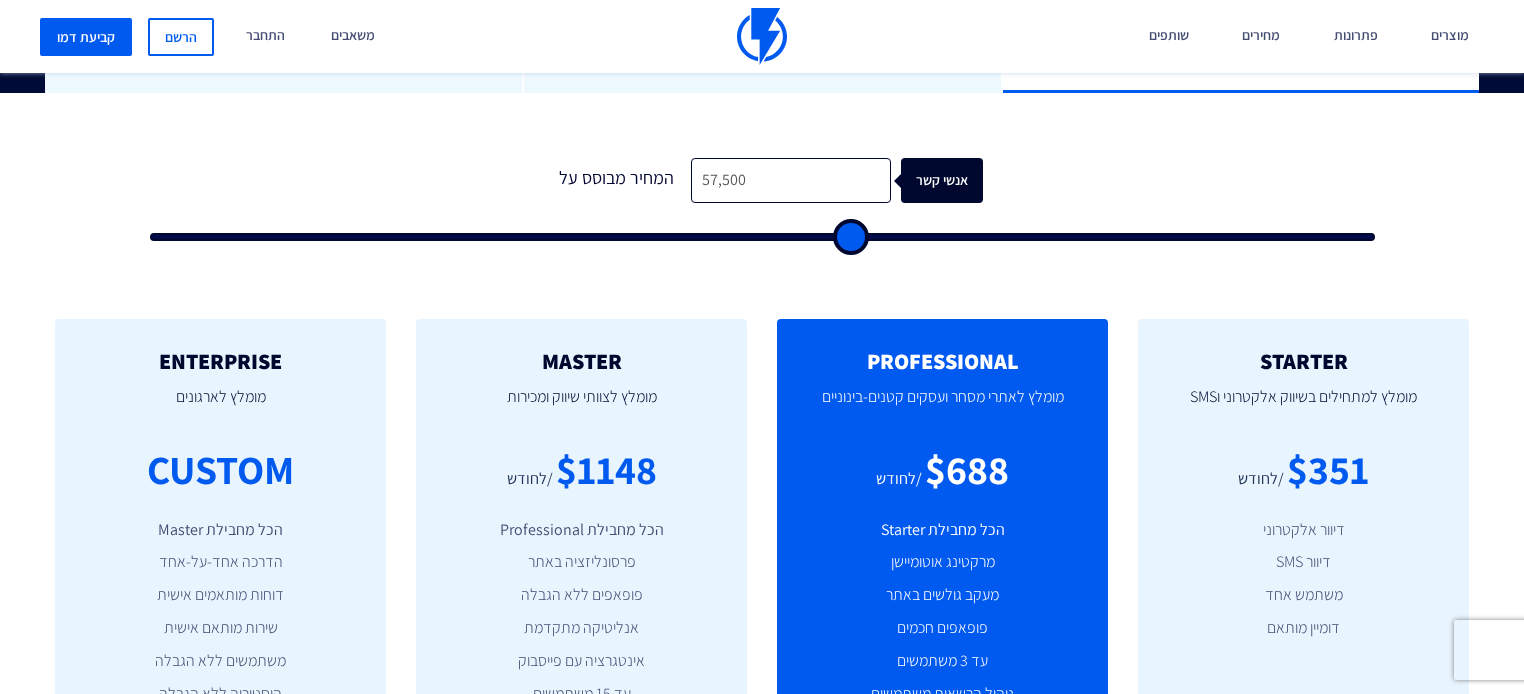 type on "55,500" 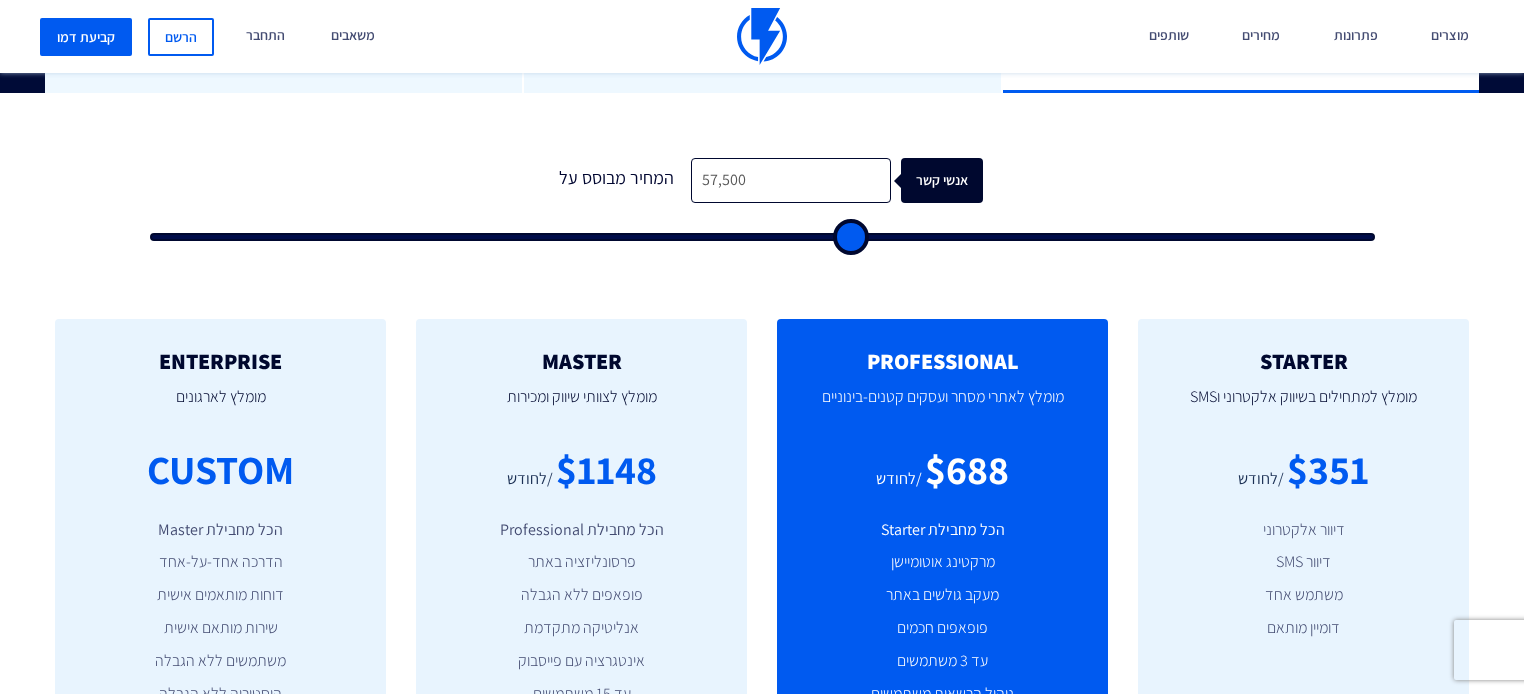 type on "55500" 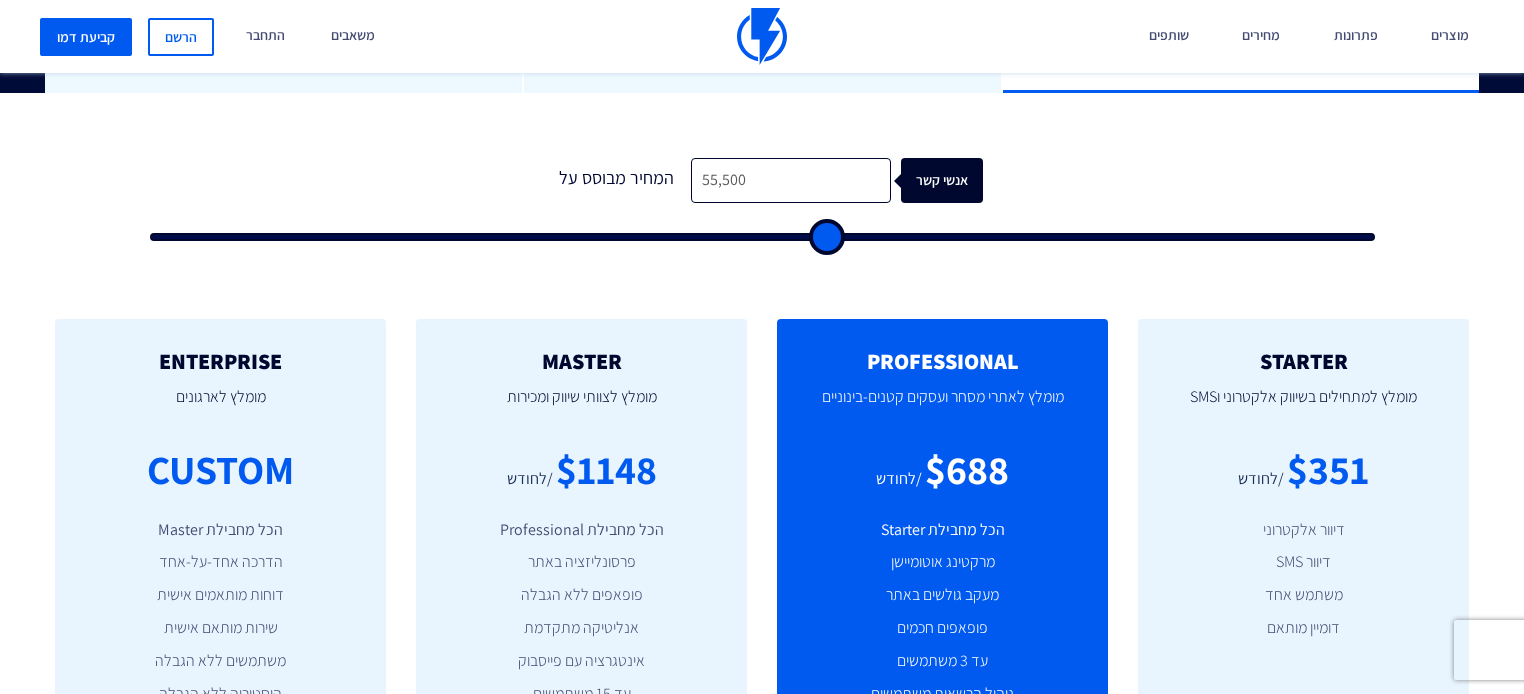 type on "52,500" 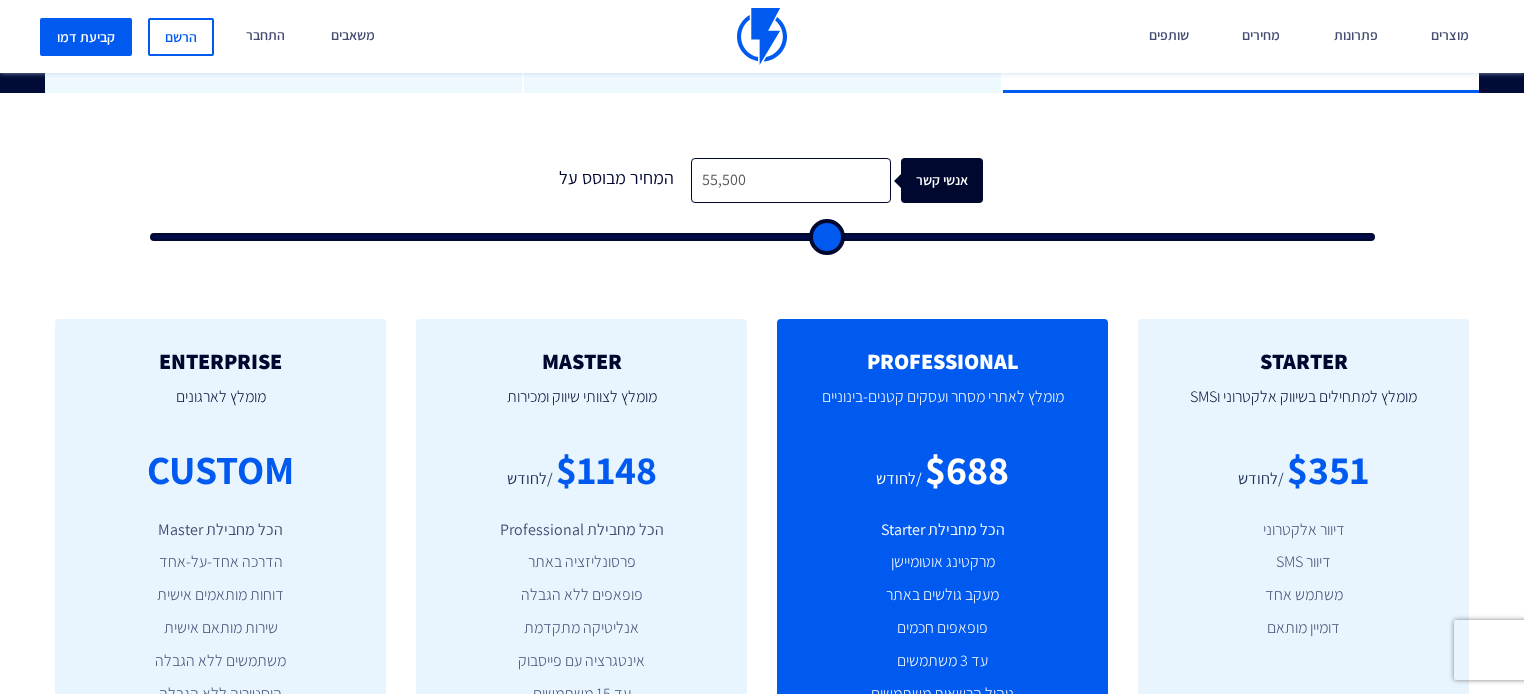 type on "52500" 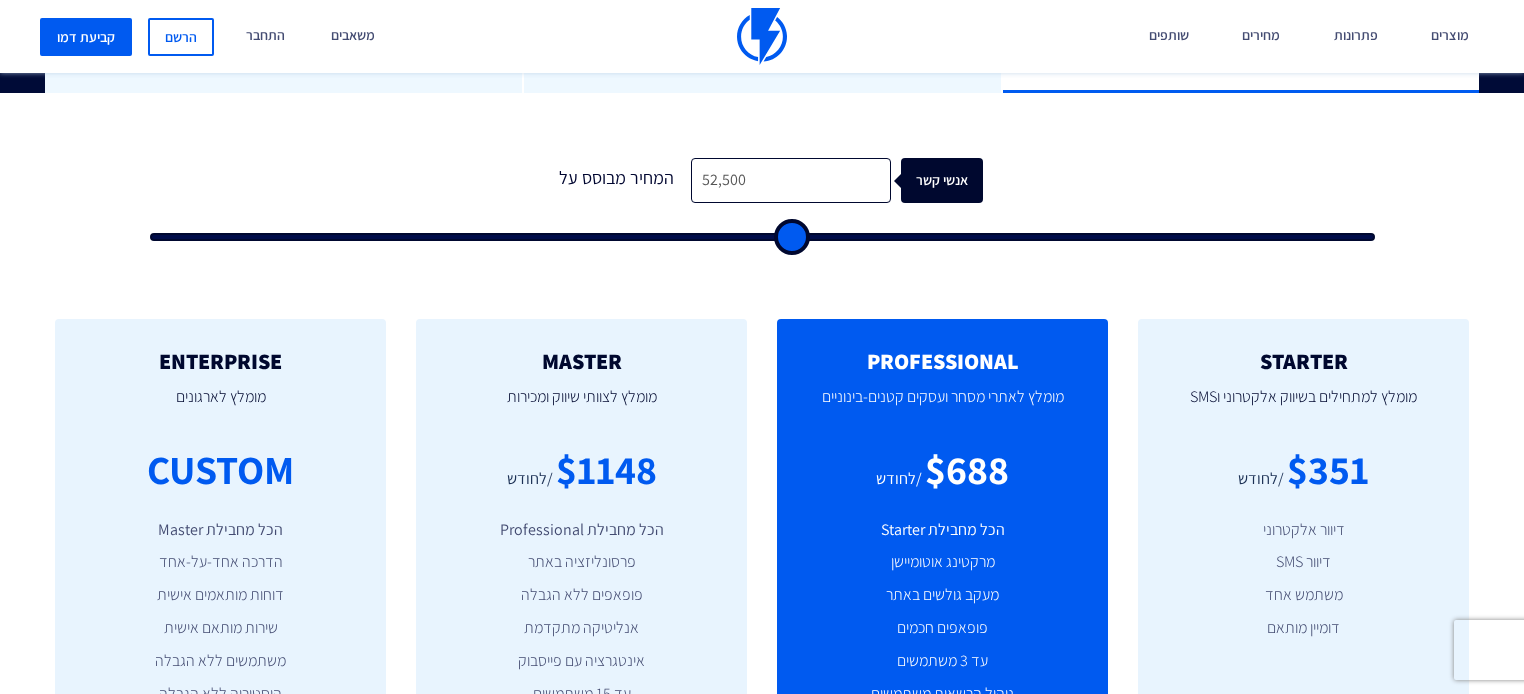 type on "49,000" 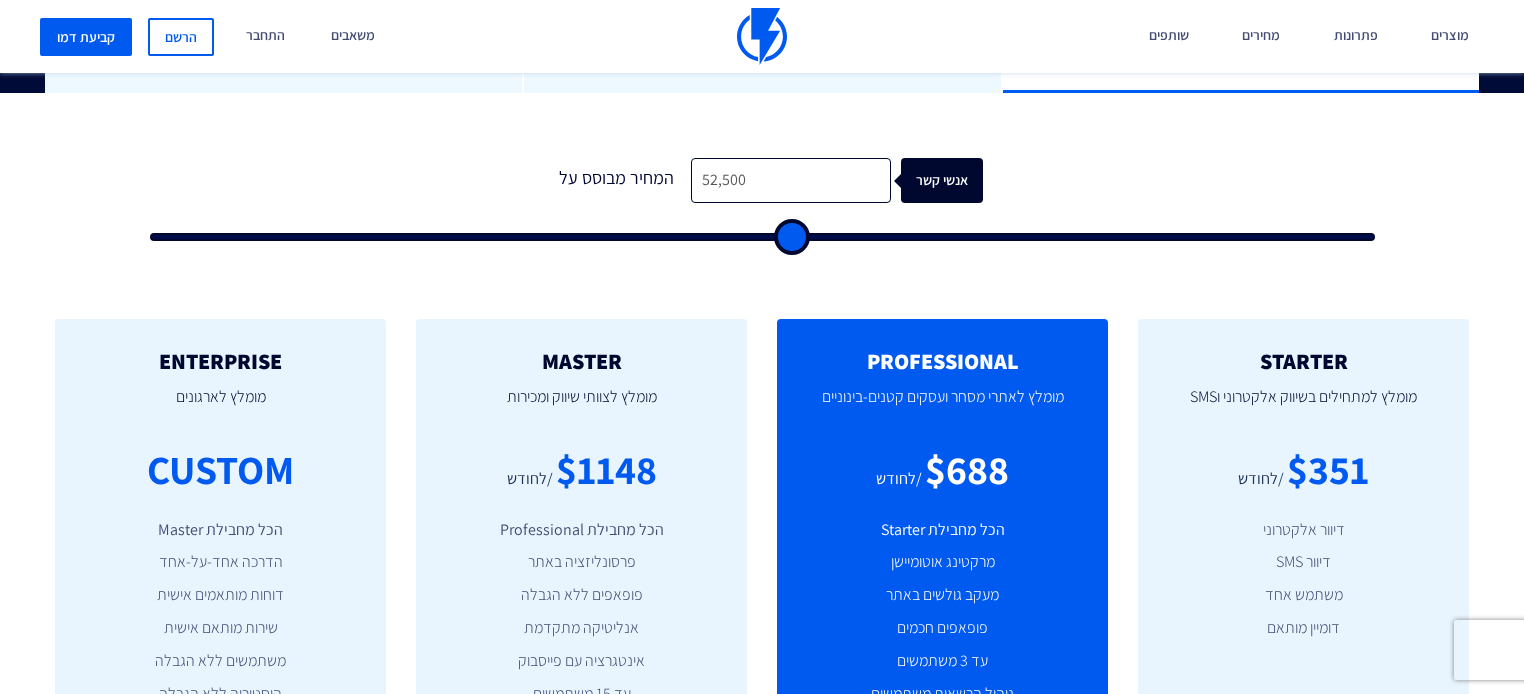 type on "49000" 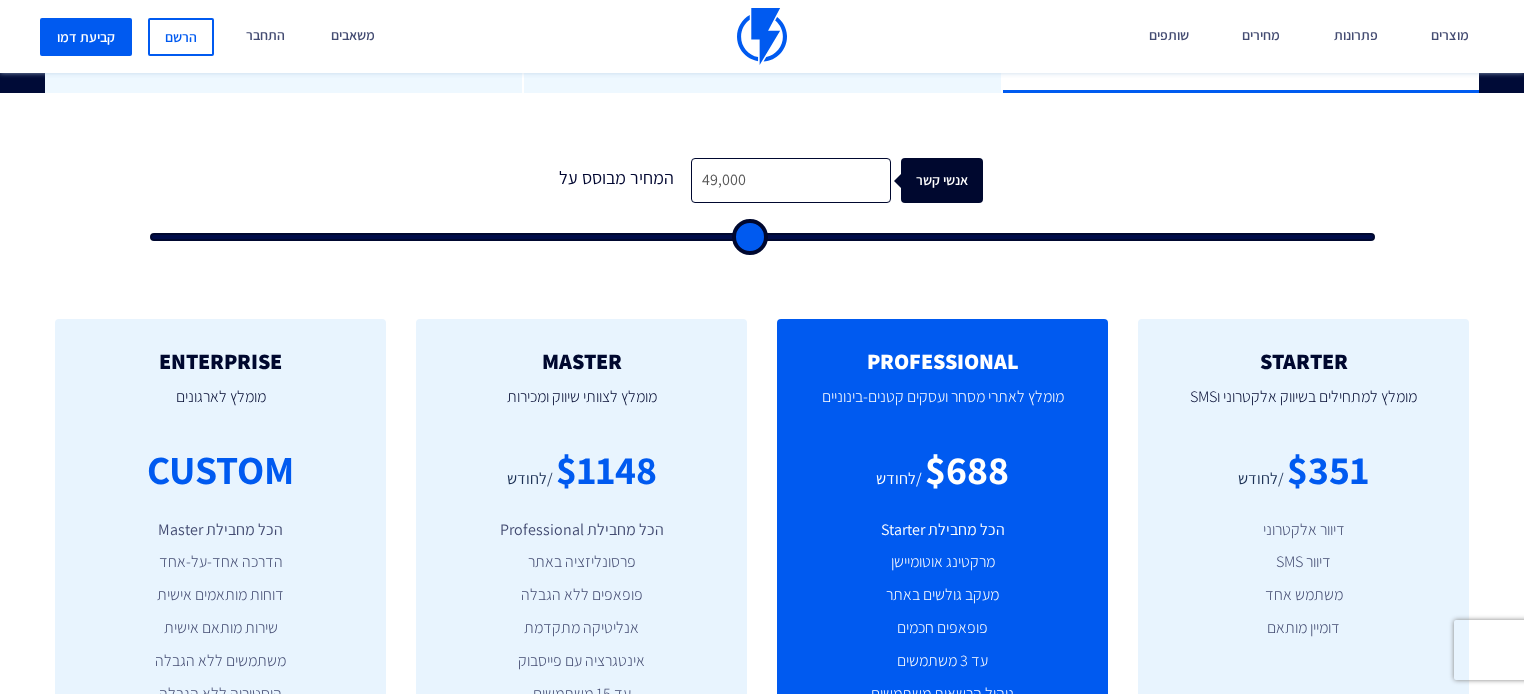 type on "46,000" 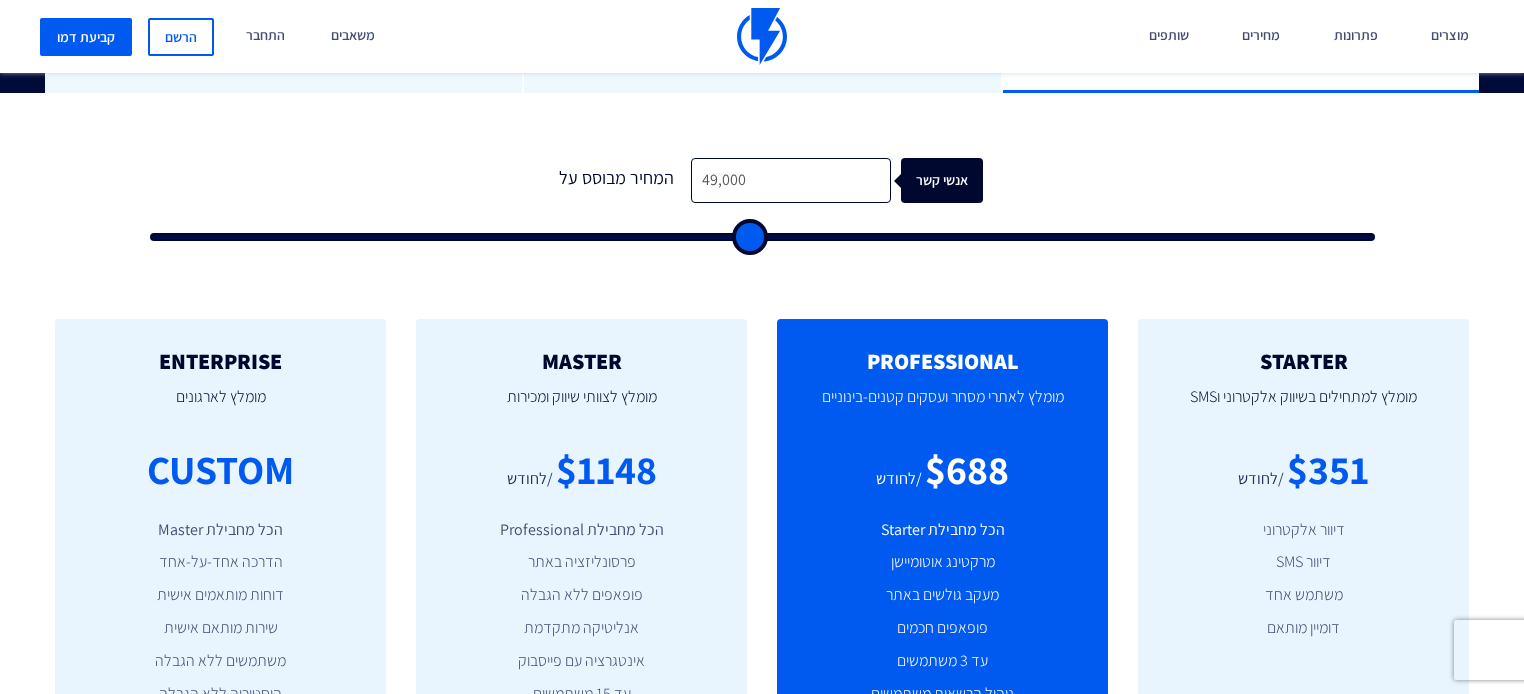 type on "46000" 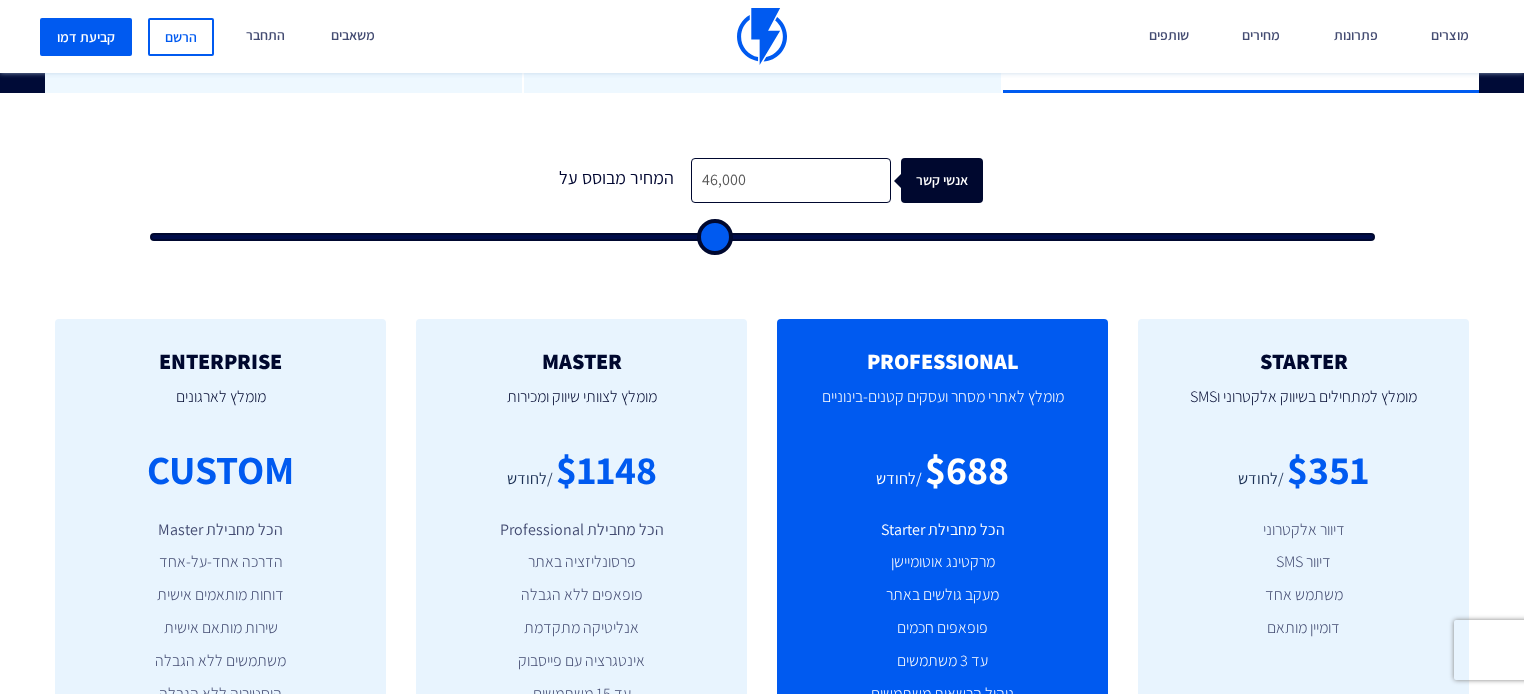 type on "41,500" 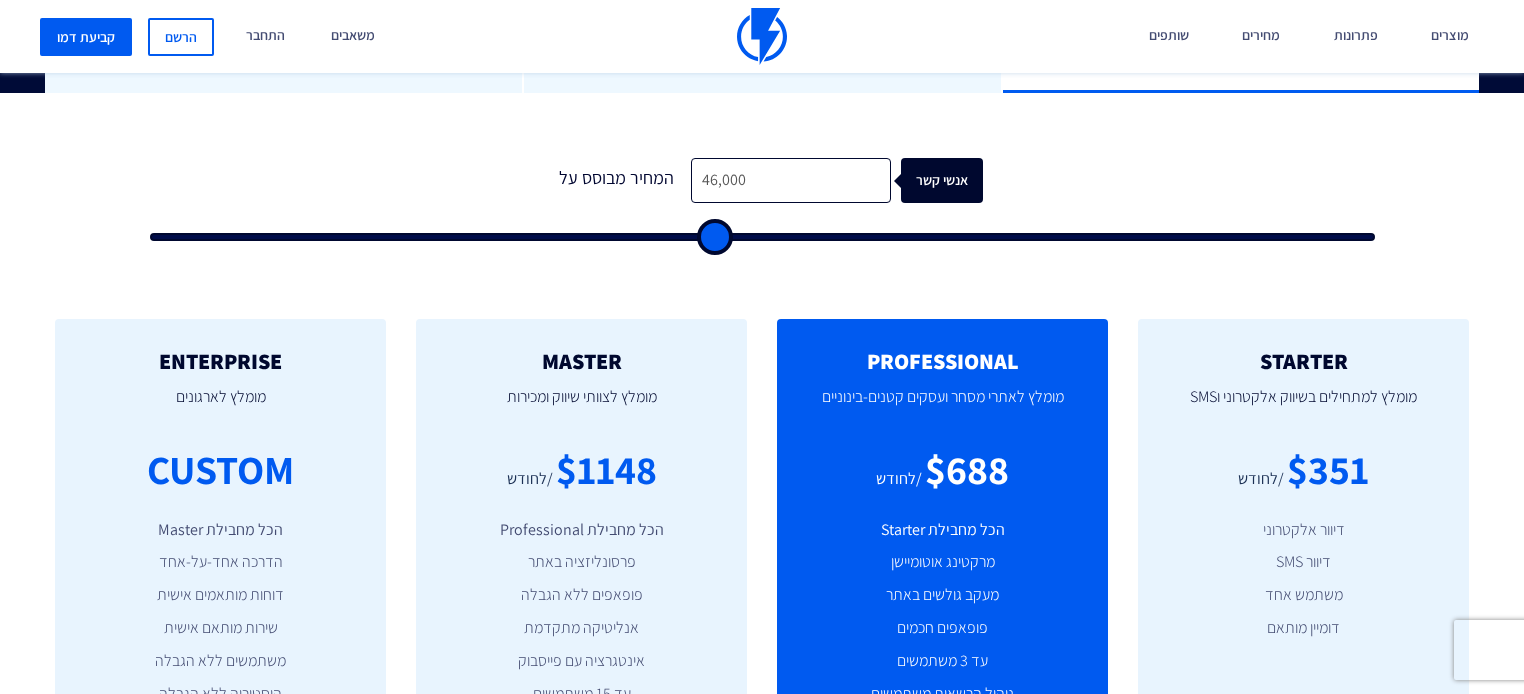 type on "41500" 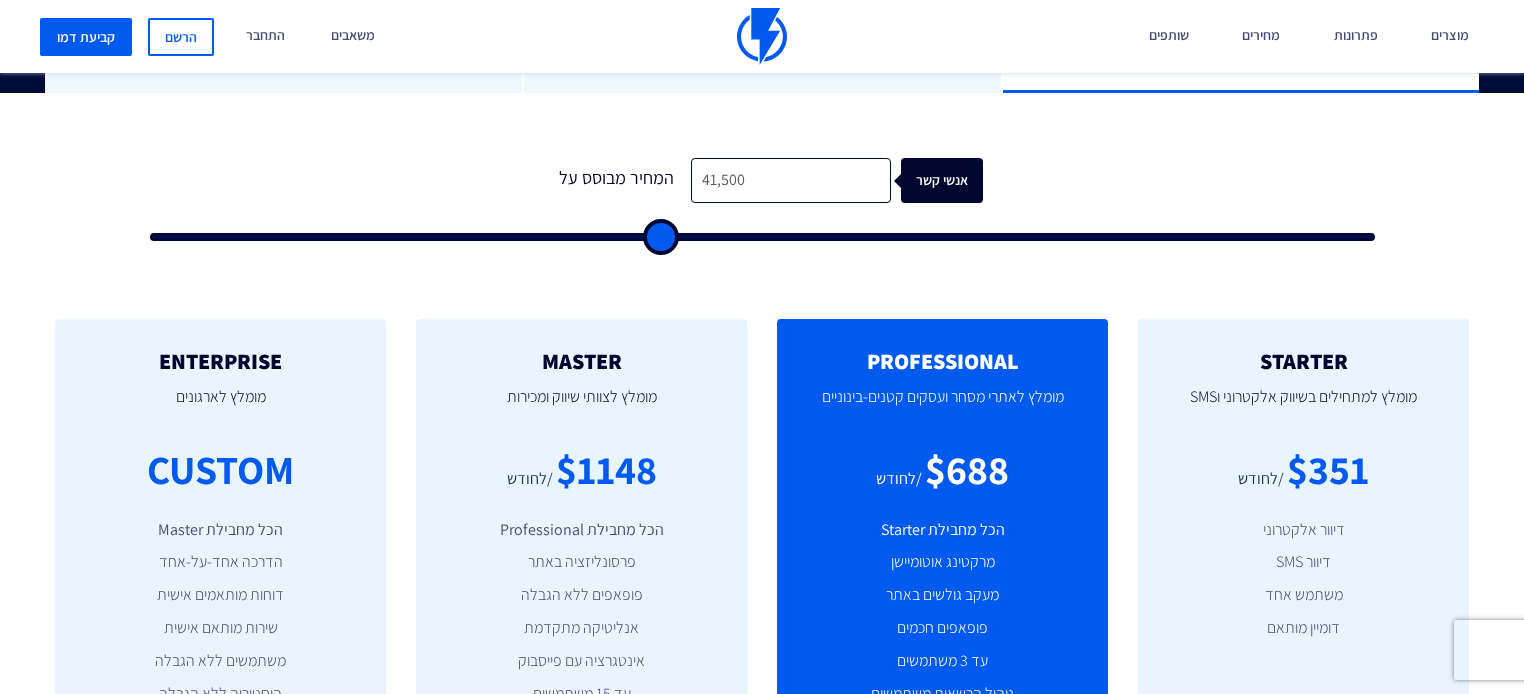 type on "37,500" 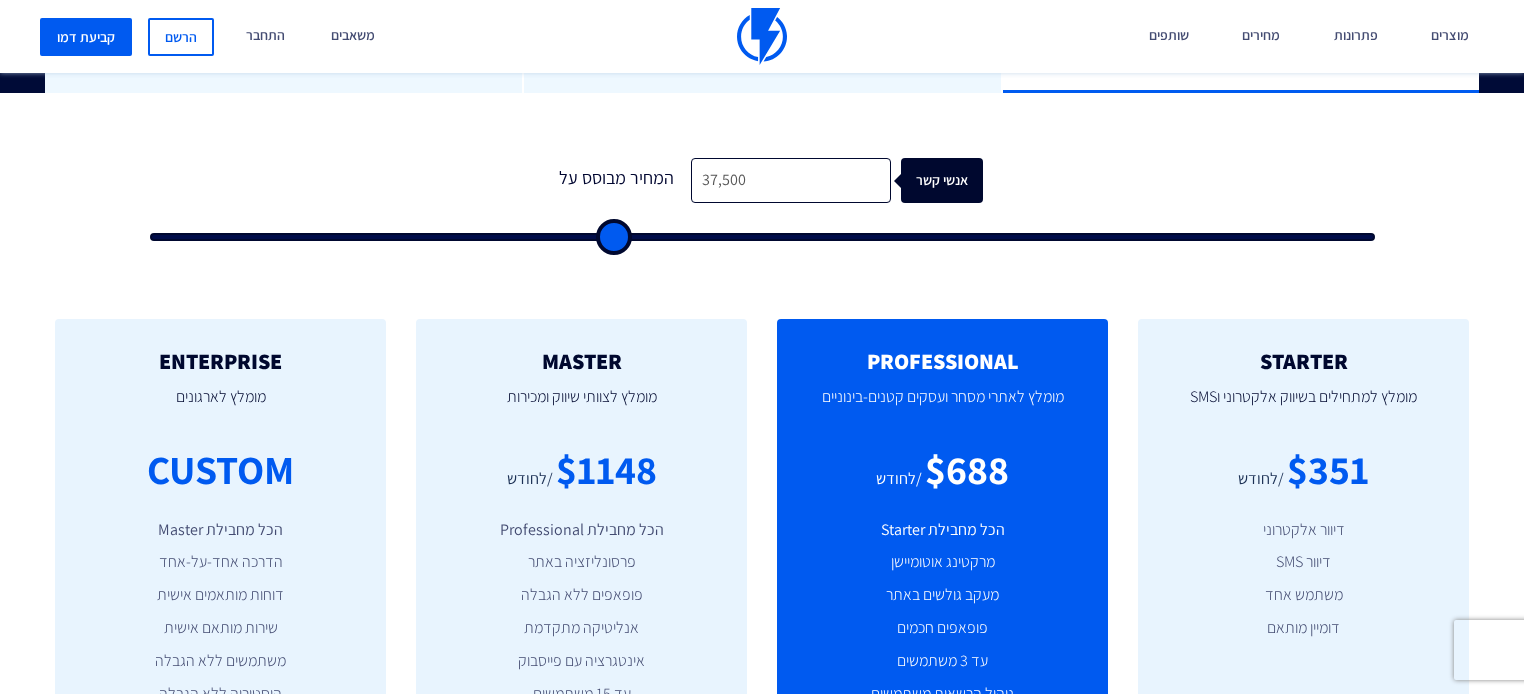 type on "34,000" 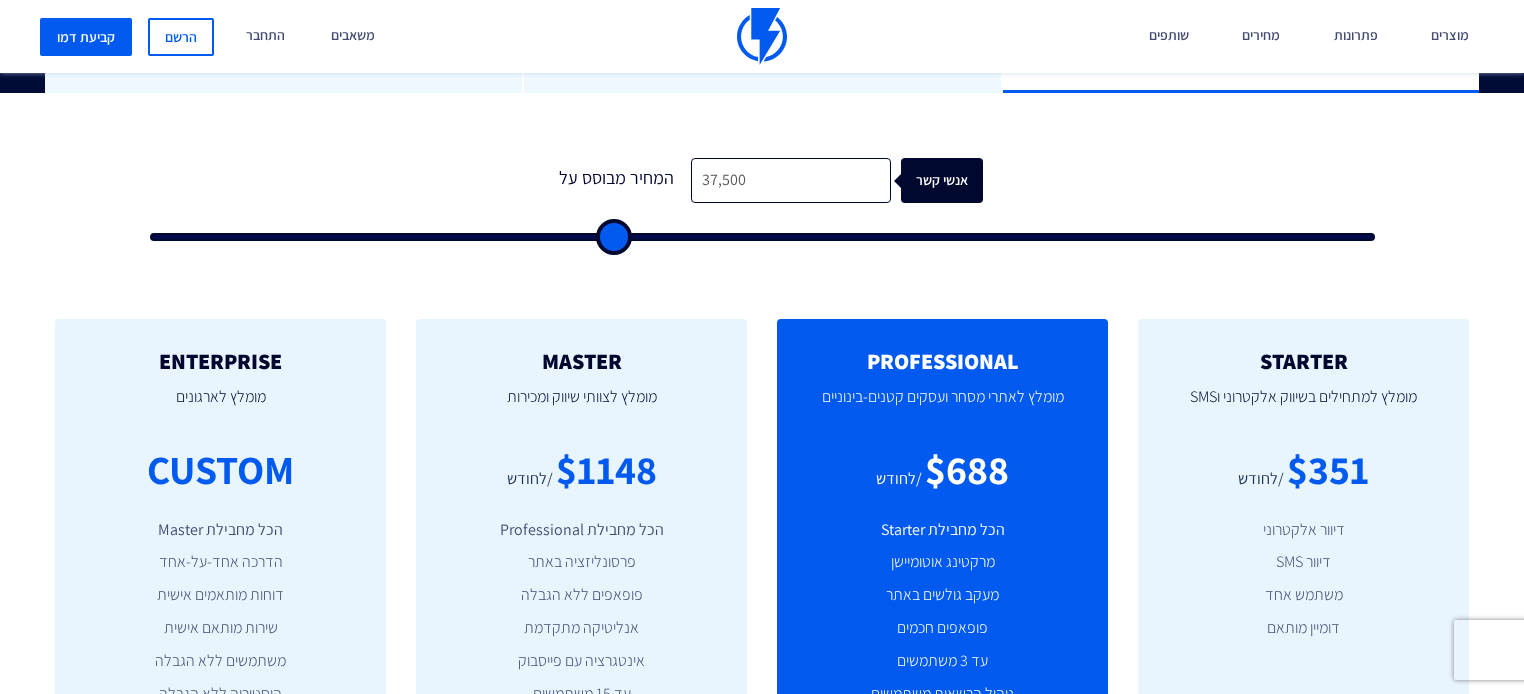 type on "34000" 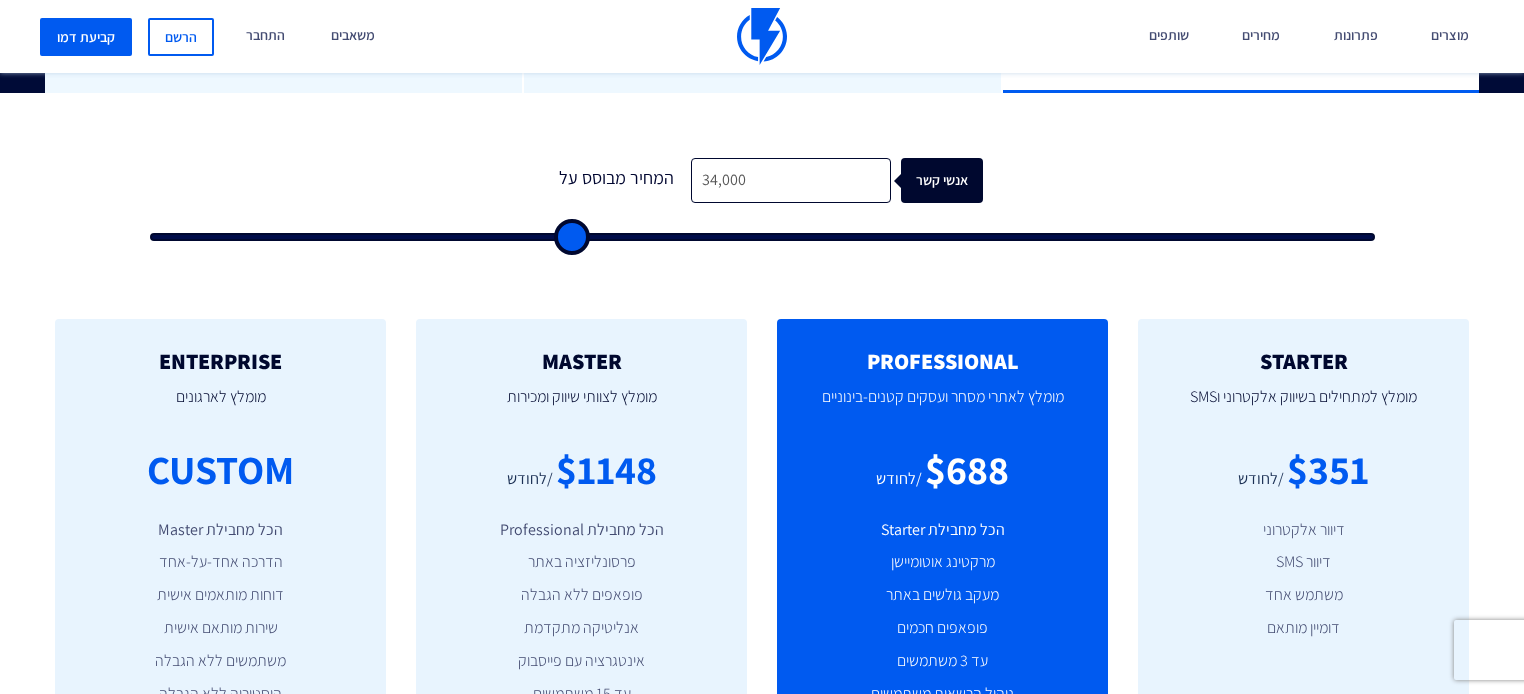 type on "29,500" 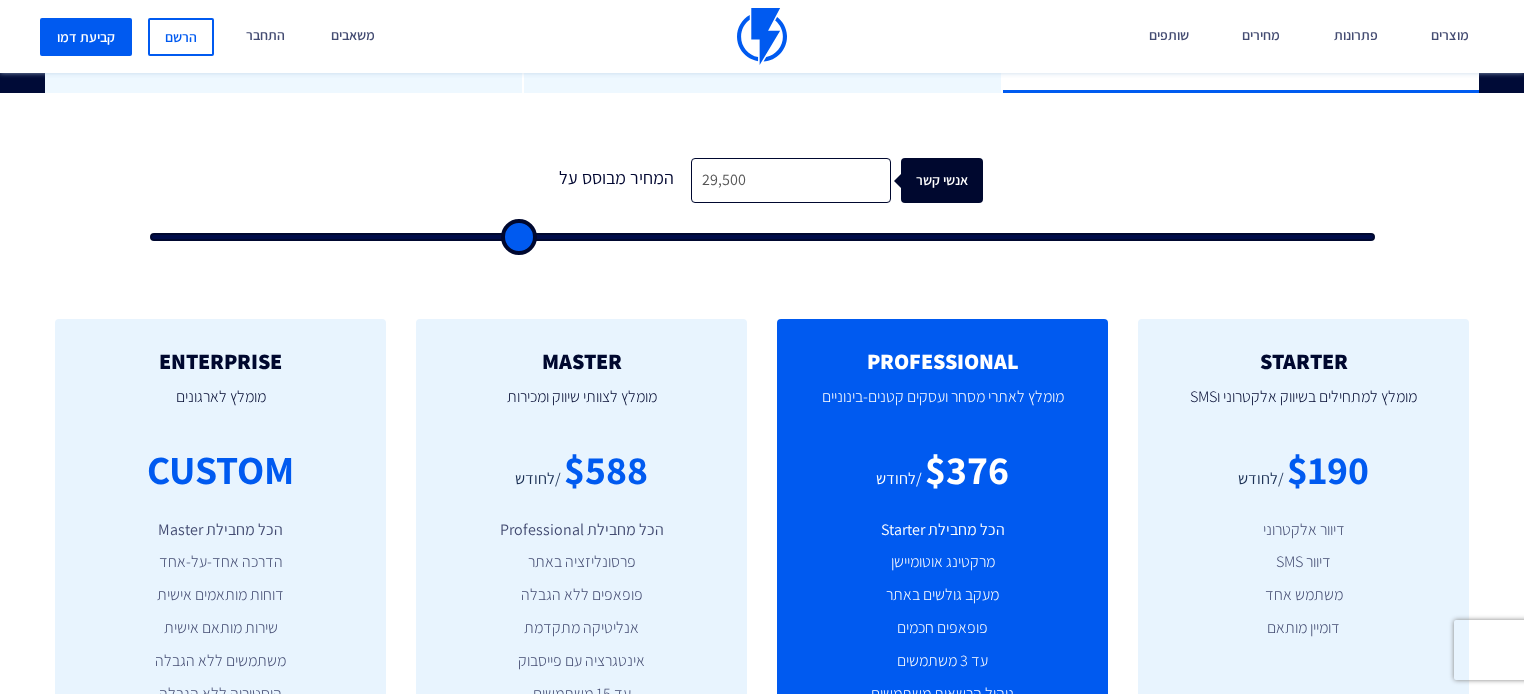 type on "25,500" 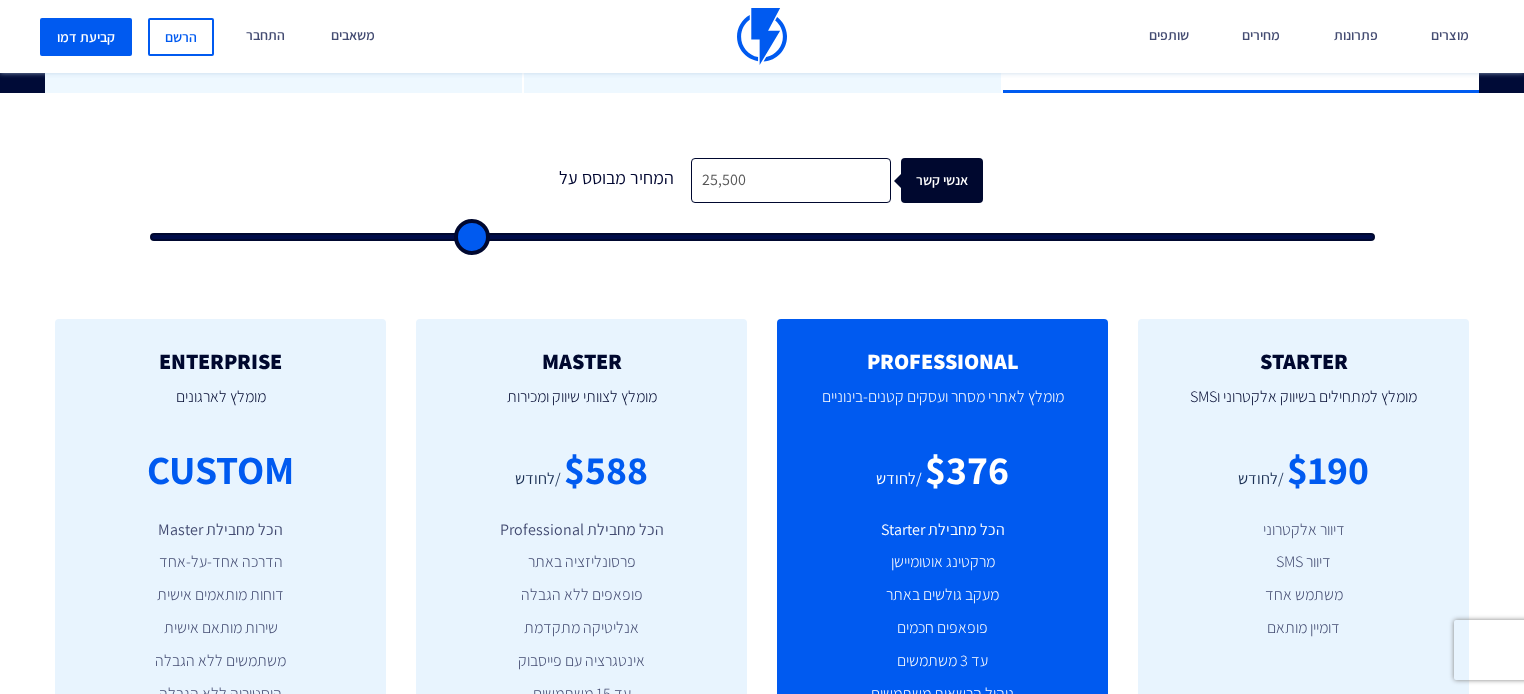 type on "22,000" 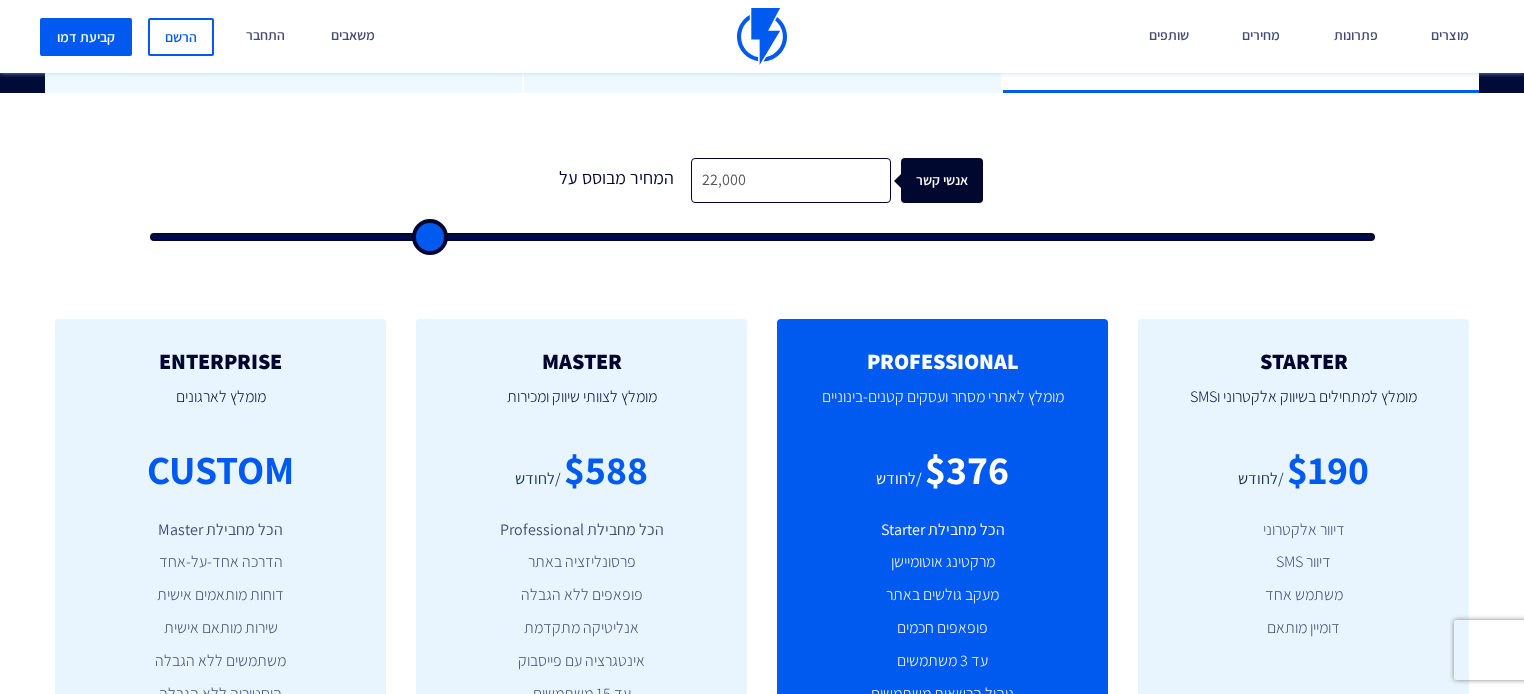 type on "18,500" 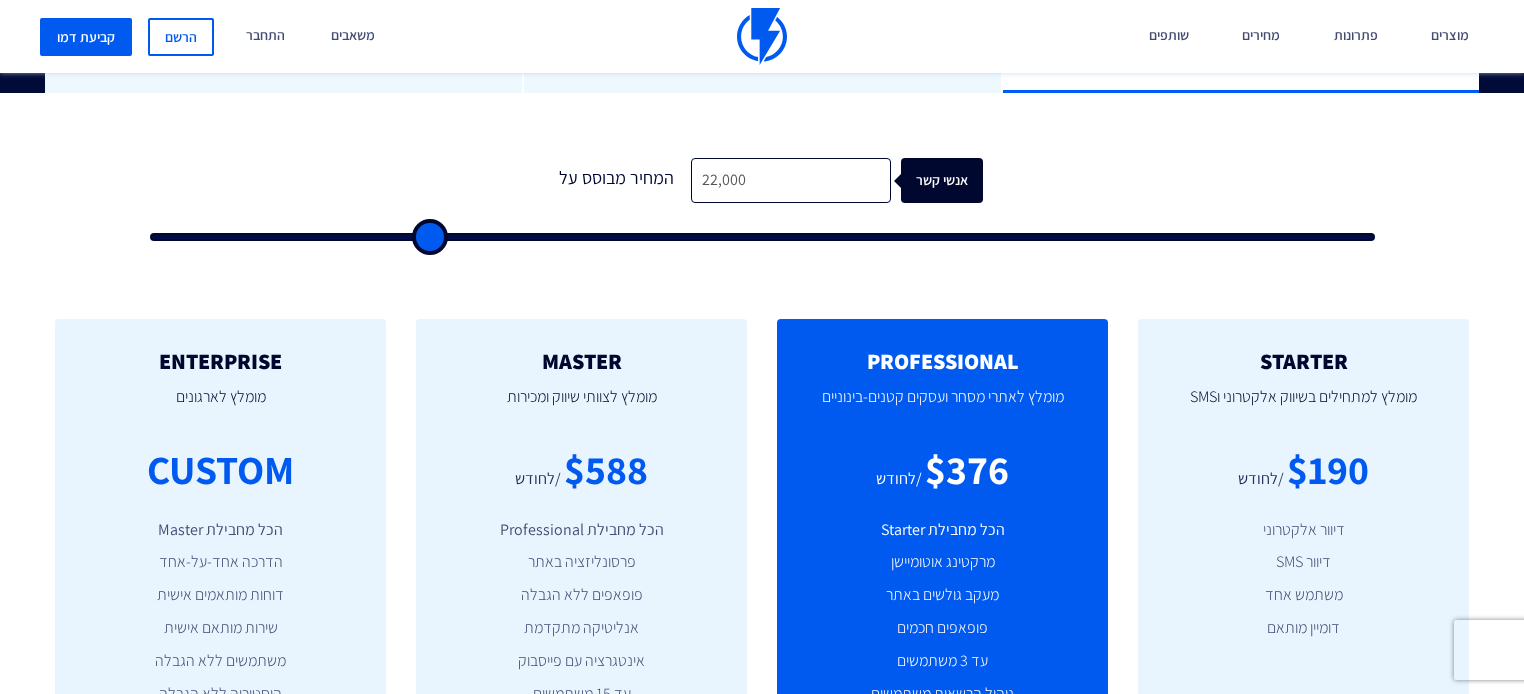 type on "18500" 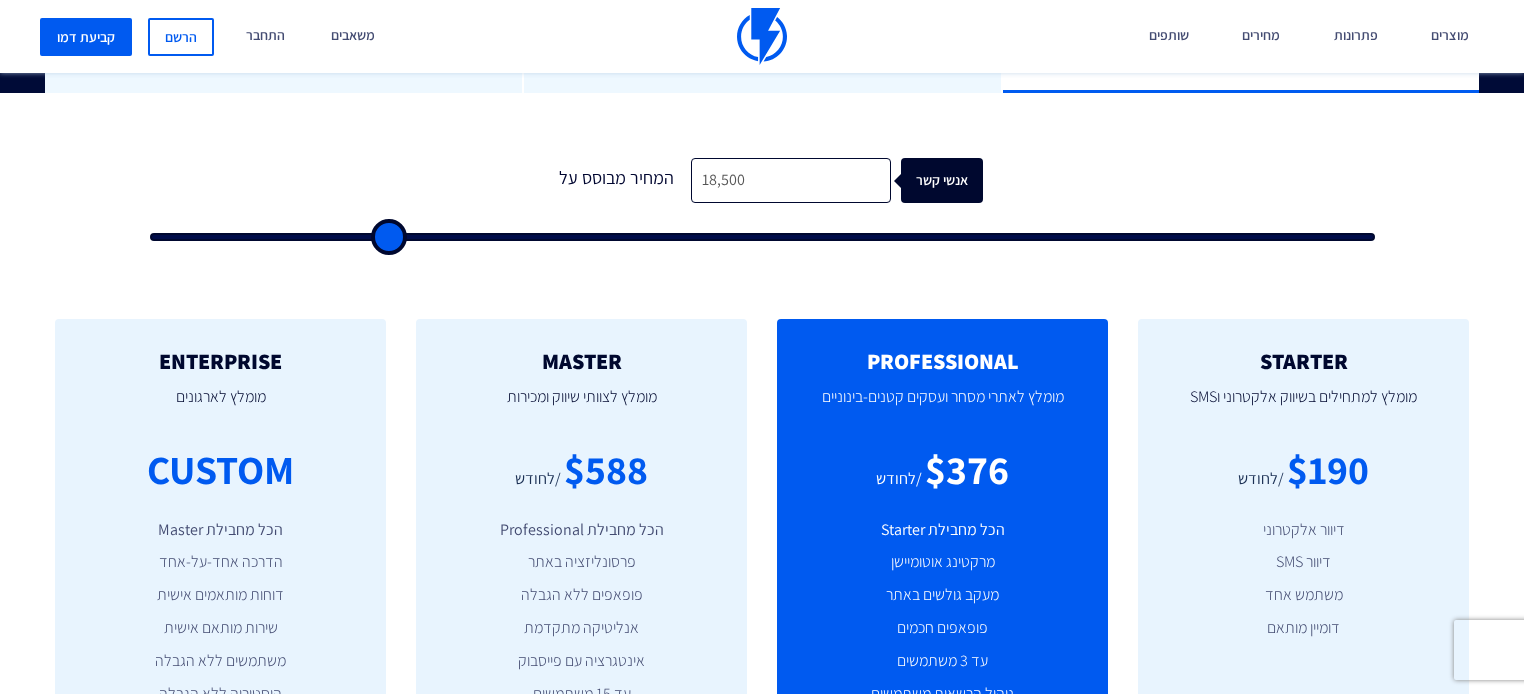 type on "16,000" 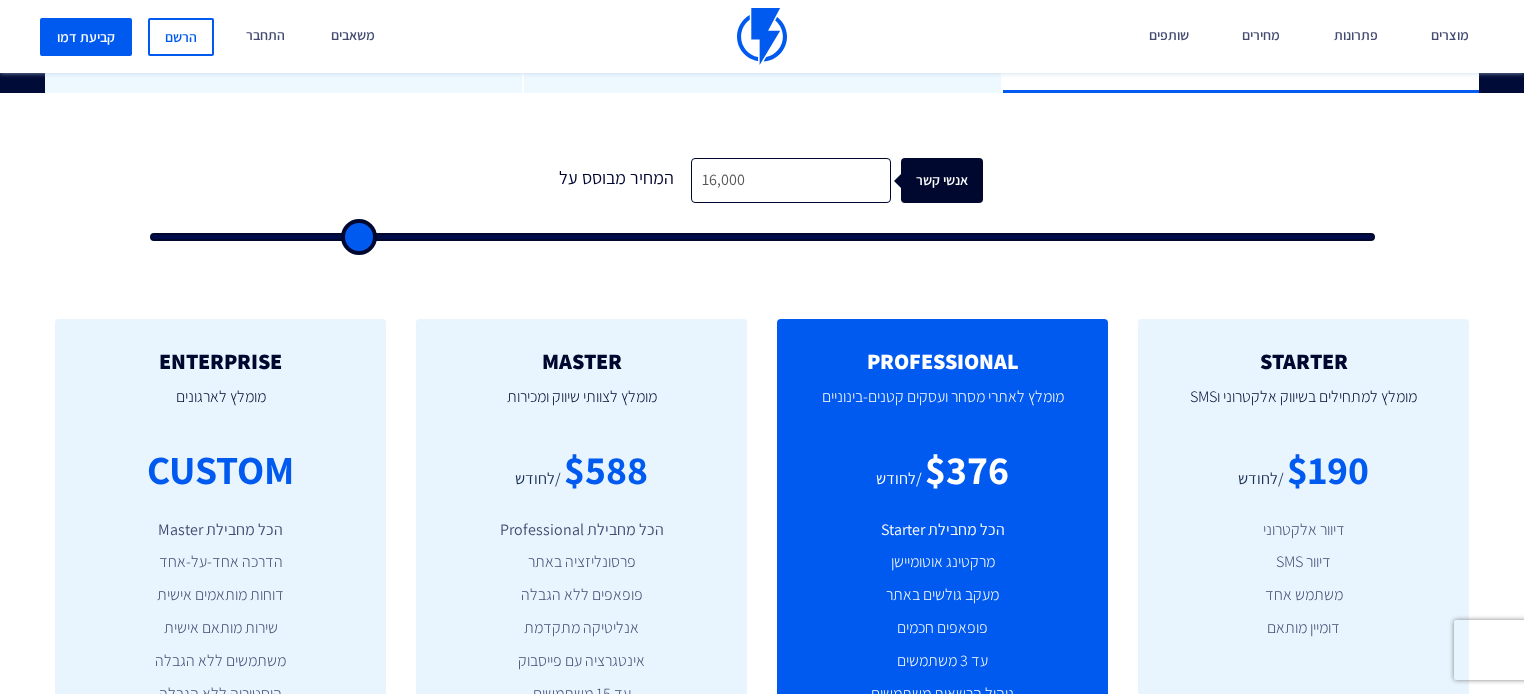 type on "14,000" 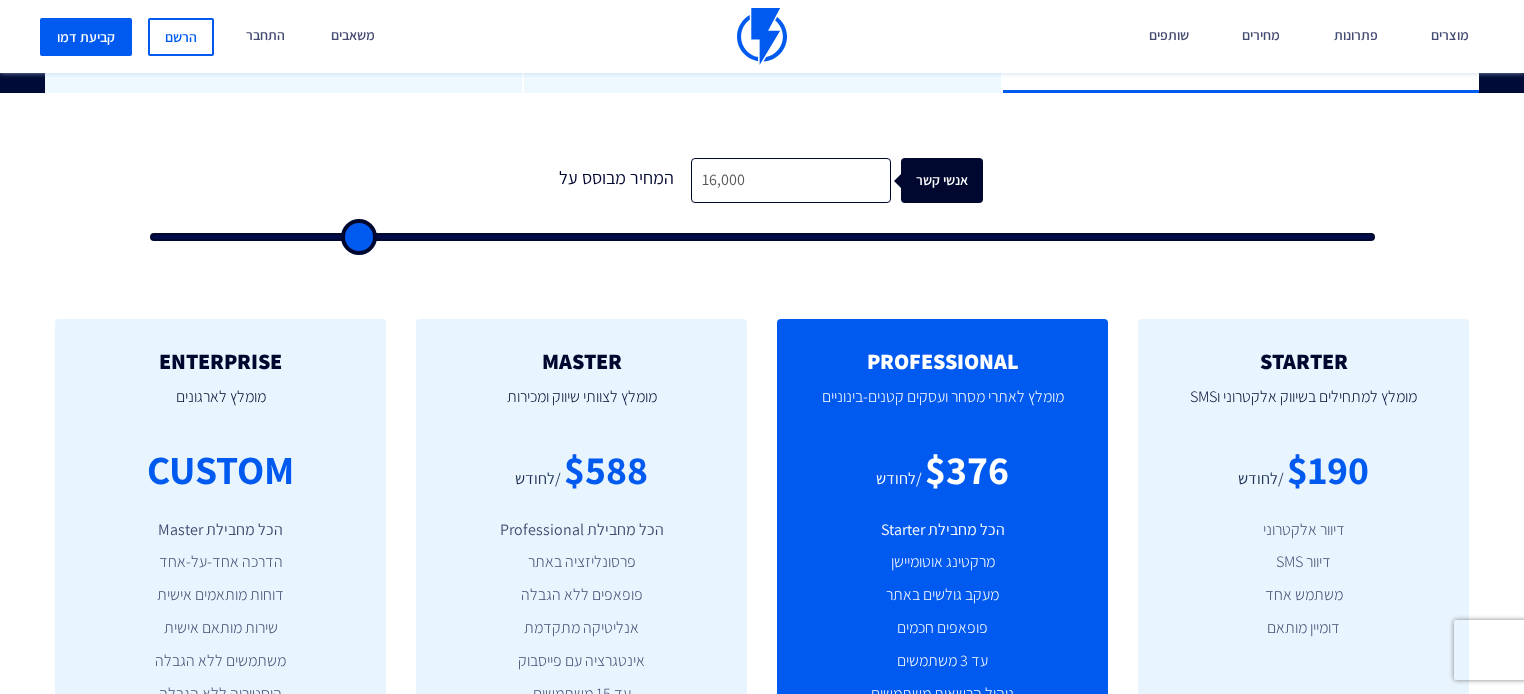 type on "14000" 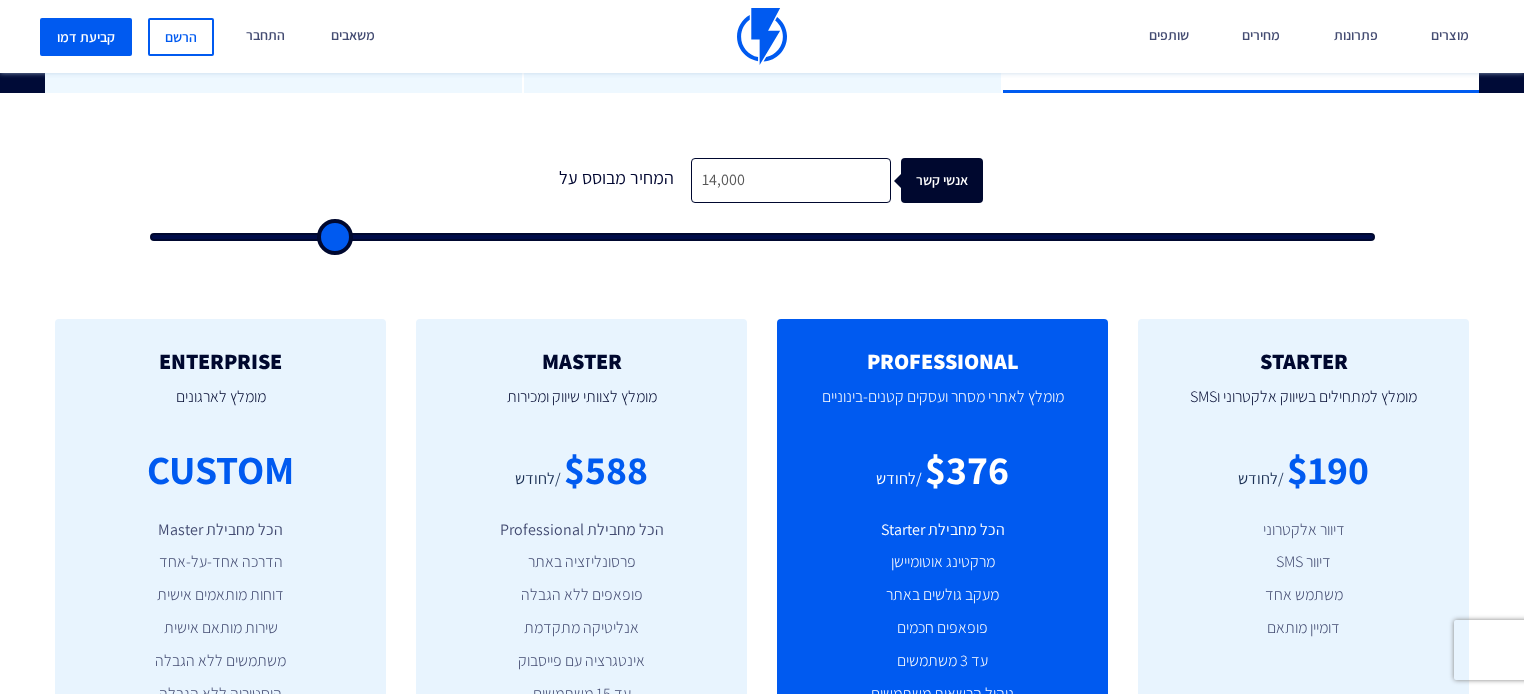 type on "13,000" 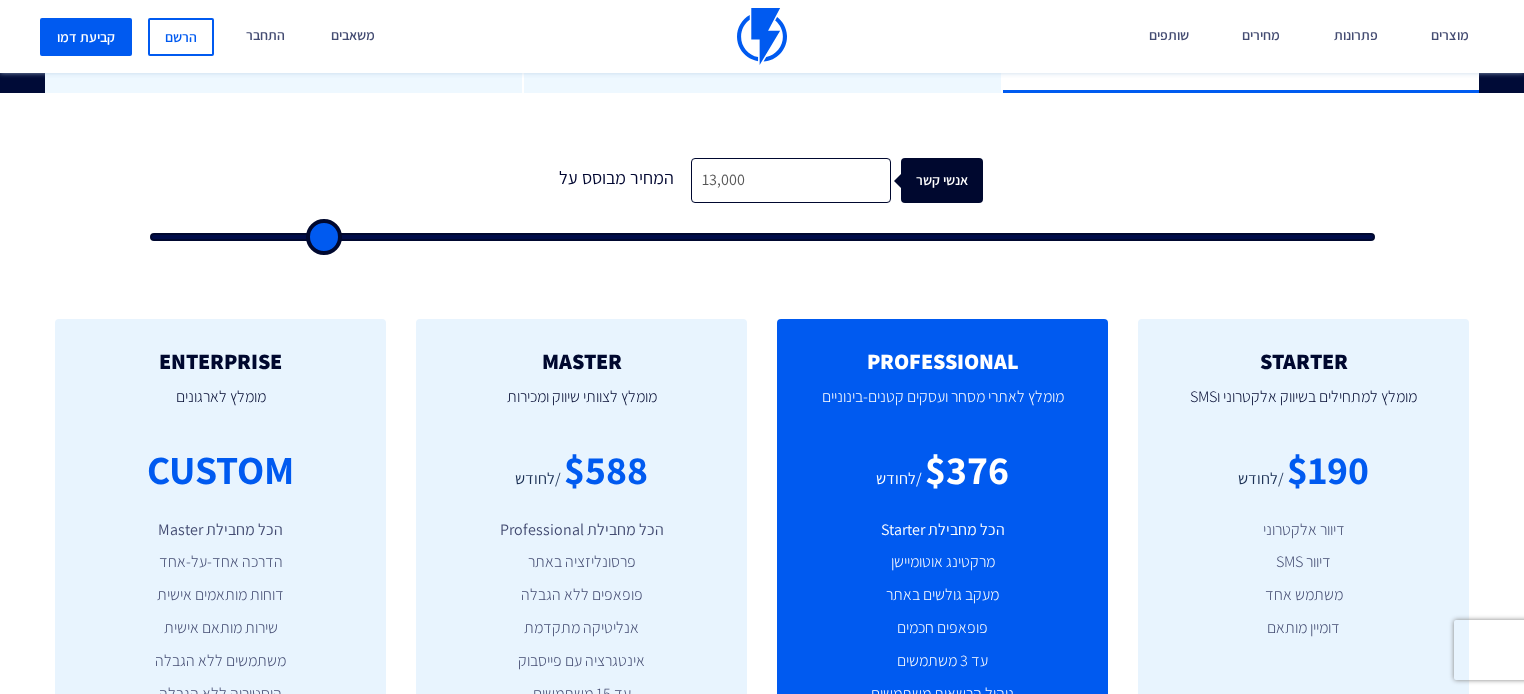 type on "12,500" 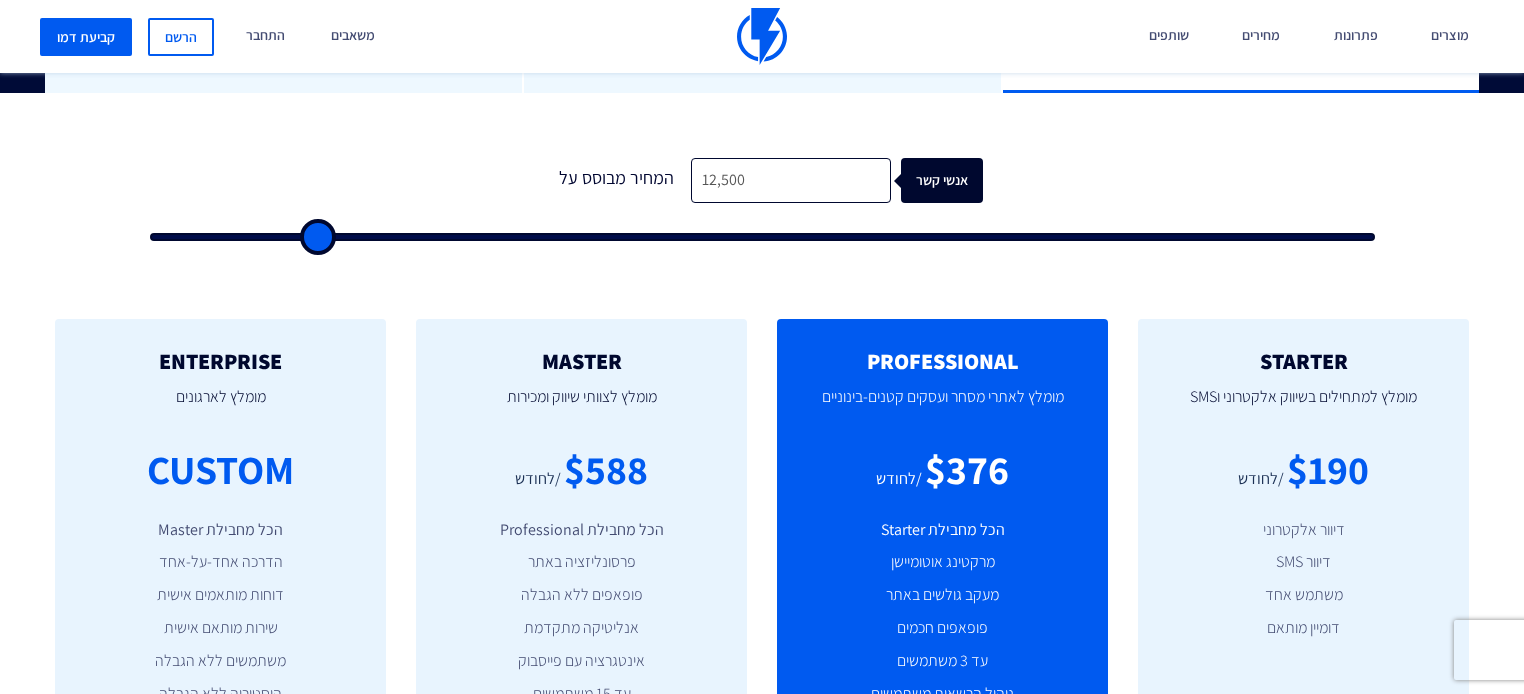 type on "12,000" 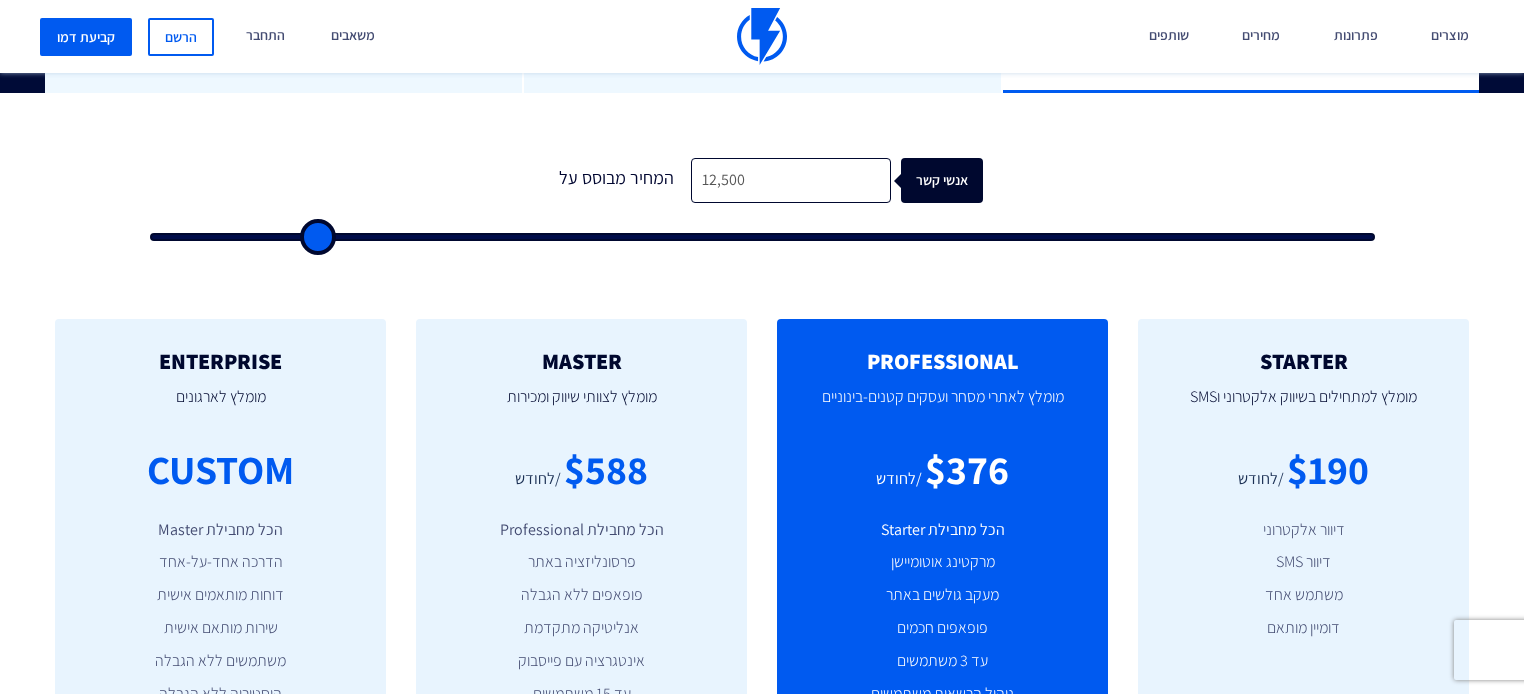 type on "12000" 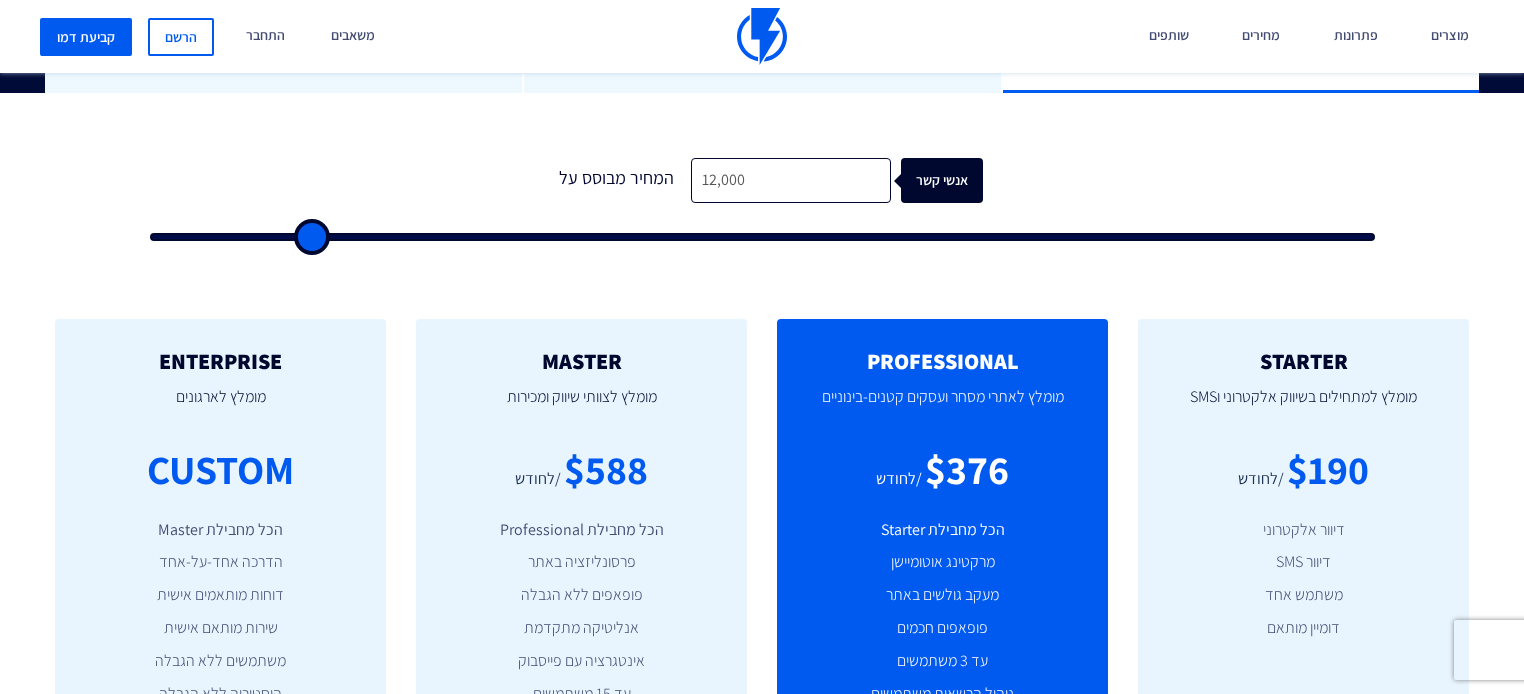 type on "11,500" 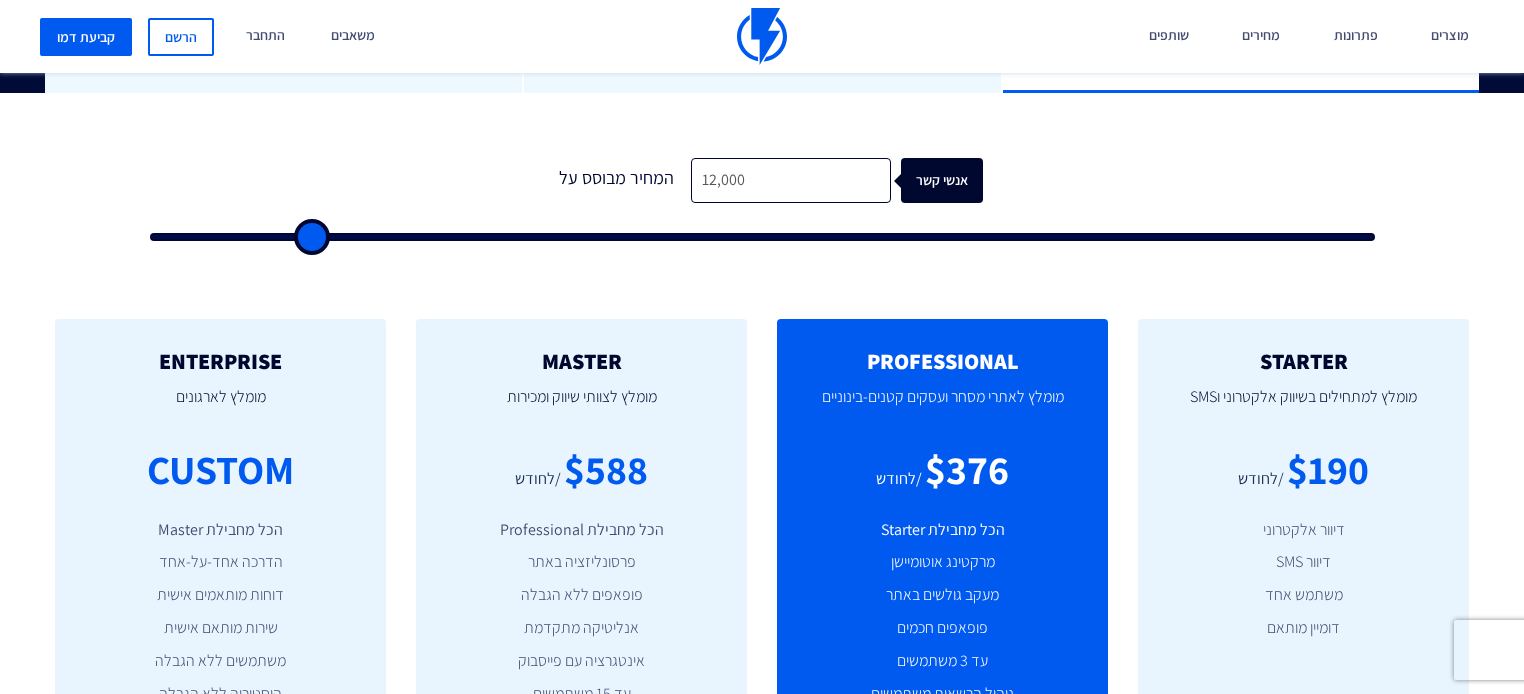 type on "11500" 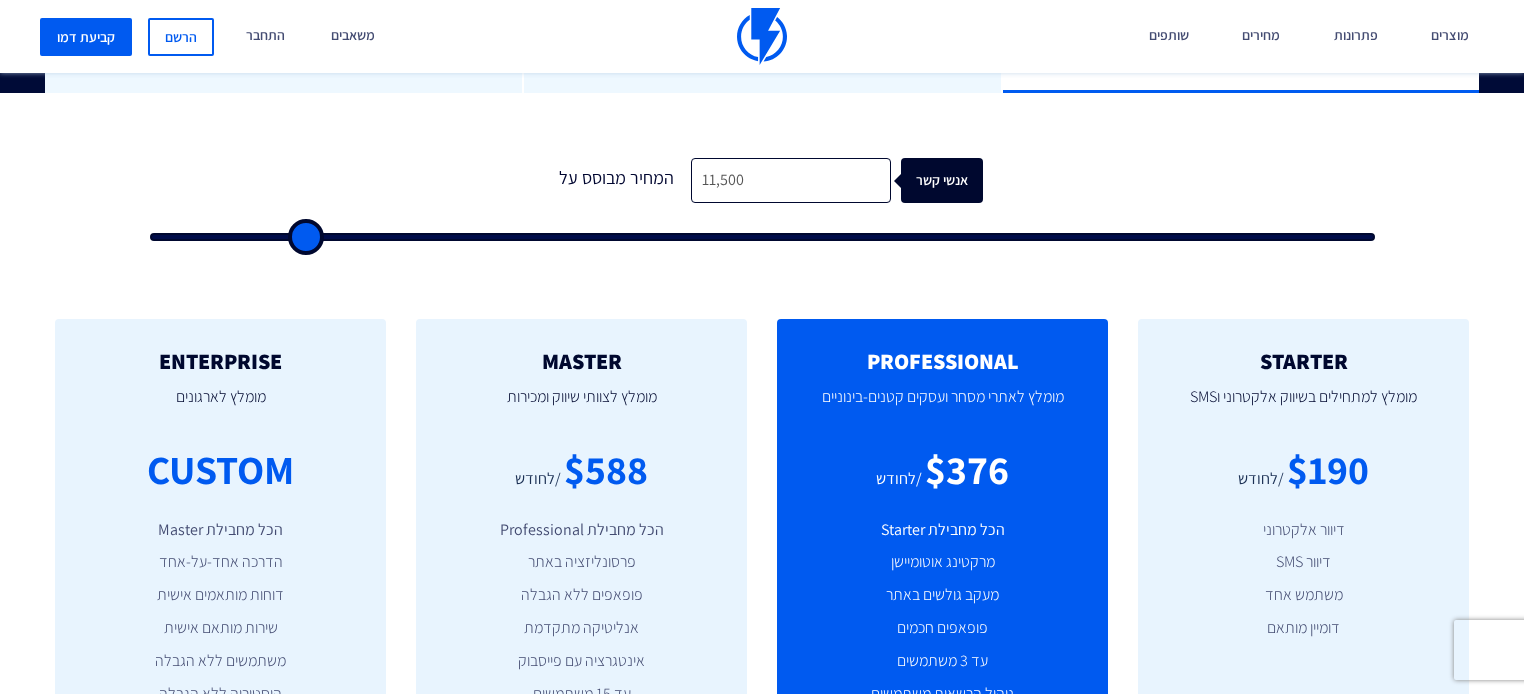 type on "11,000" 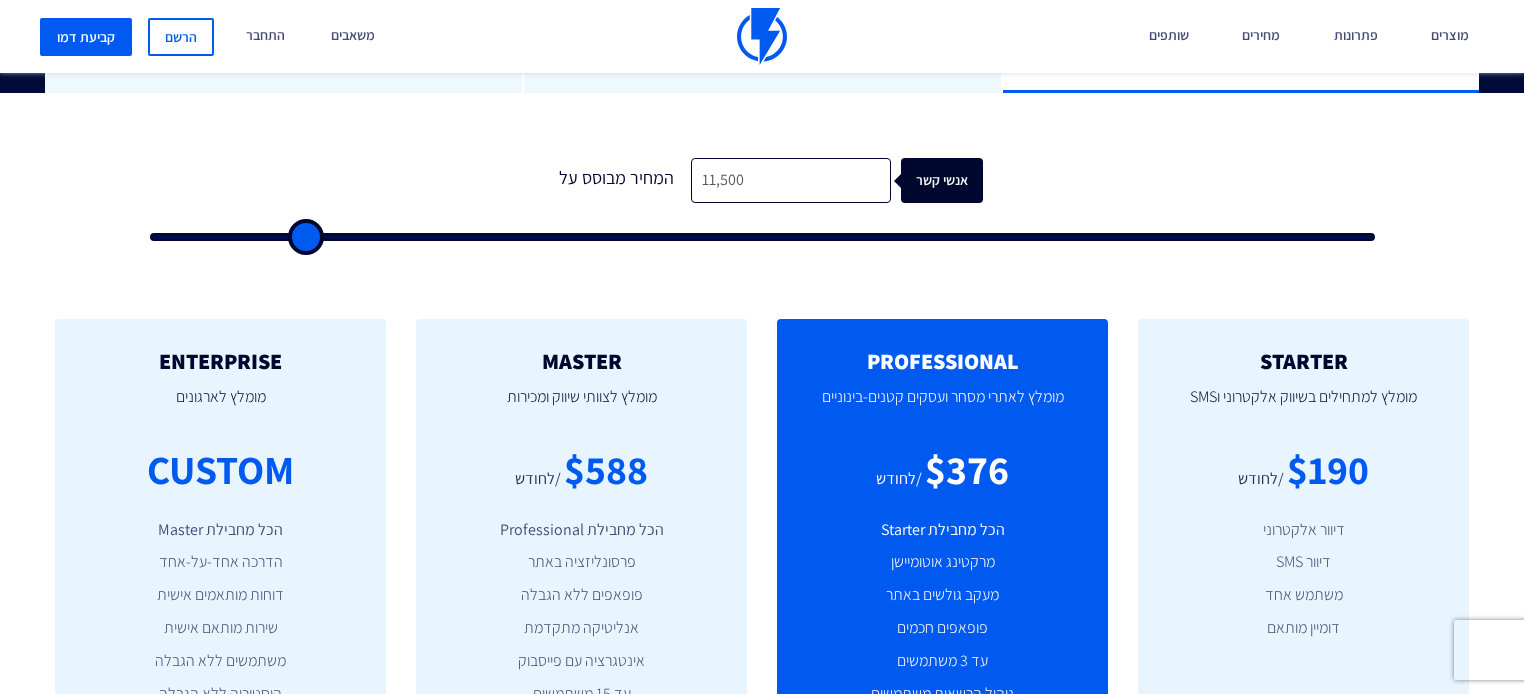type on "11000" 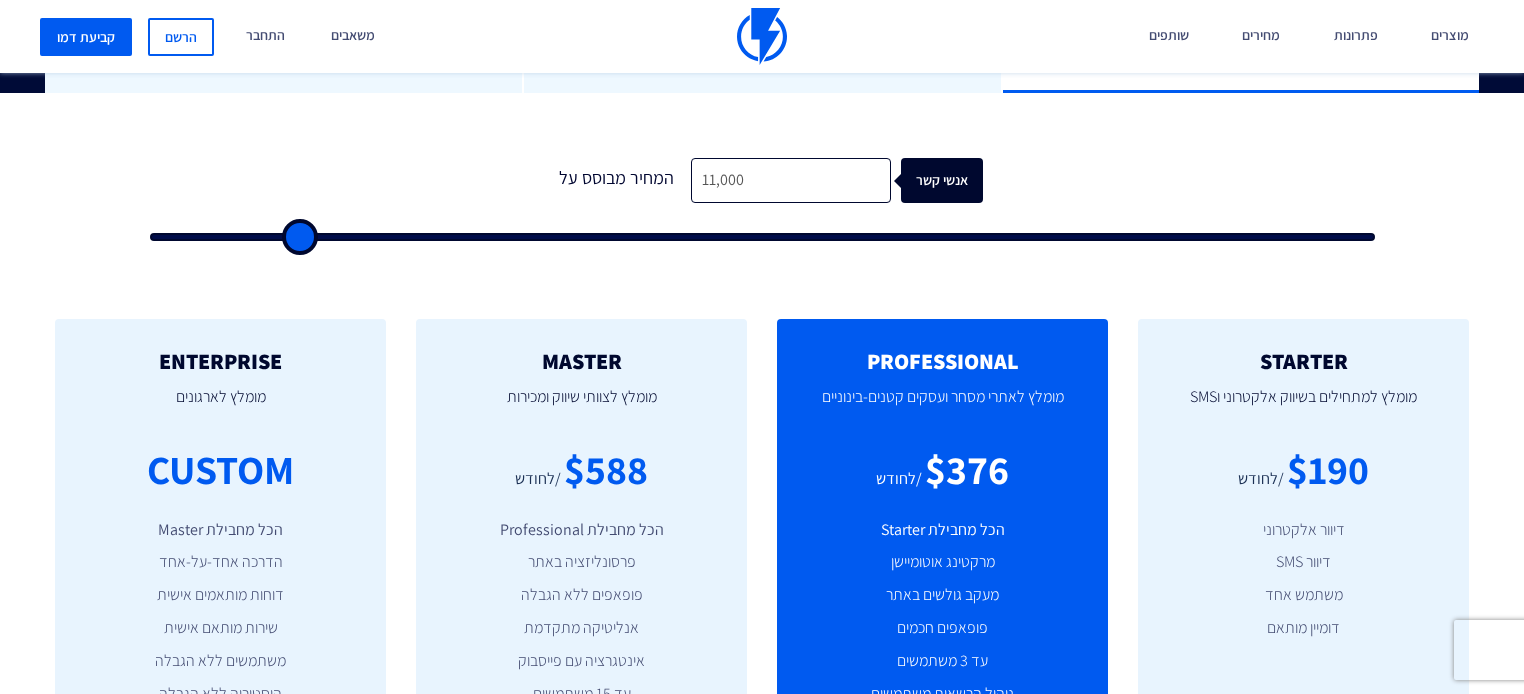 type on "10,500" 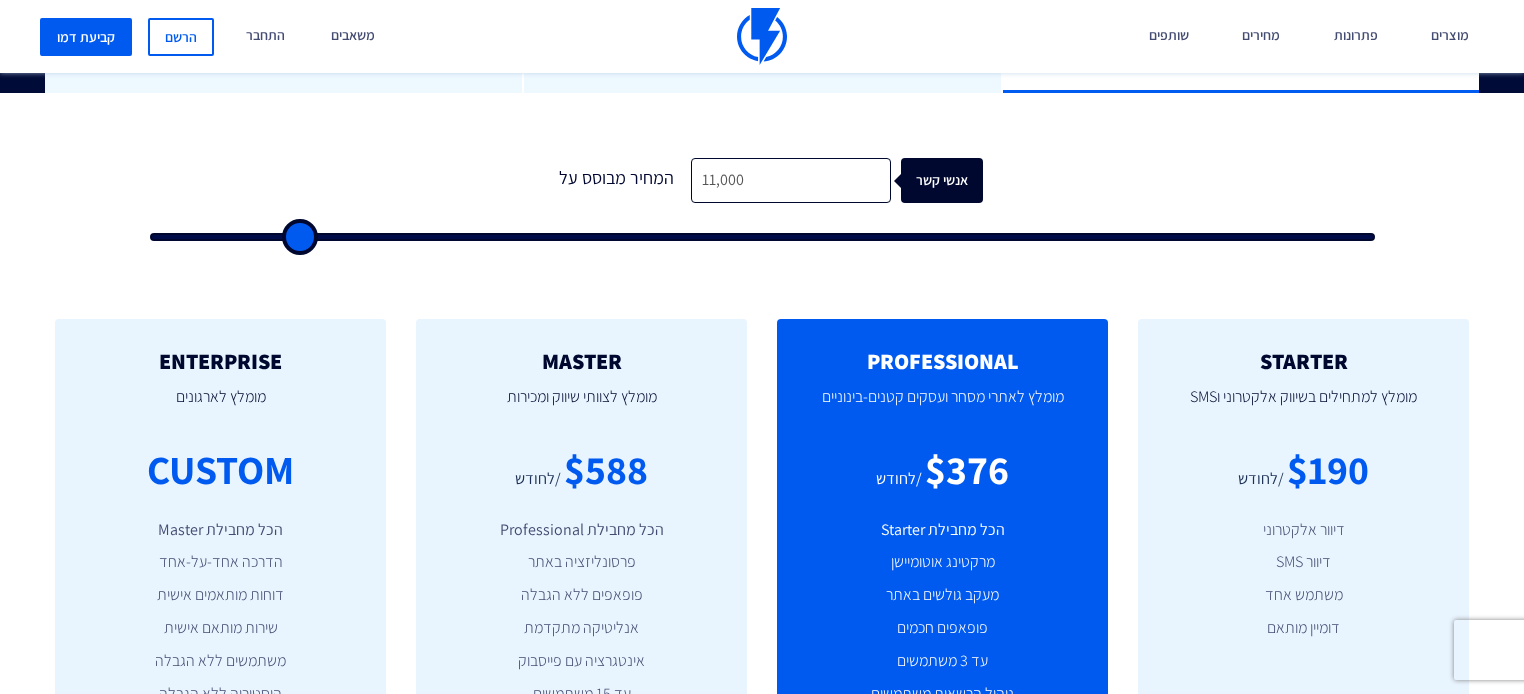type on "10500" 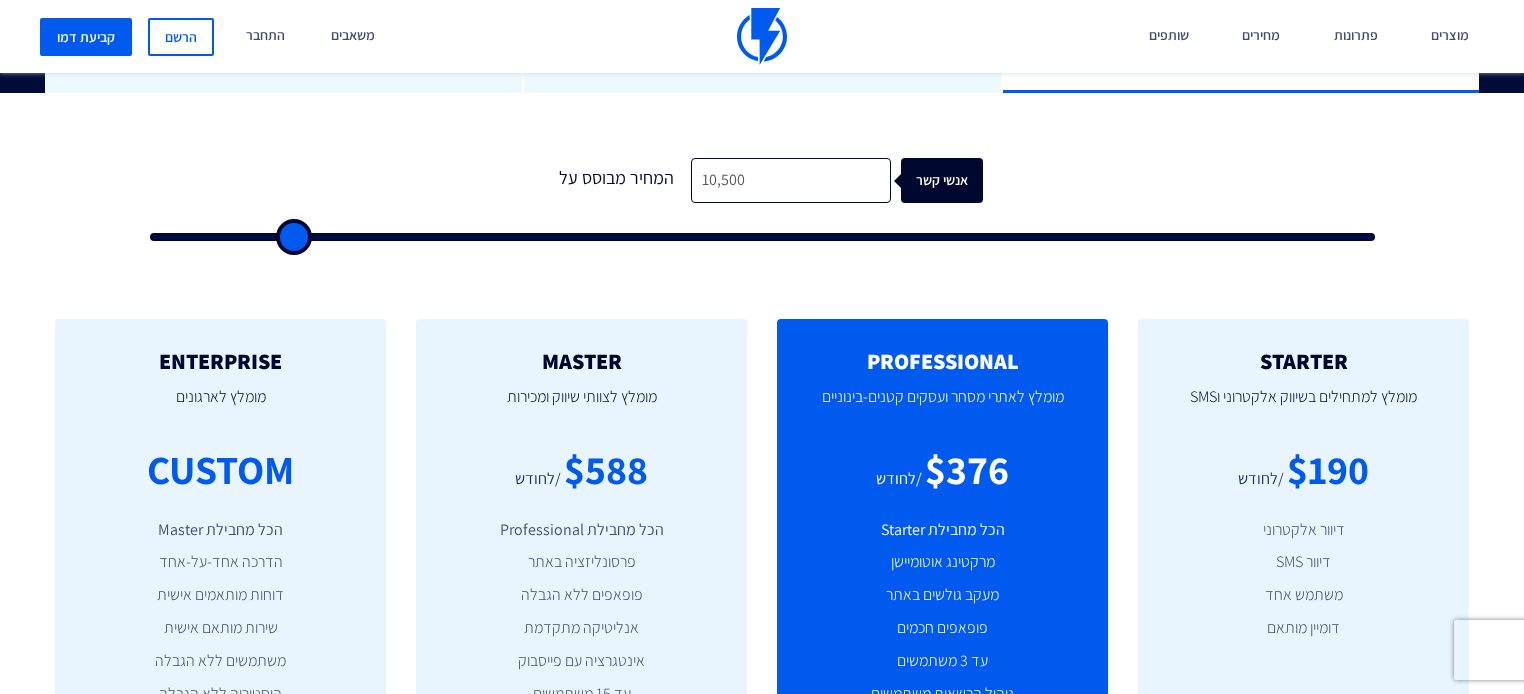type on "9,500" 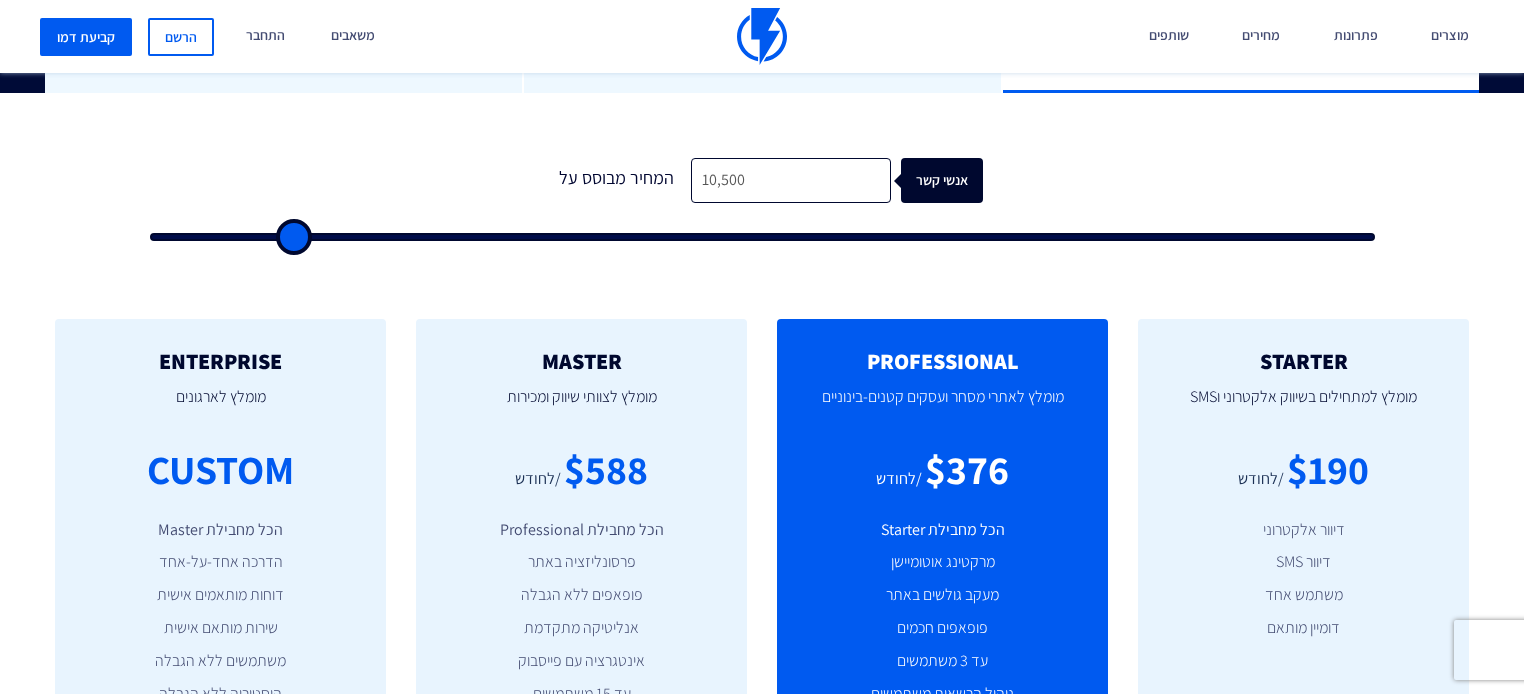 type on "9500" 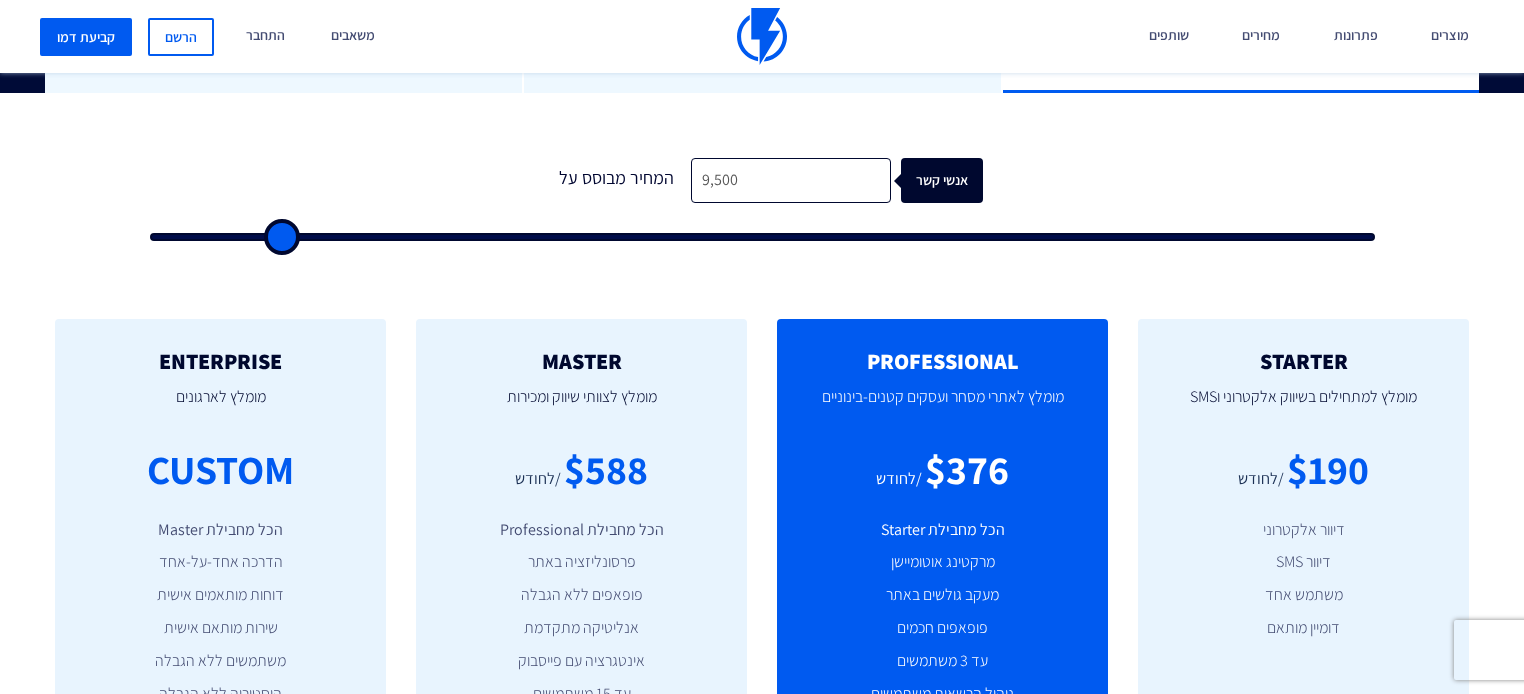 type on "9,000" 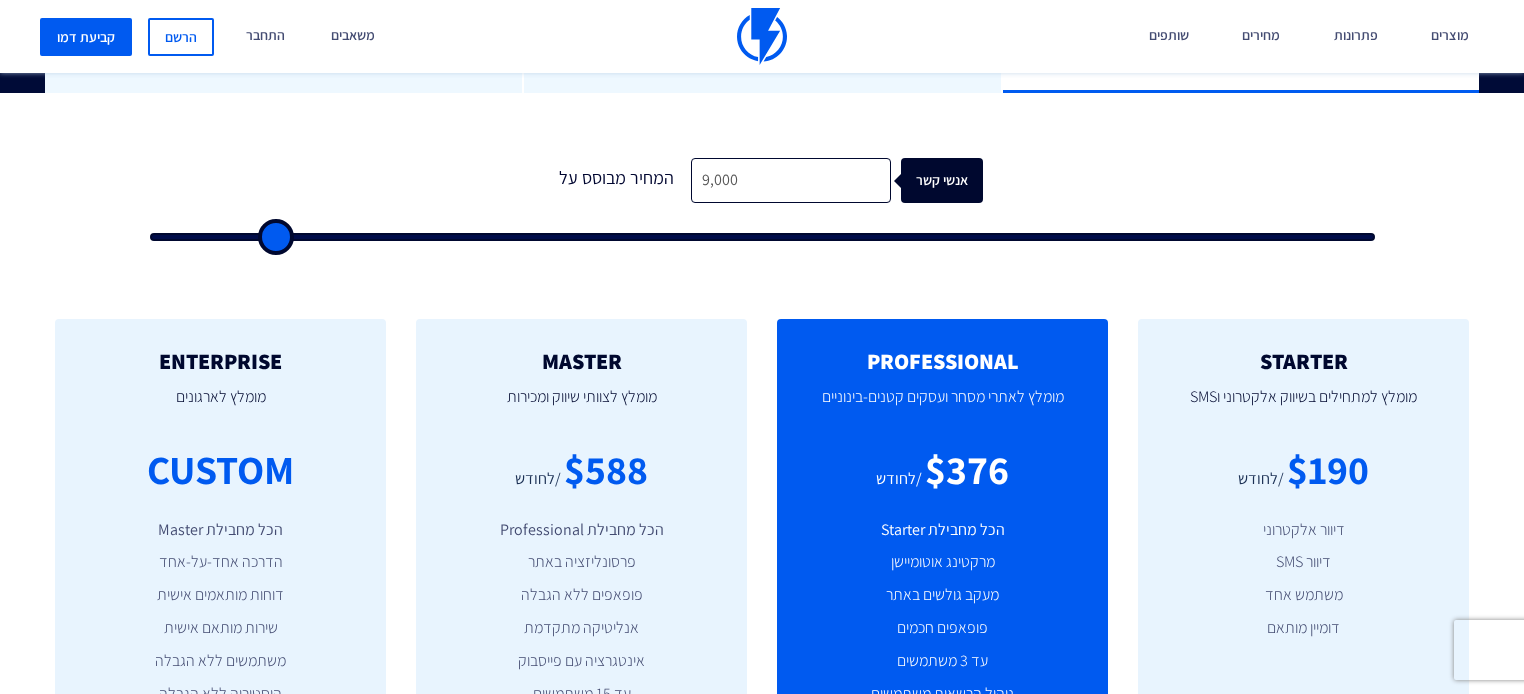 type on "8,000" 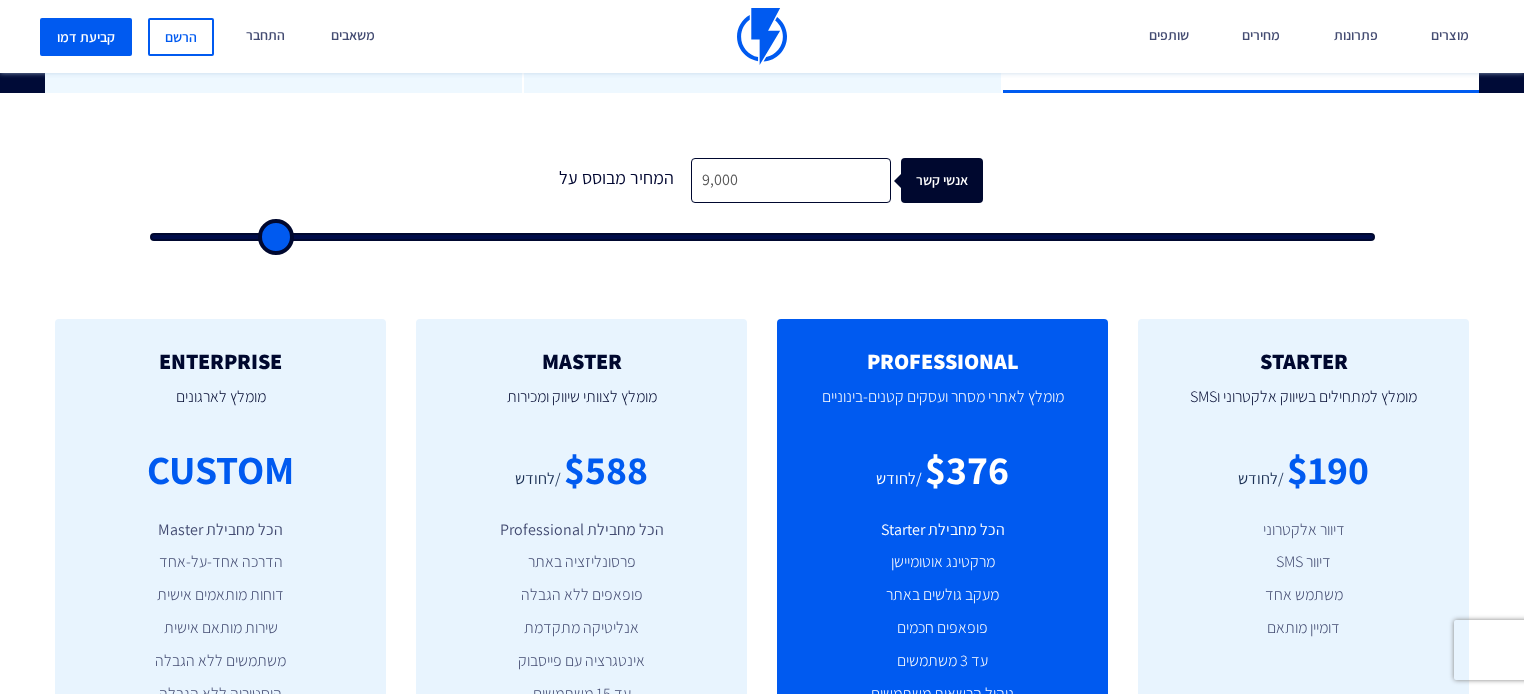 type on "8000" 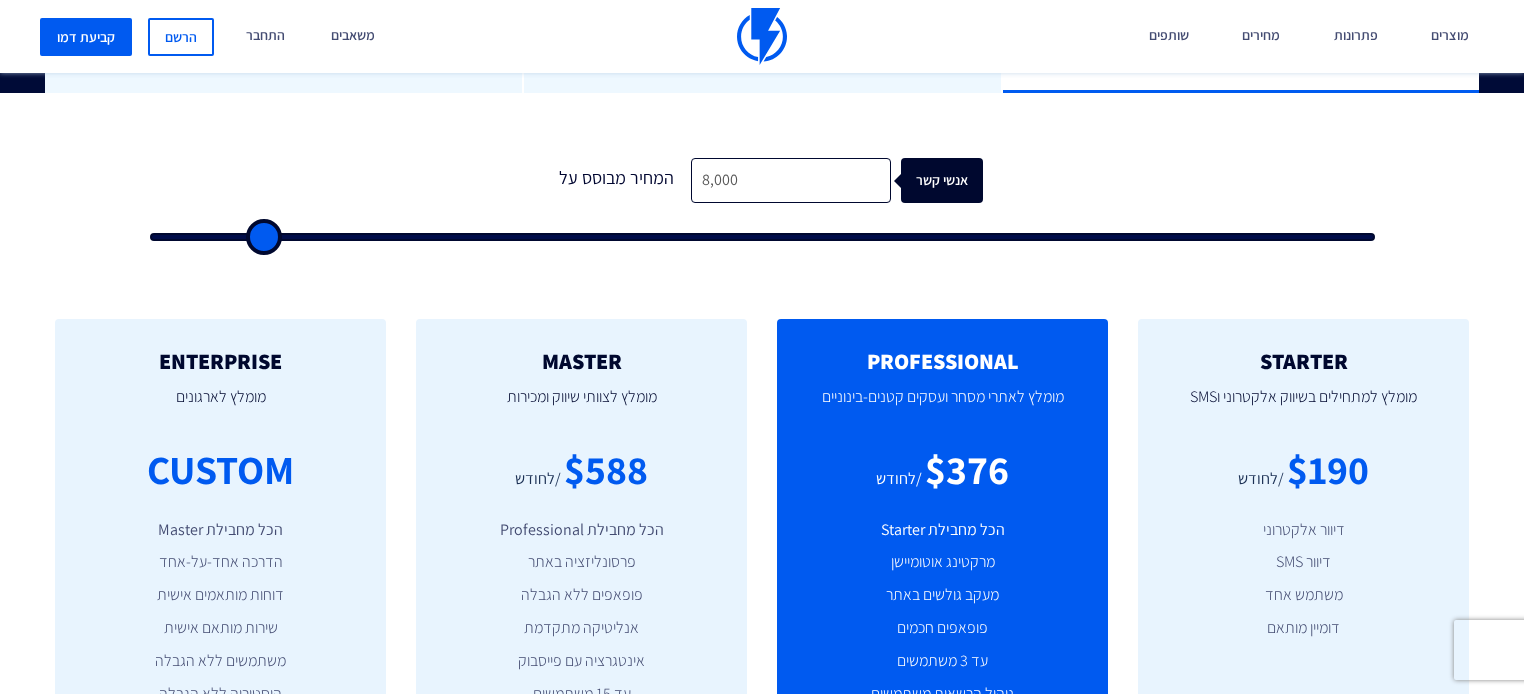 type on "7,000" 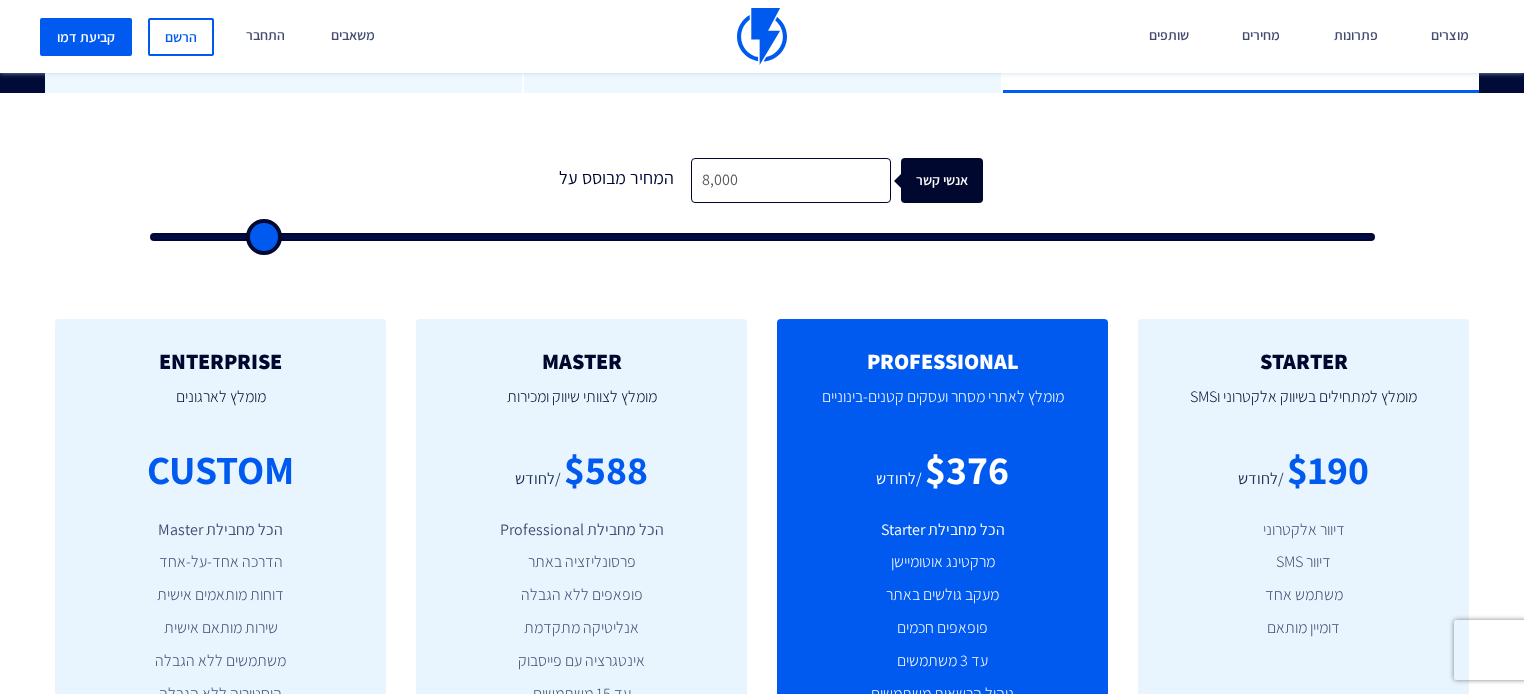 type on "7000" 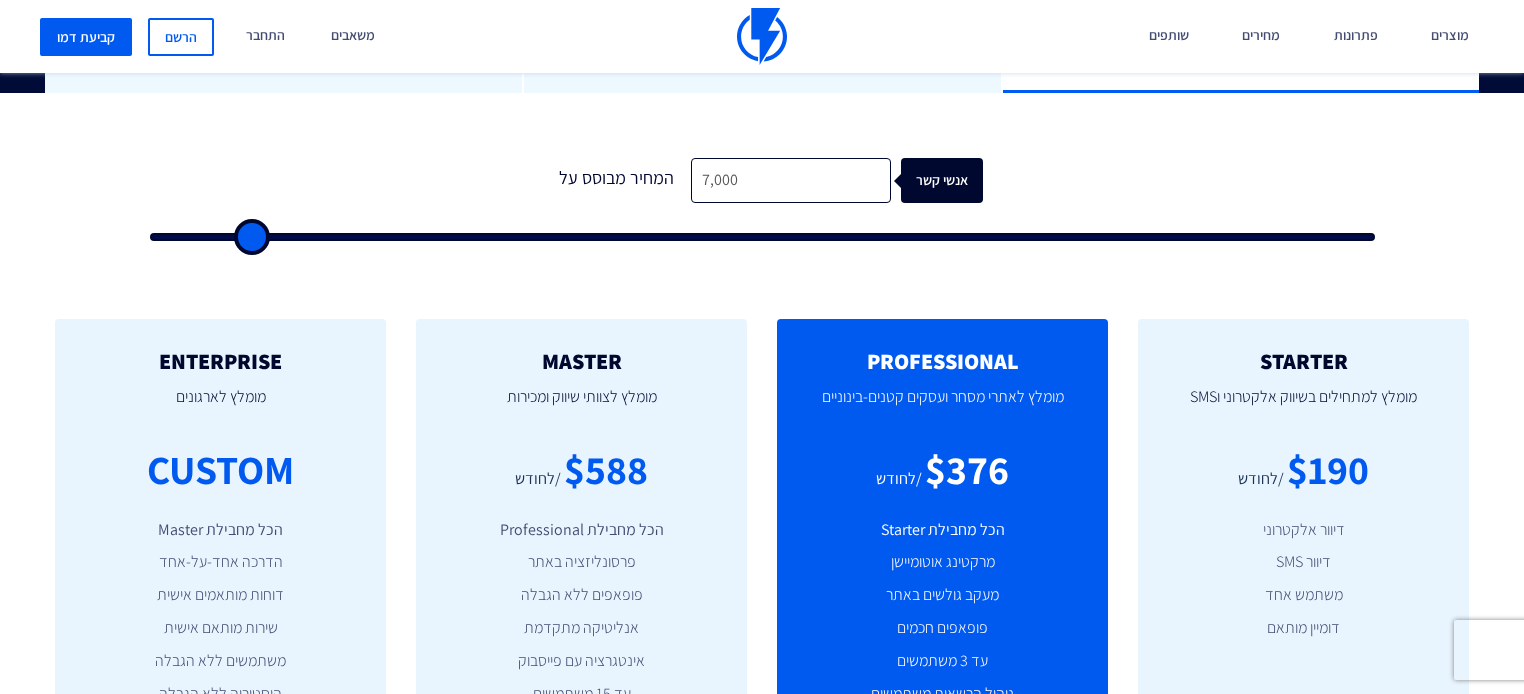 type on "3,500" 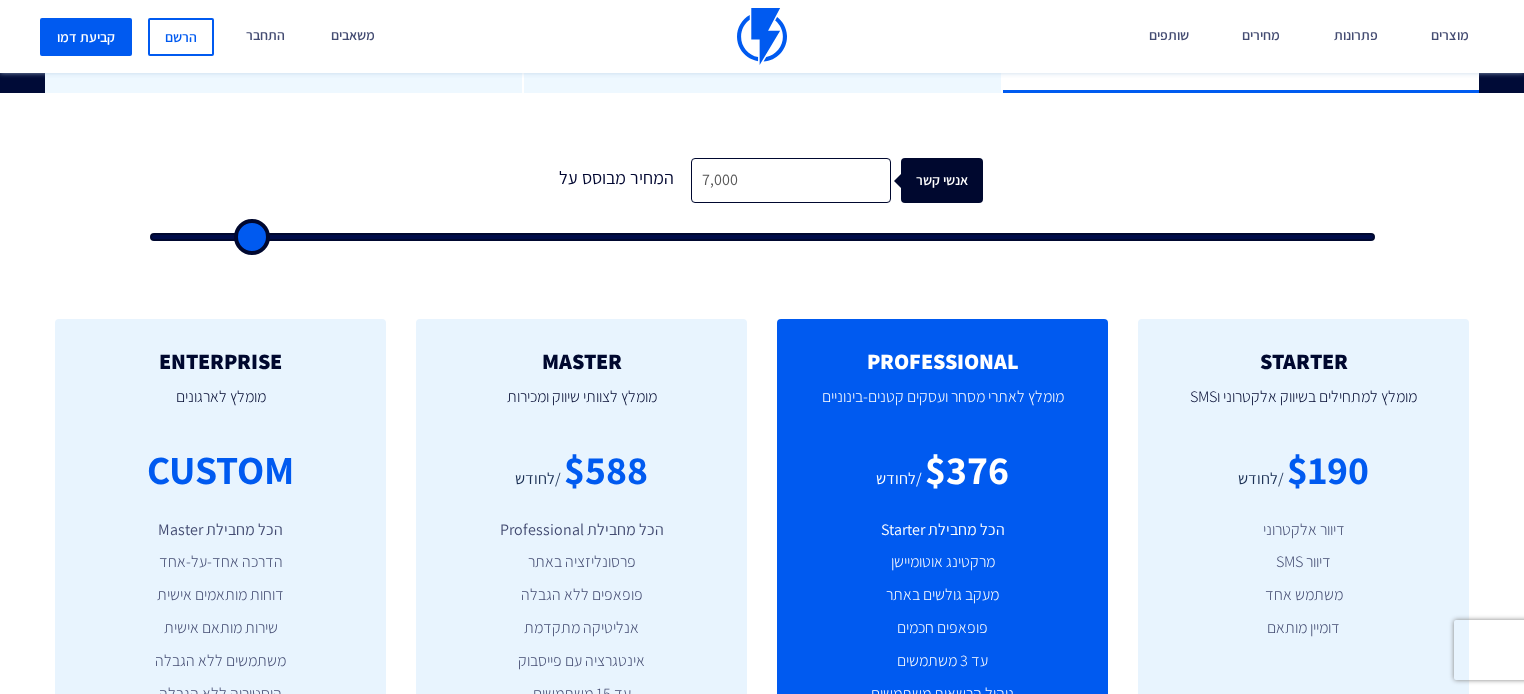 type on "3500" 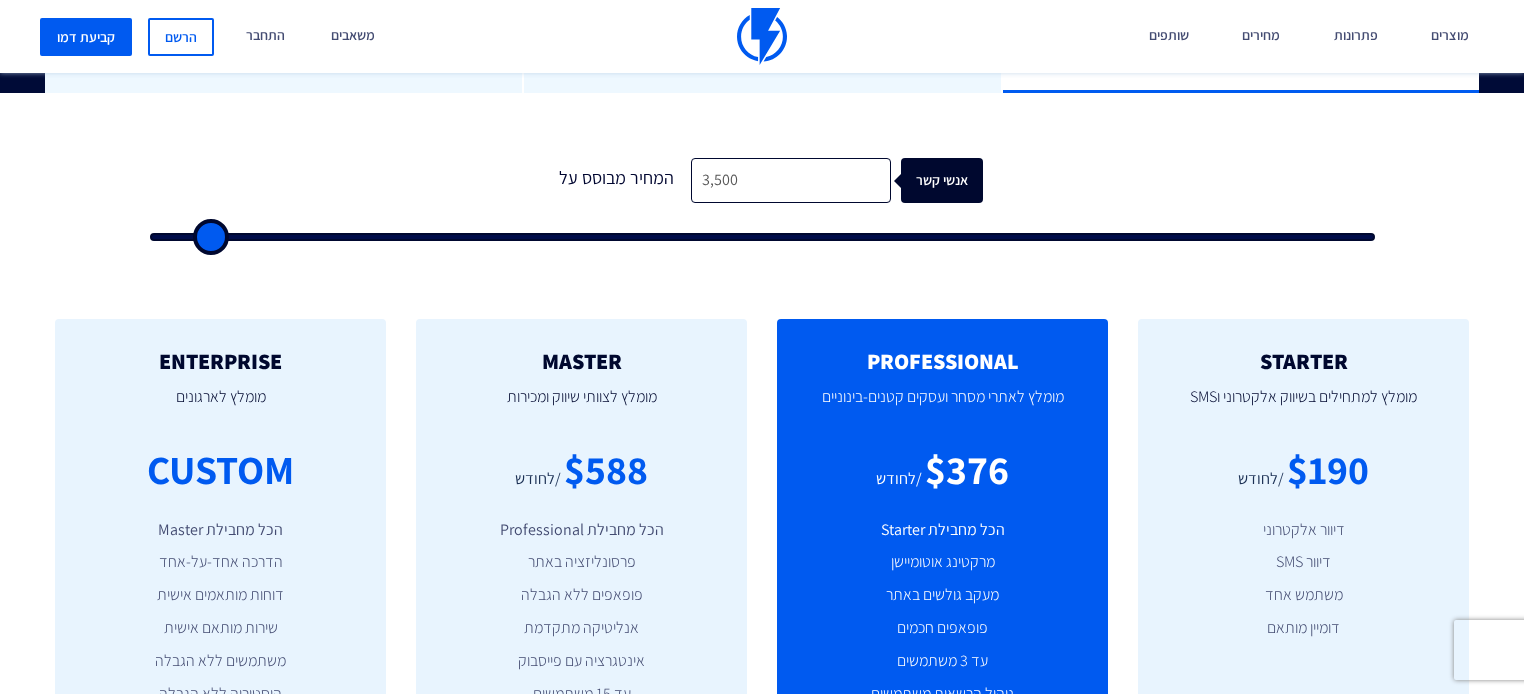type on "2,500" 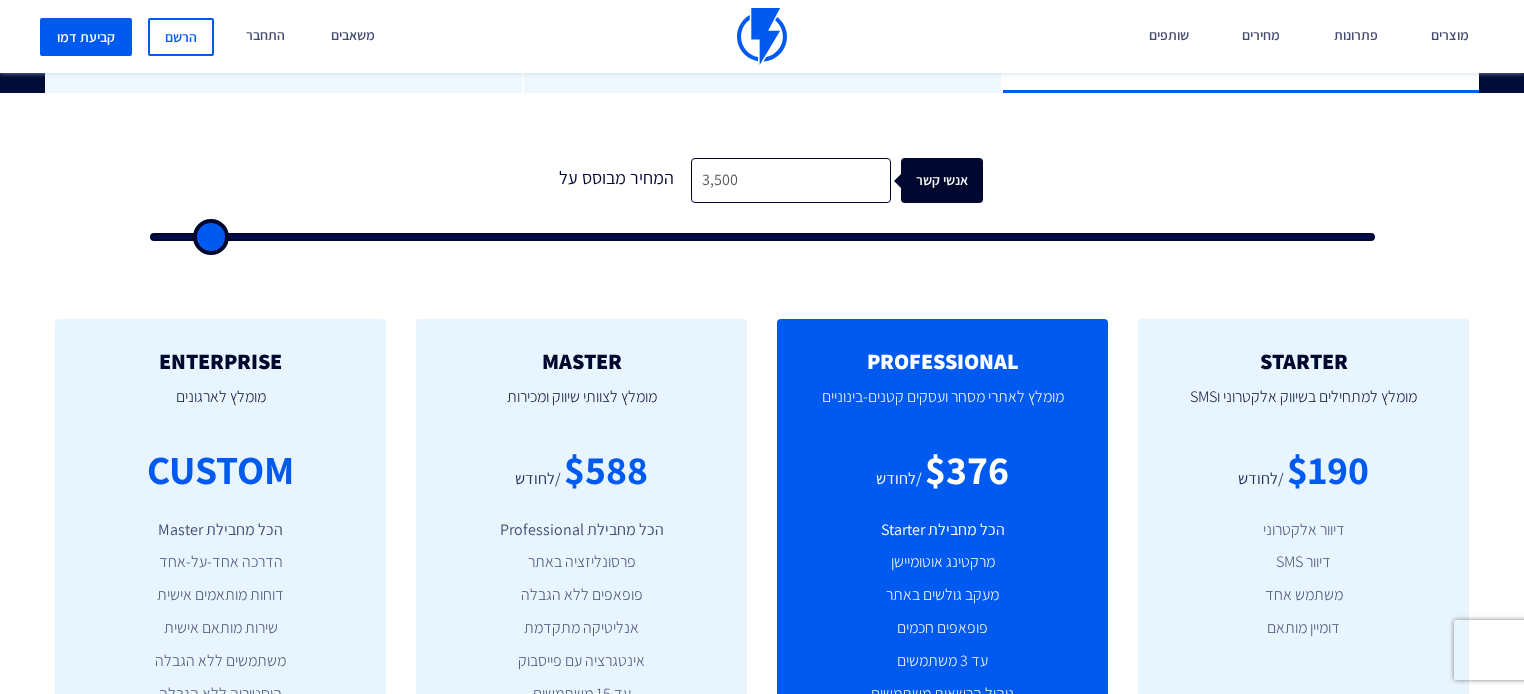 type on "2500" 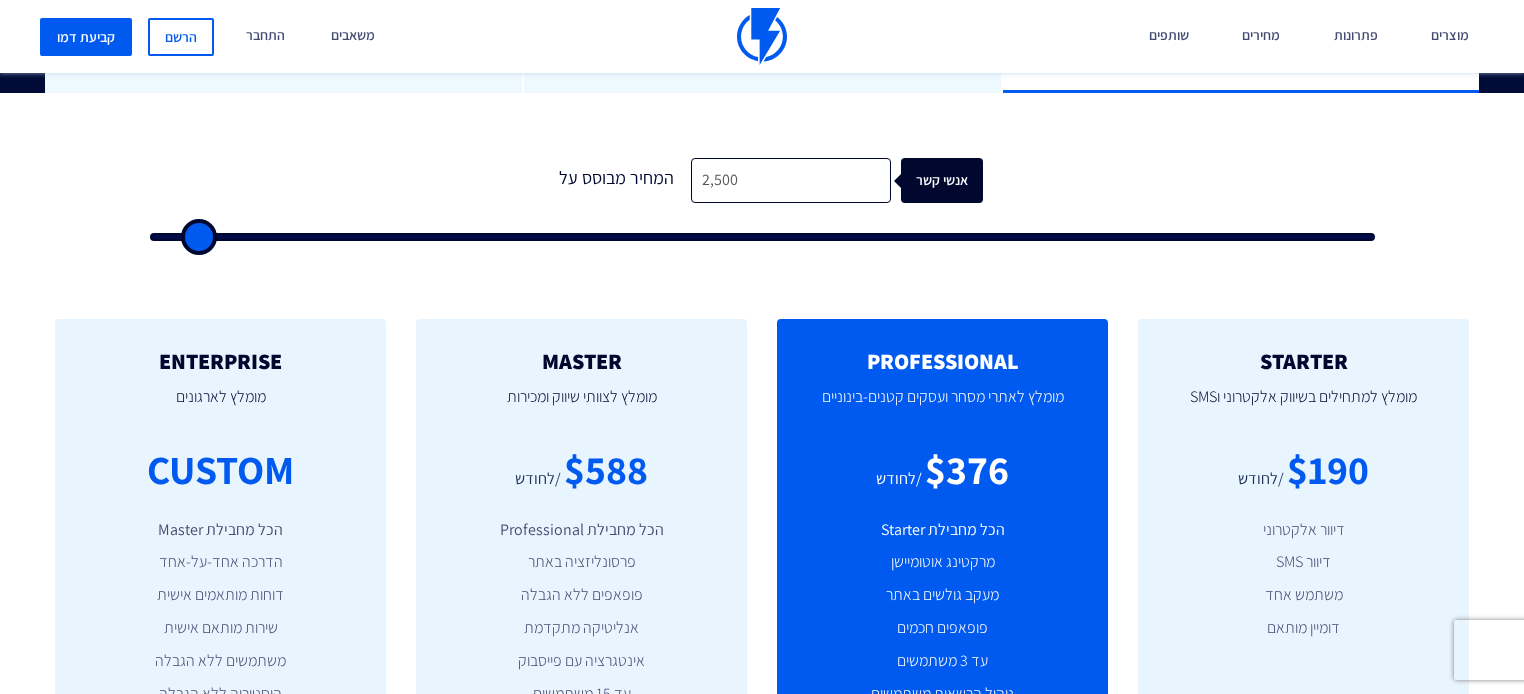 type on "1,500" 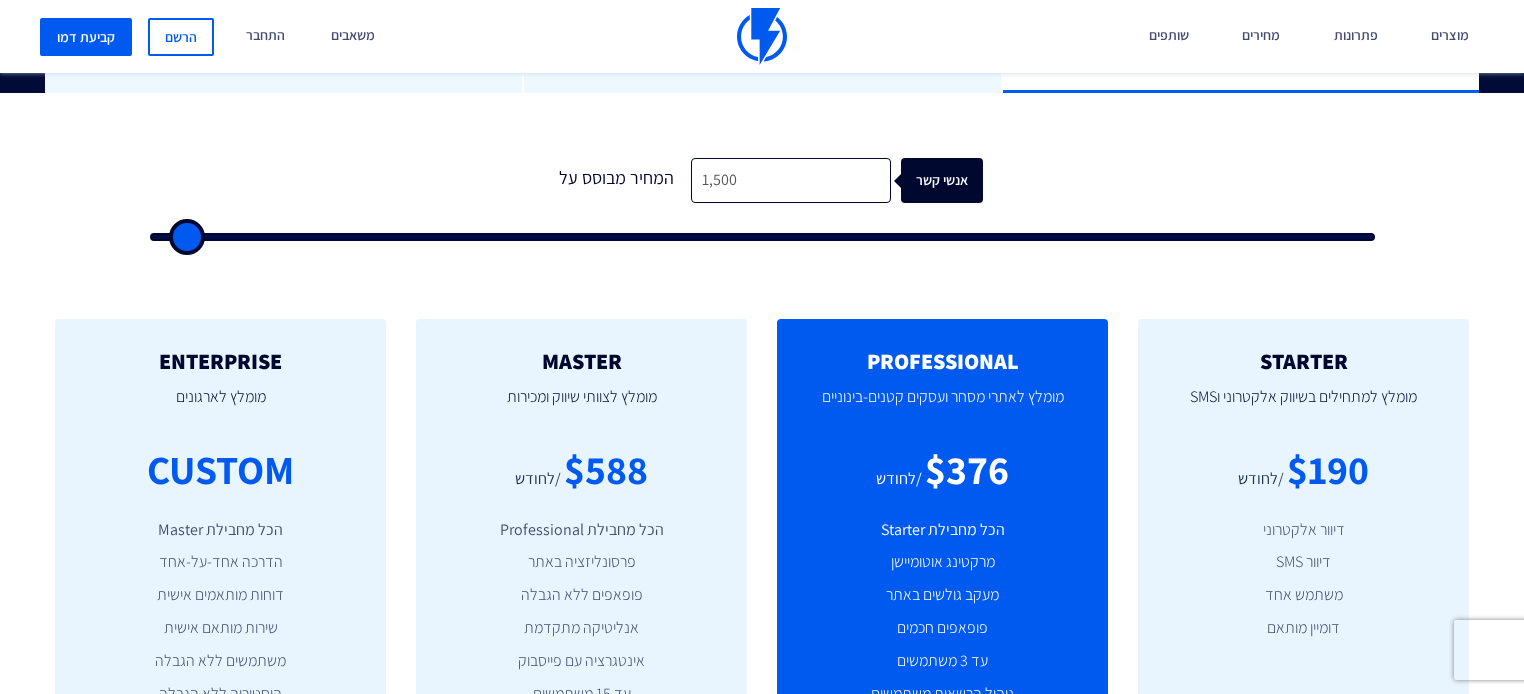 type on "500" 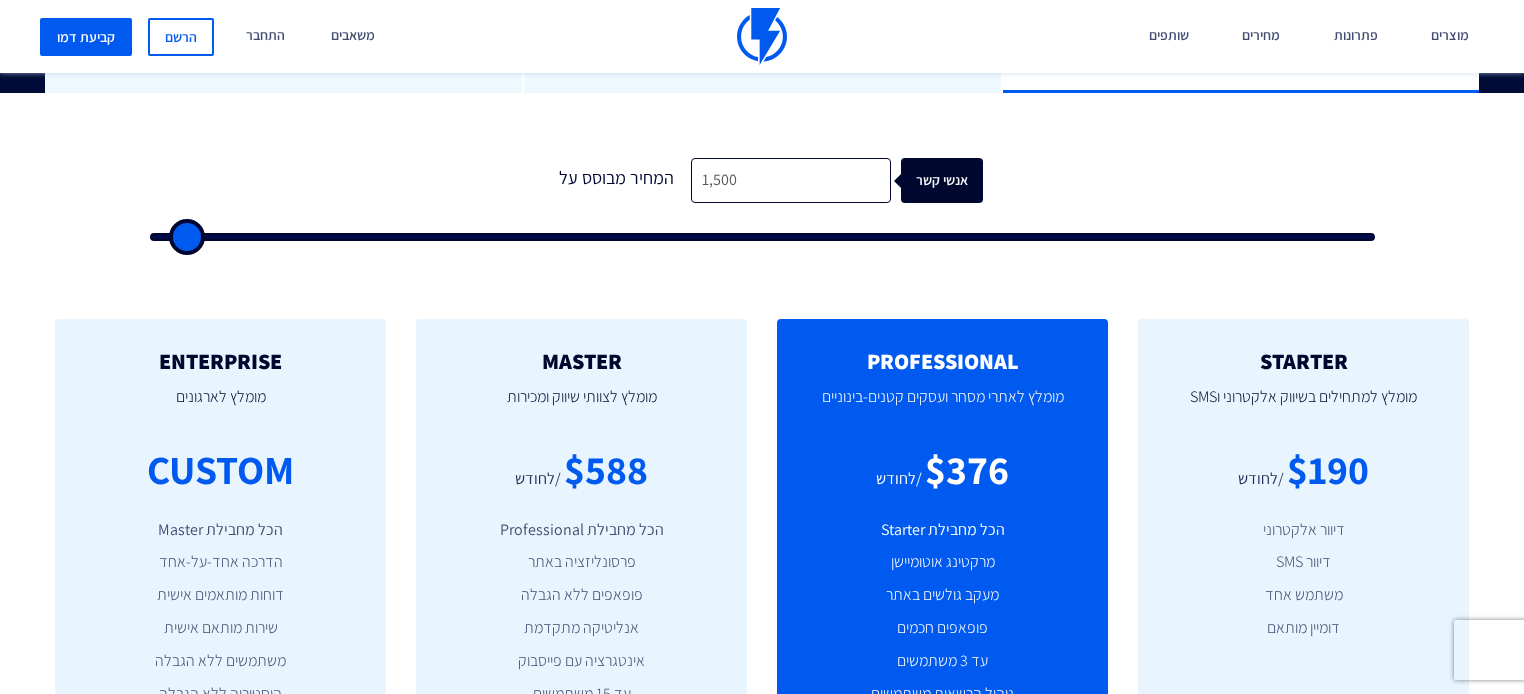 type on "500" 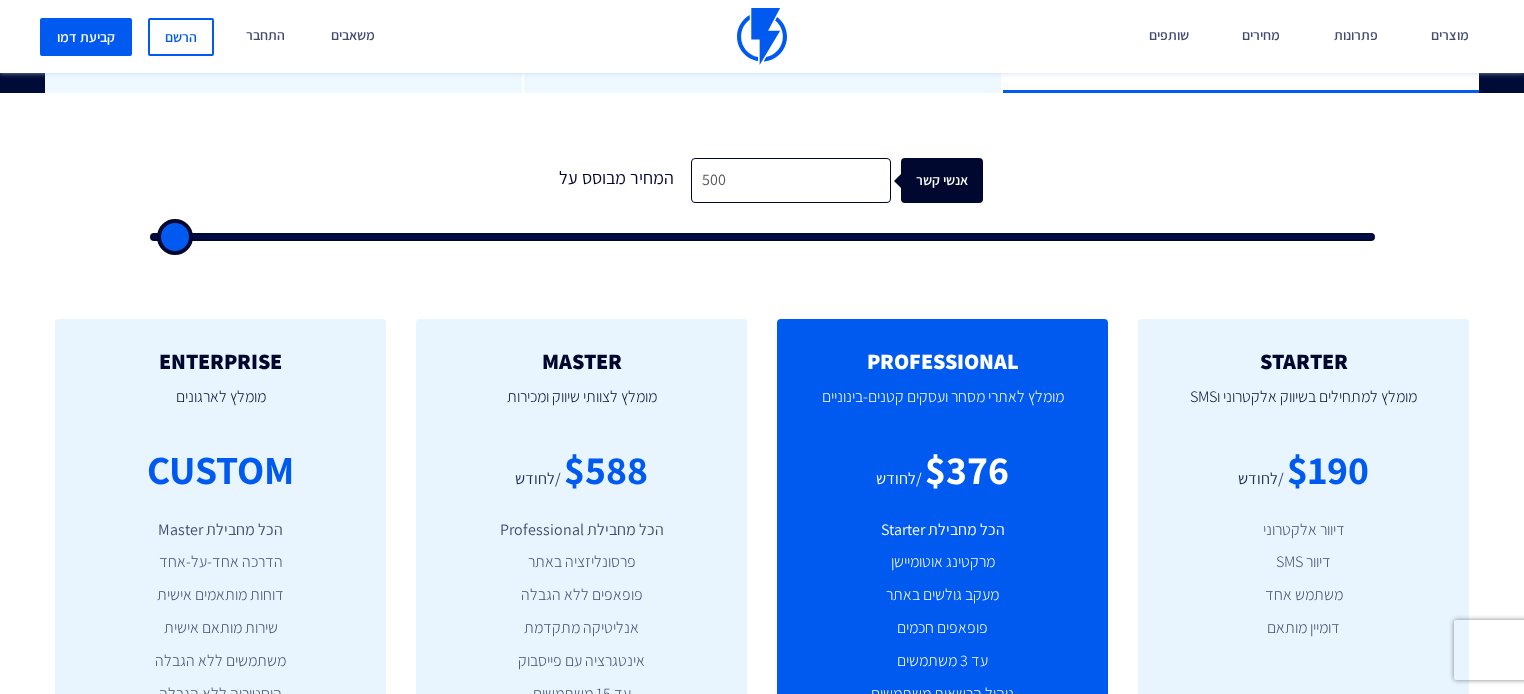 type on "500" 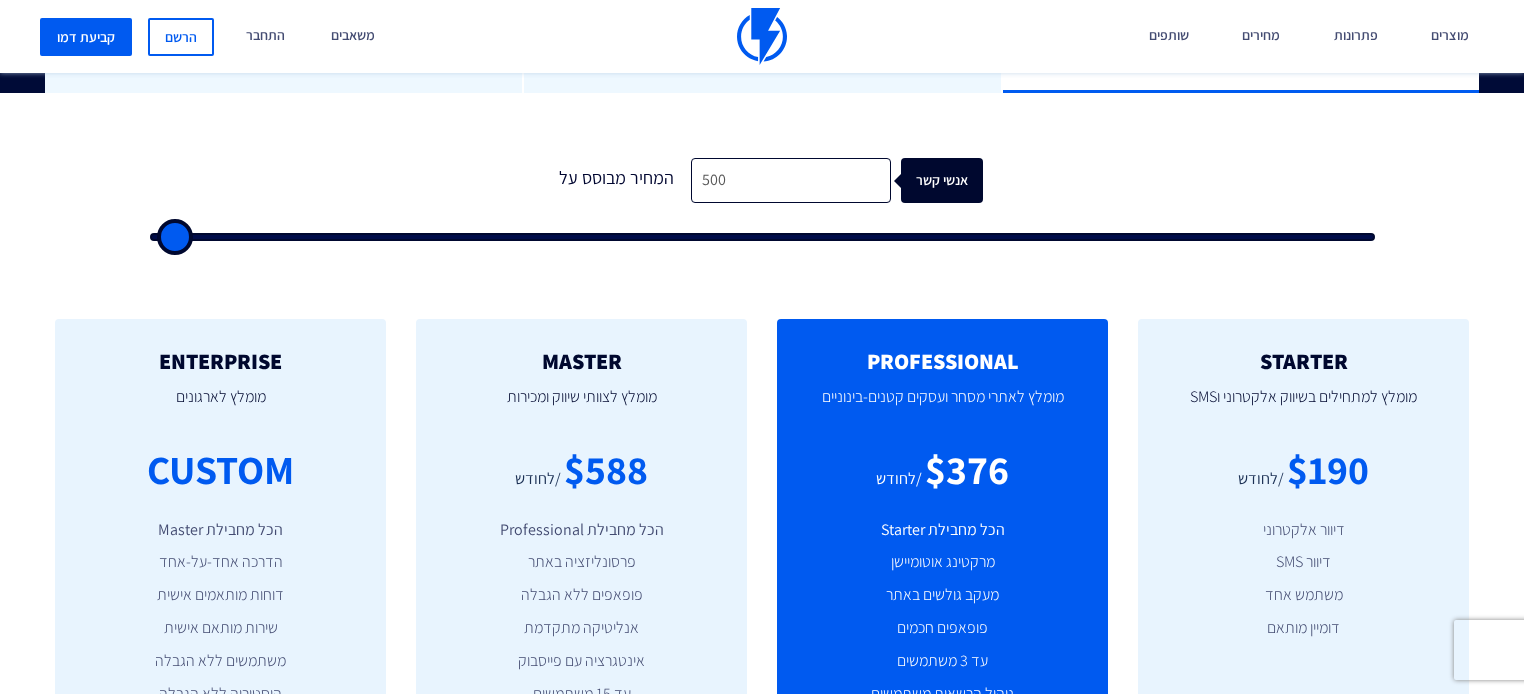 type on "500" 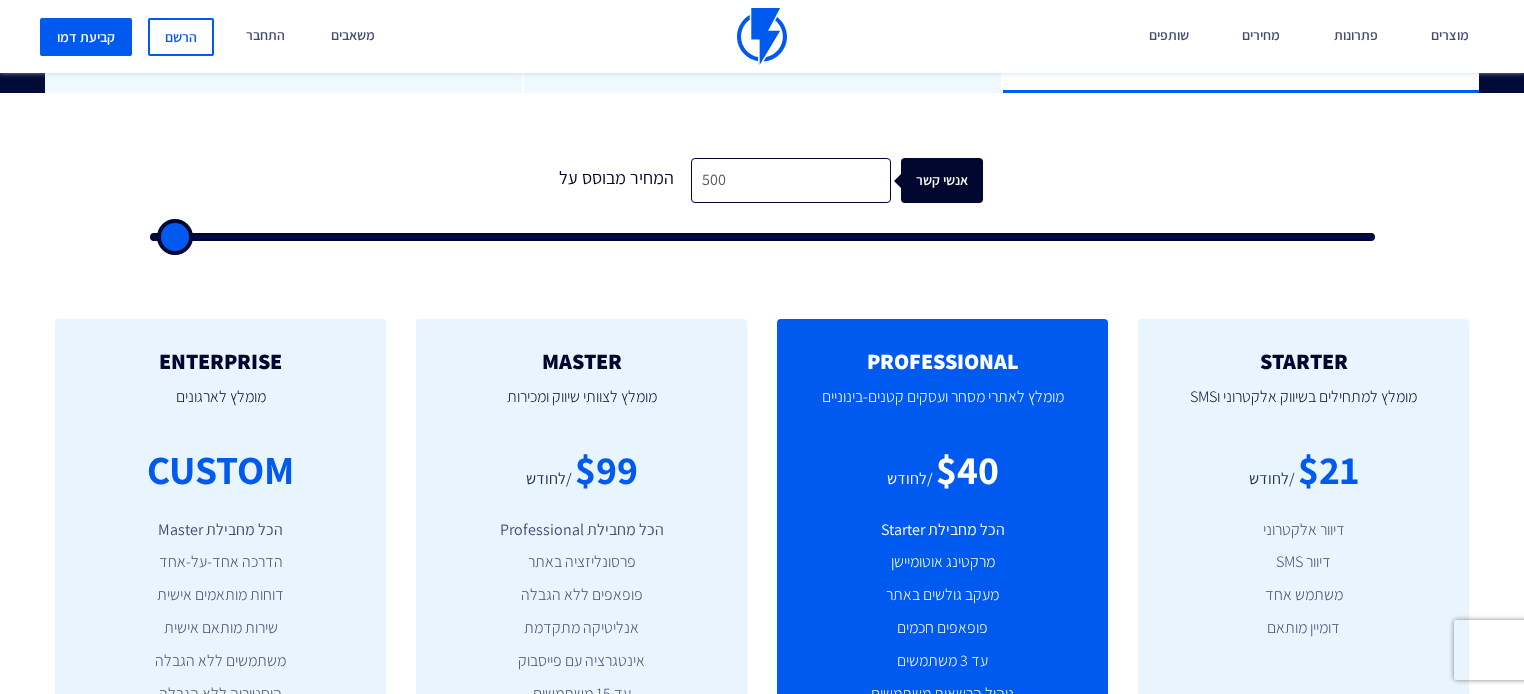type on "500" 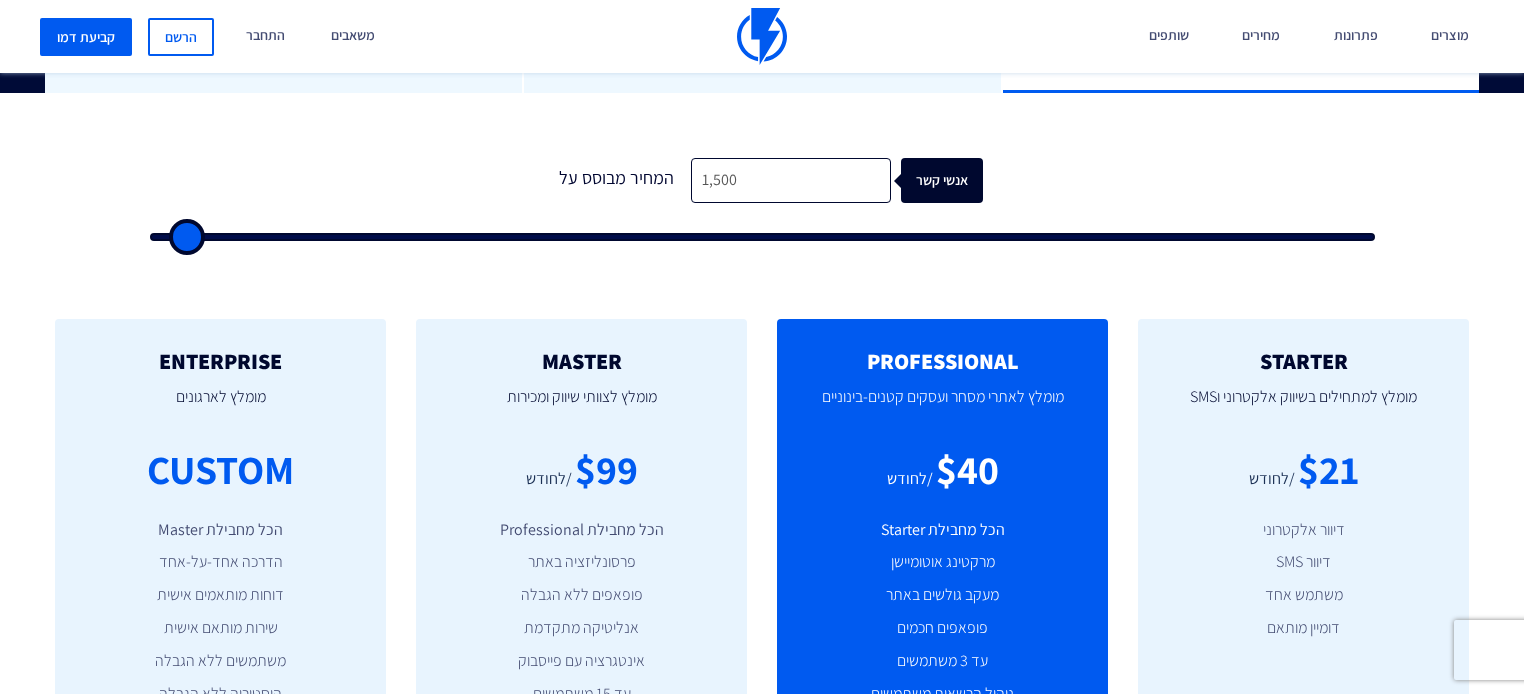 type on "3,000" 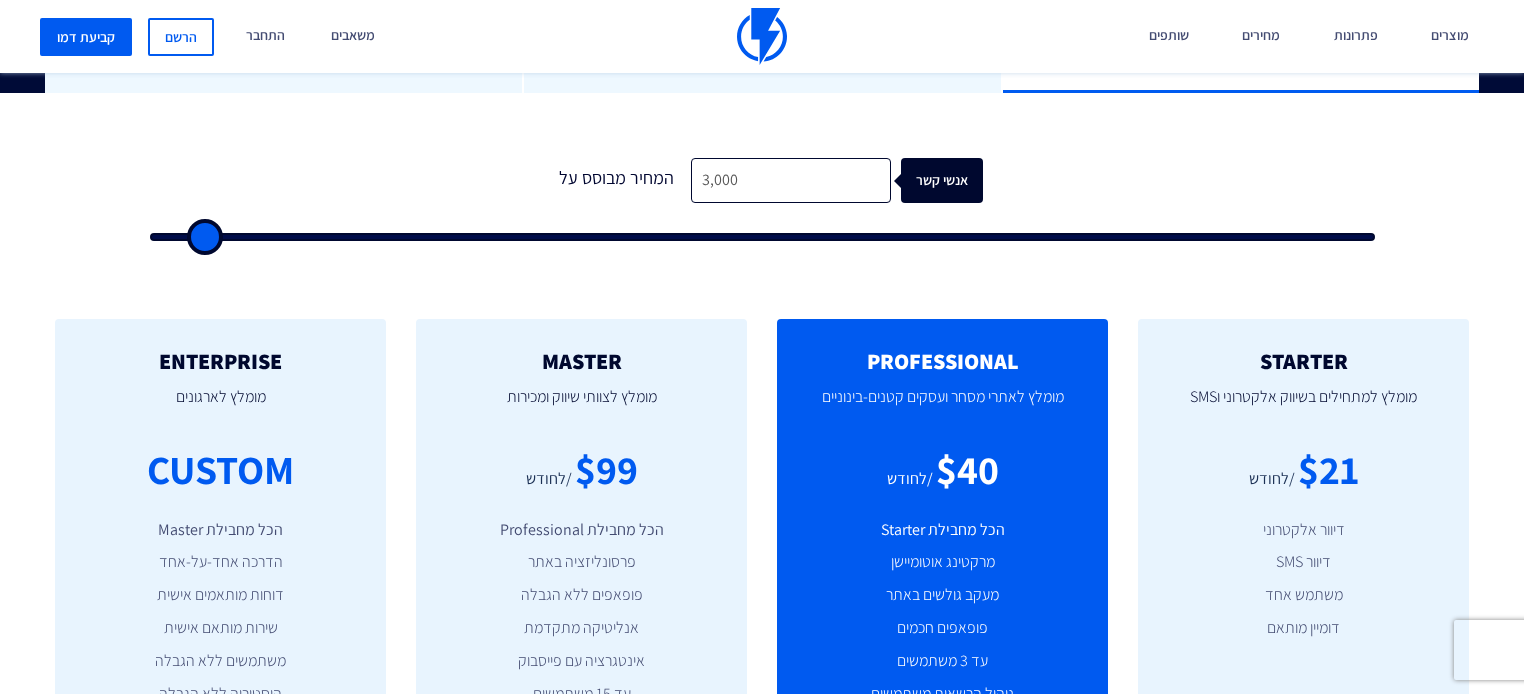 type on "5,500" 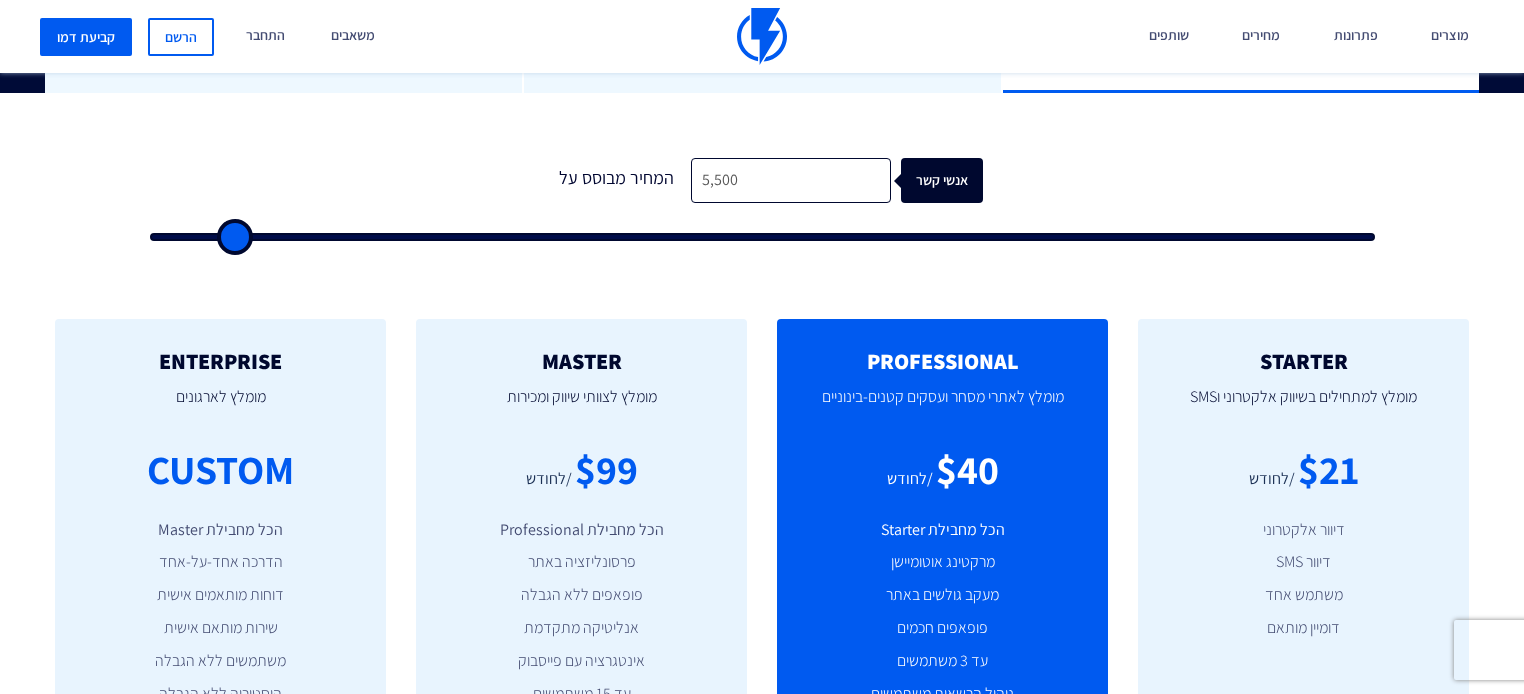 type on "9,000" 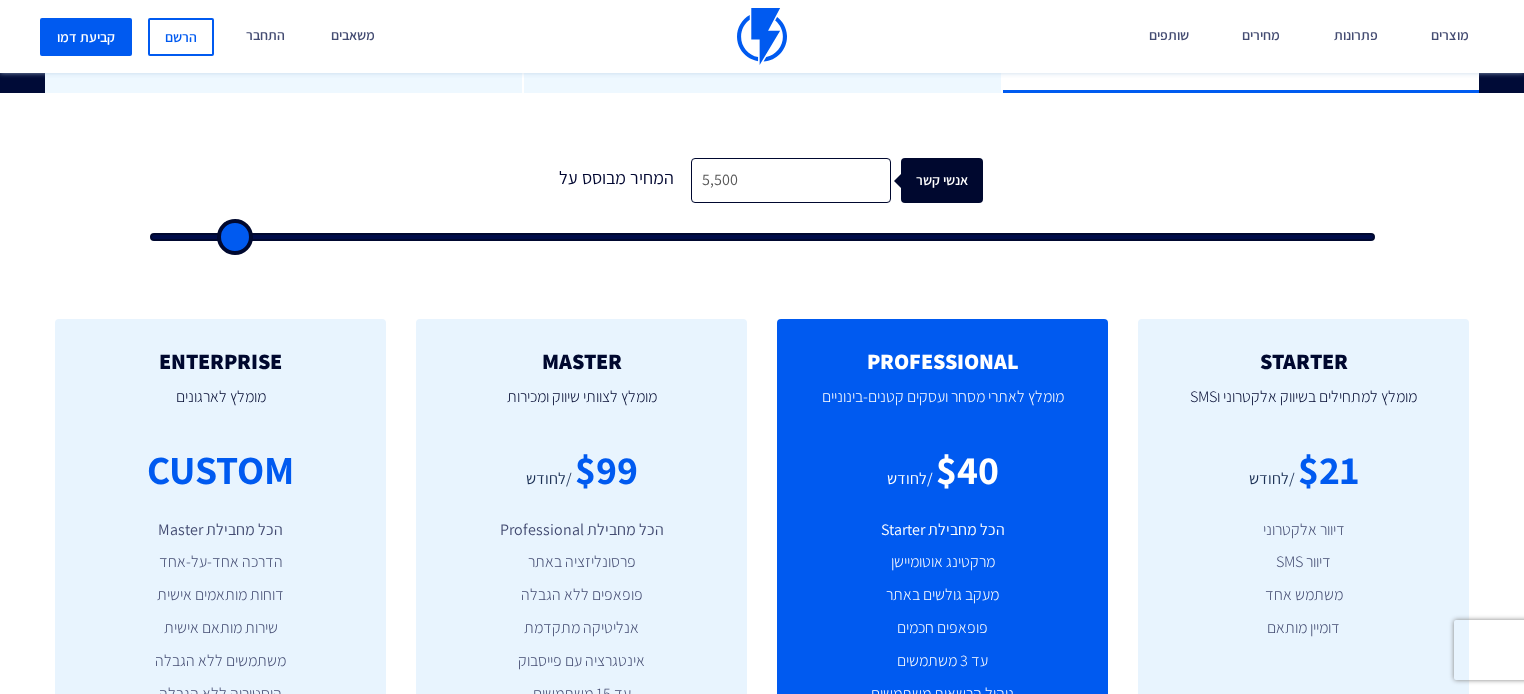type on "9000" 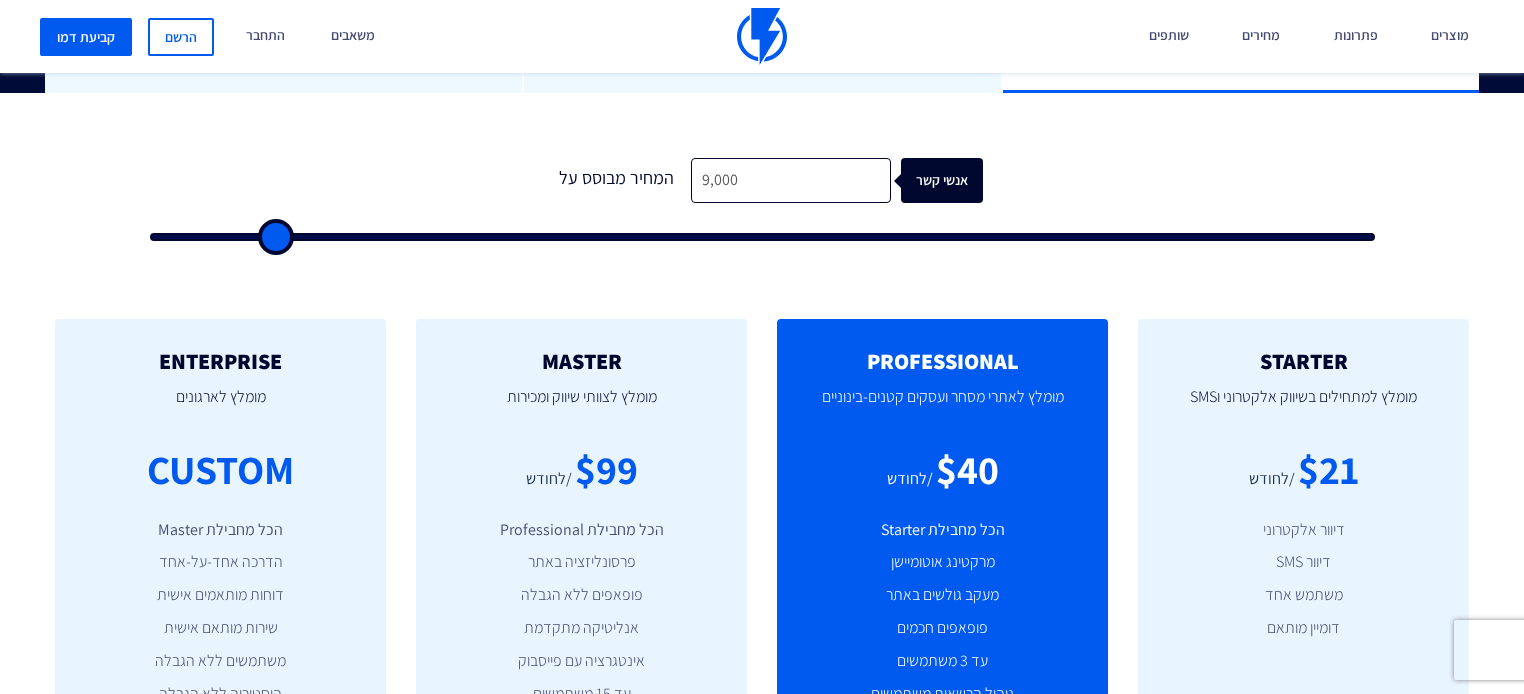 type on "12,500" 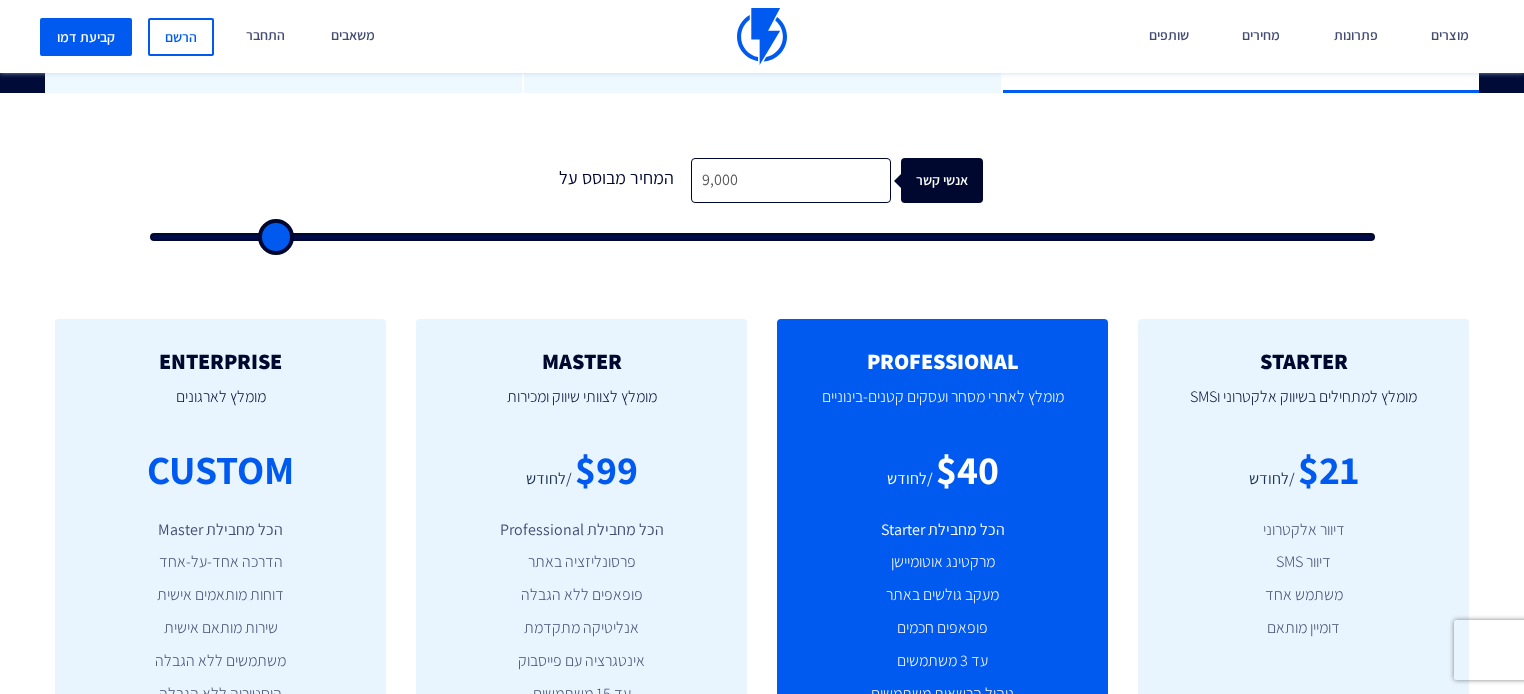 type on "12500" 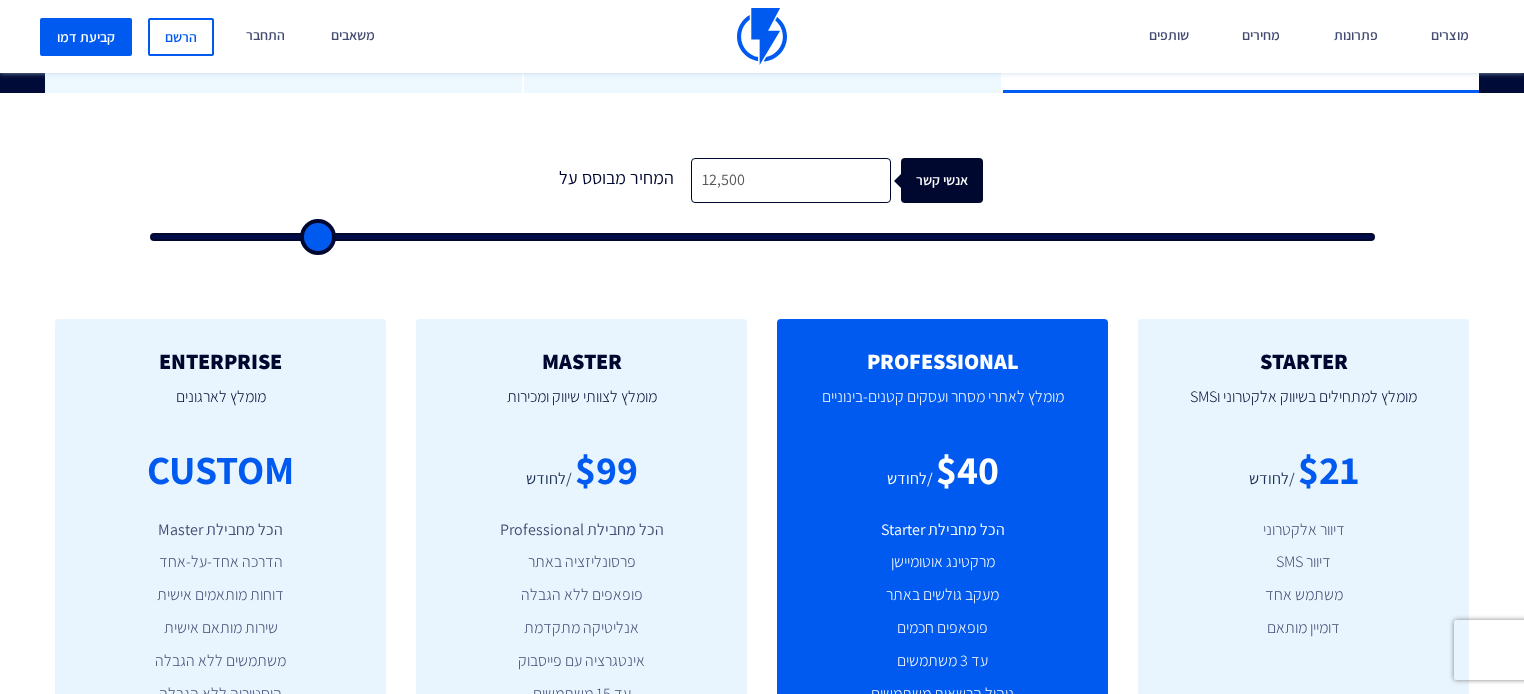 type on "17,000" 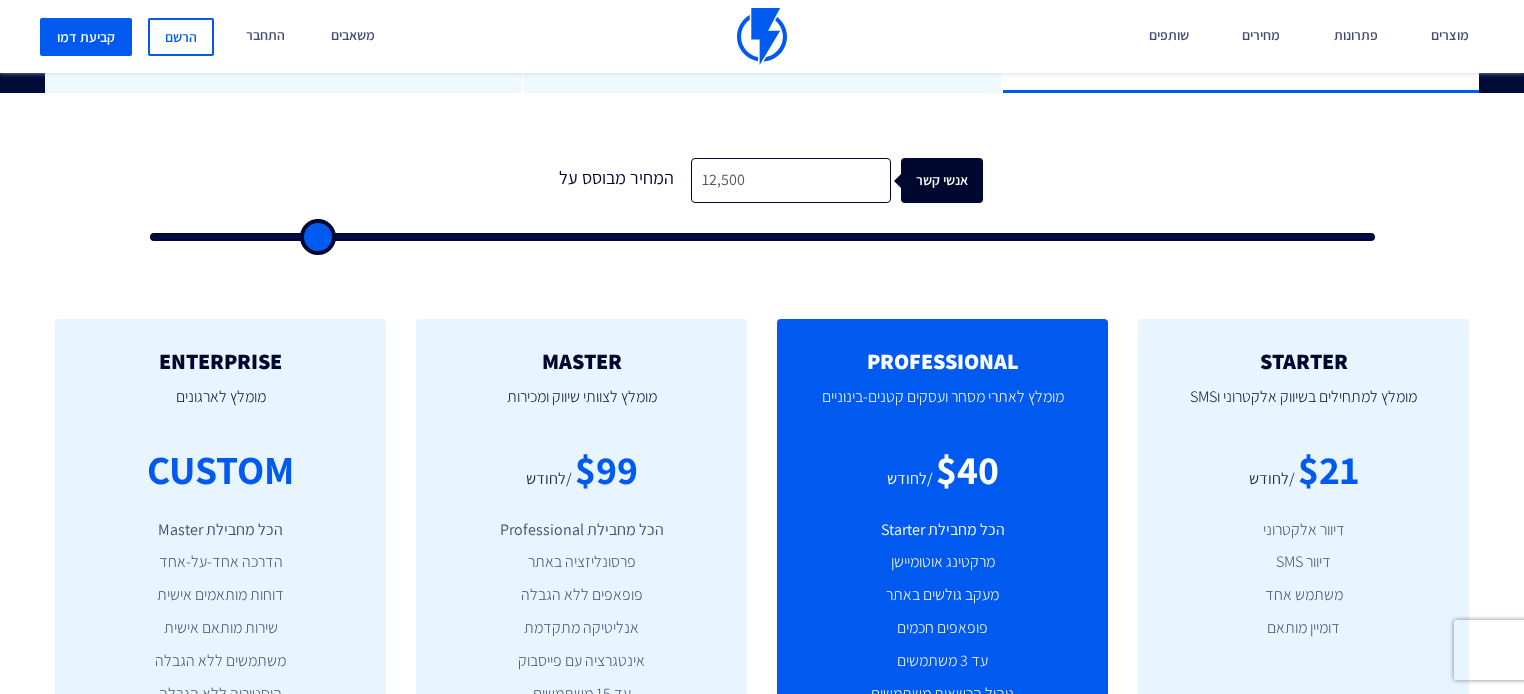 type on "17000" 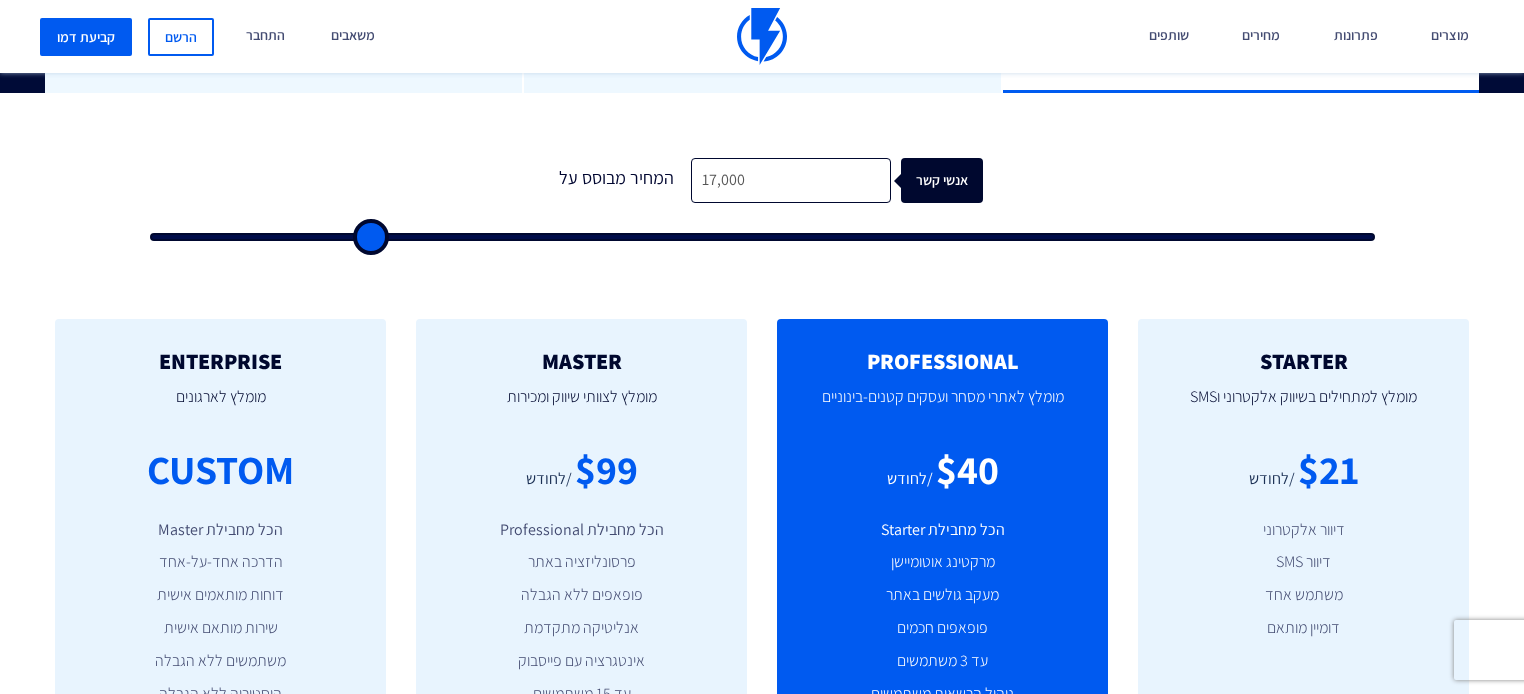 type on "21,000" 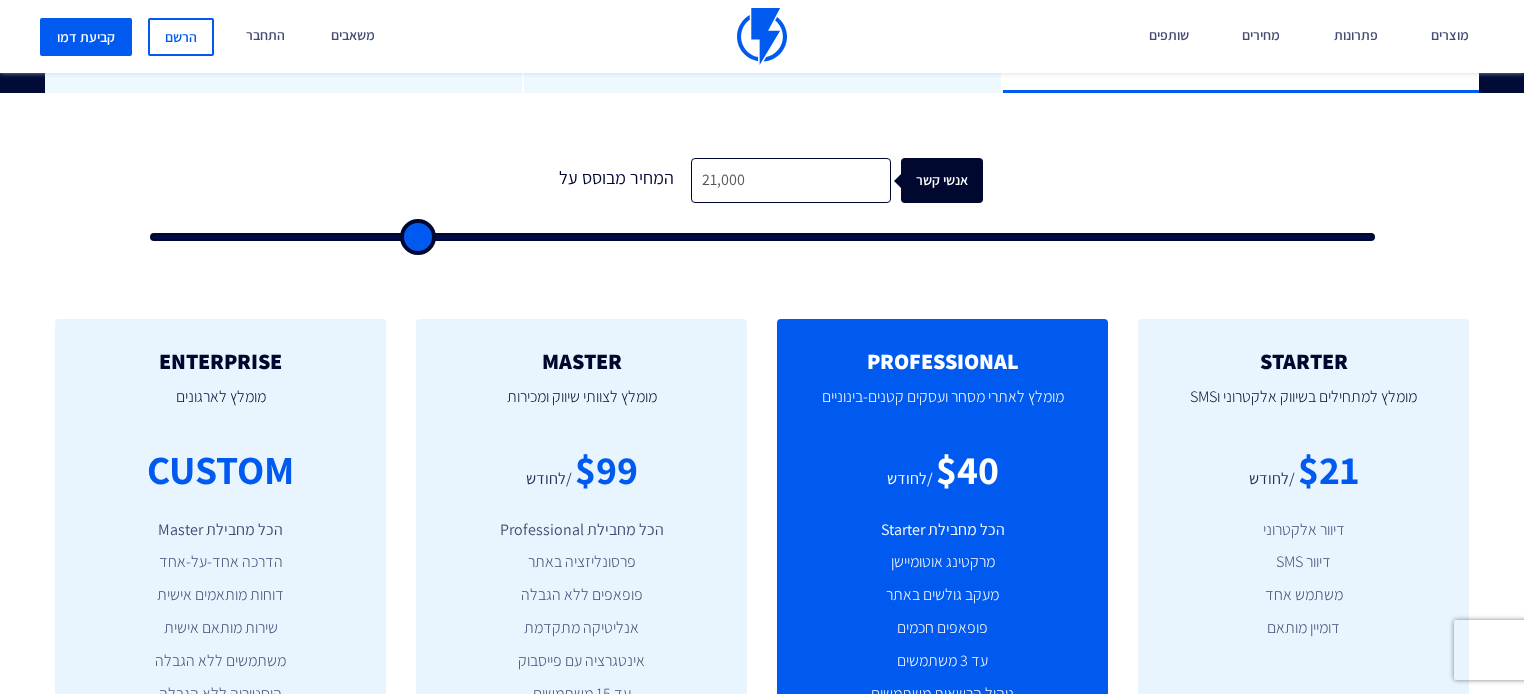 type on "26,000" 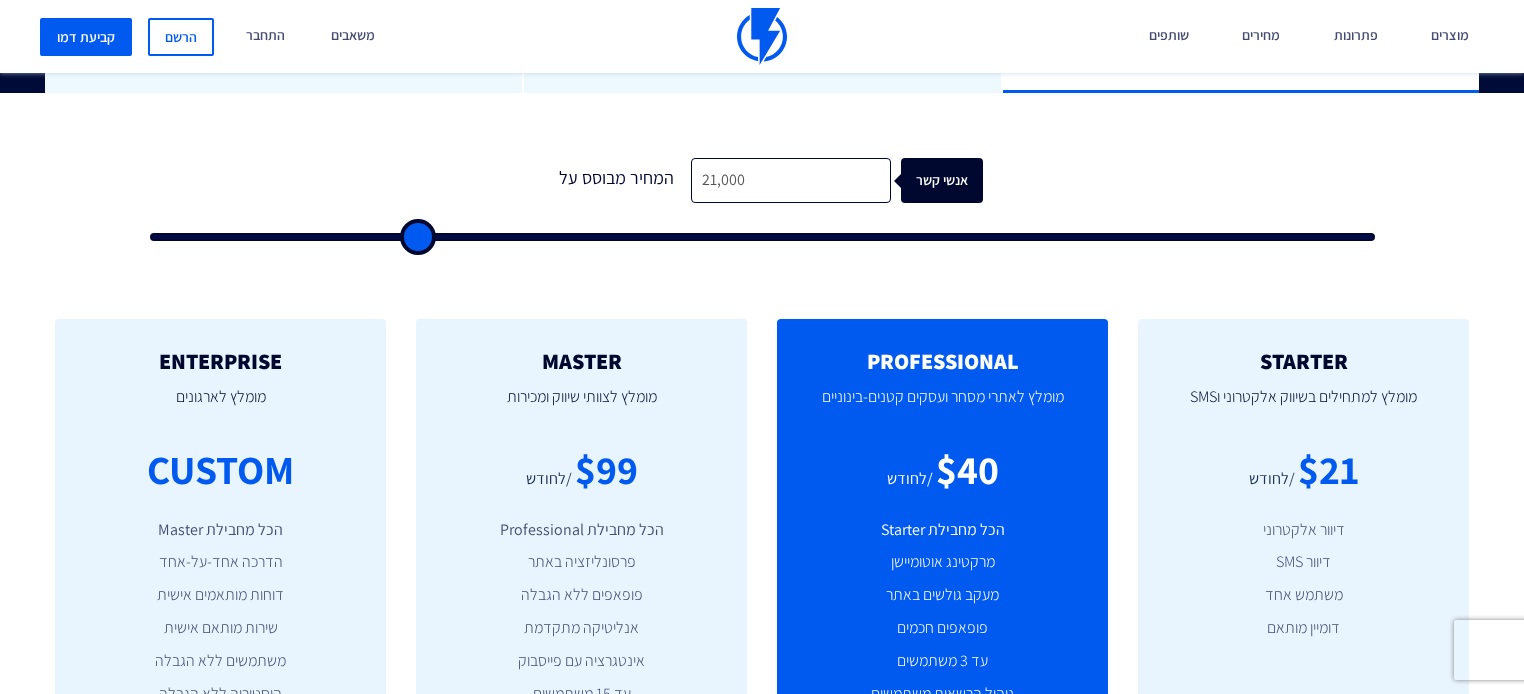 type on "26000" 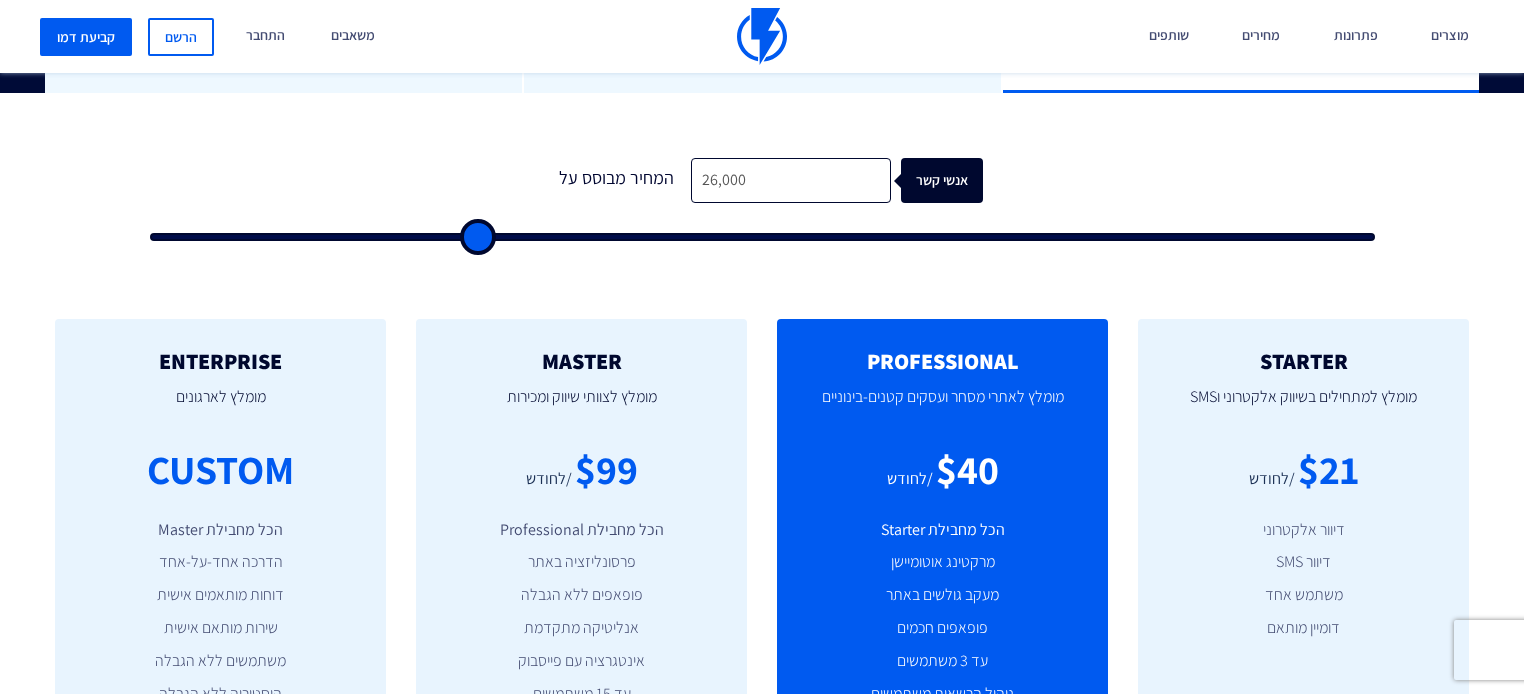 type on "30,000" 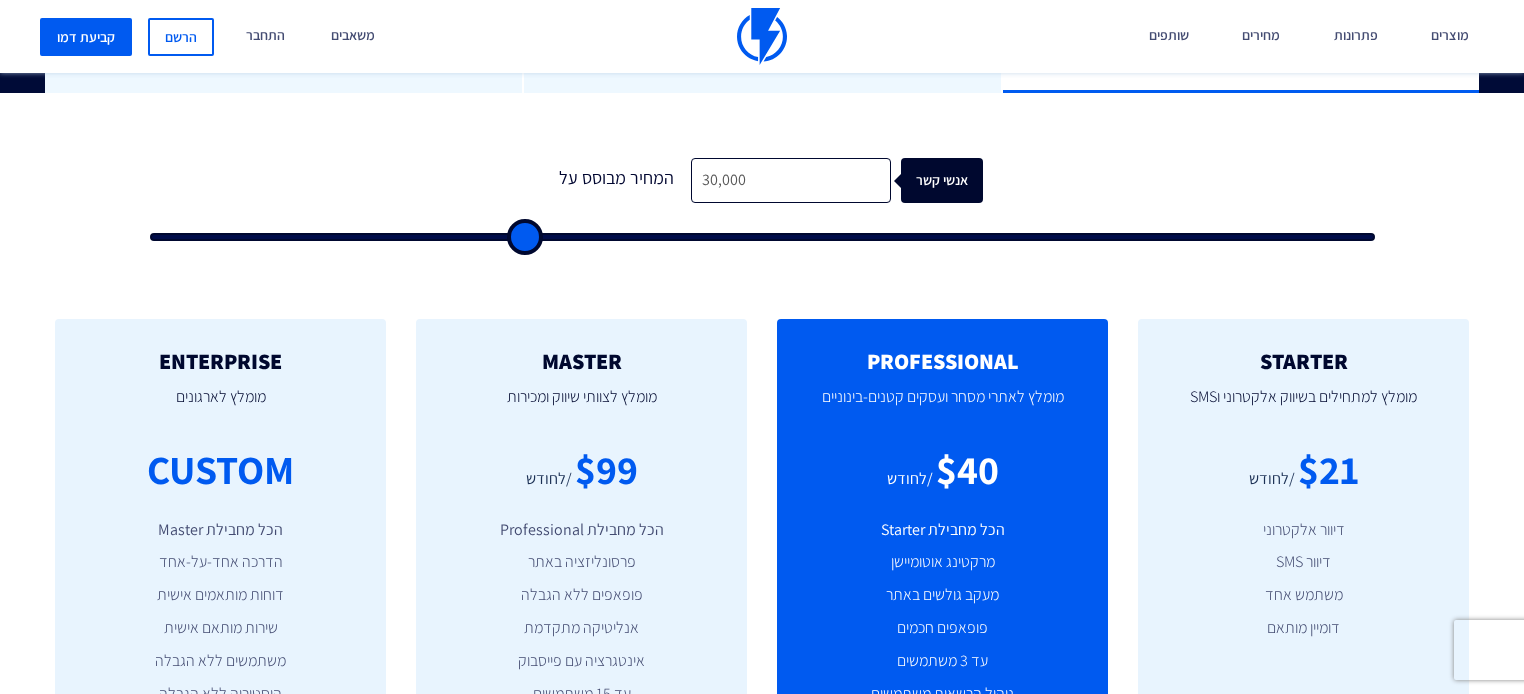 type on "35,000" 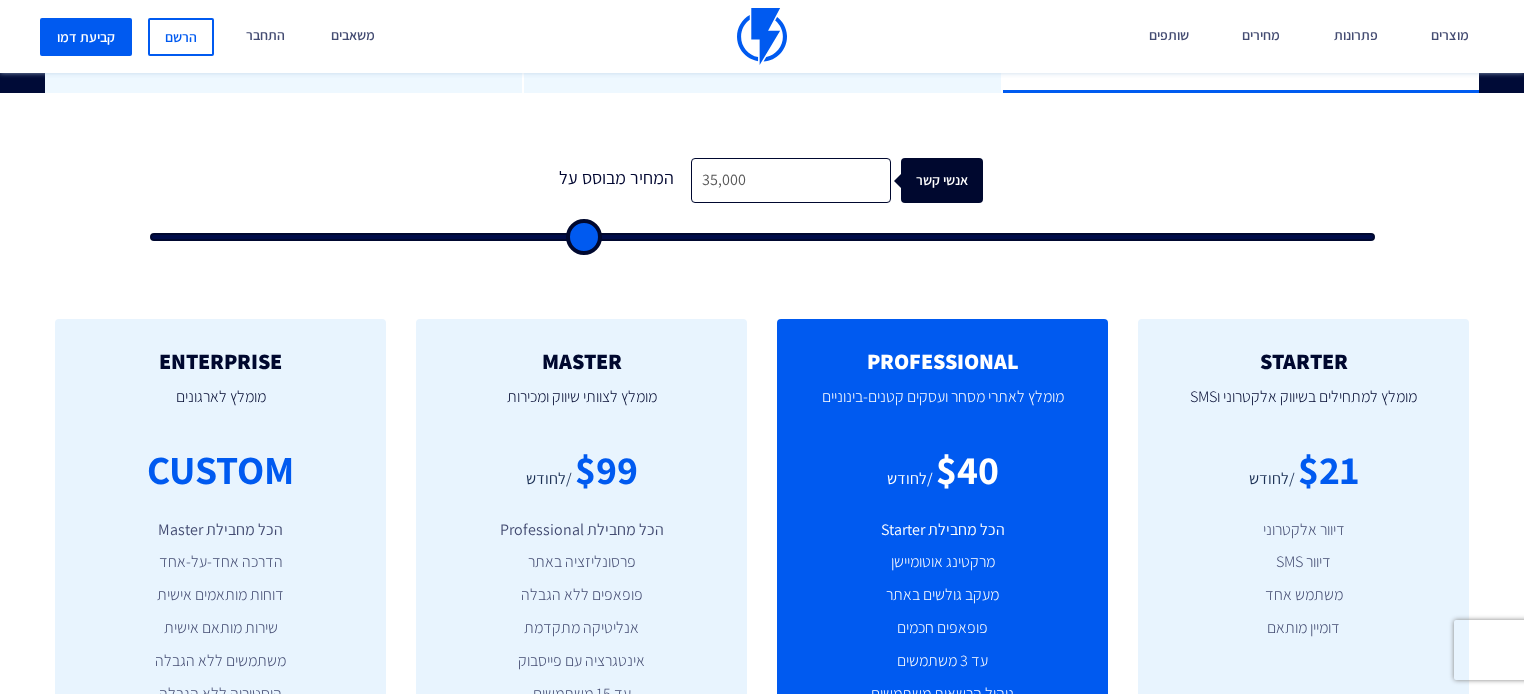 type on "40,500" 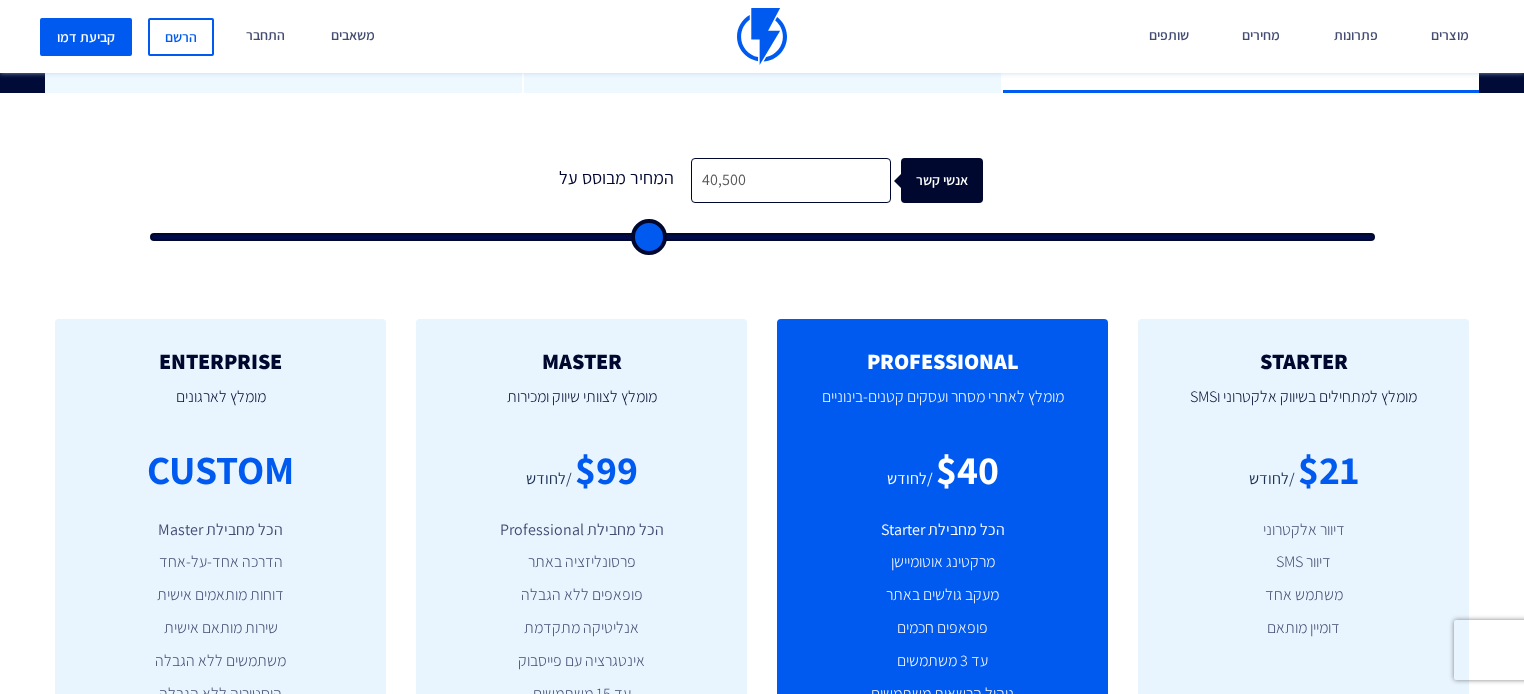 type on "44,000" 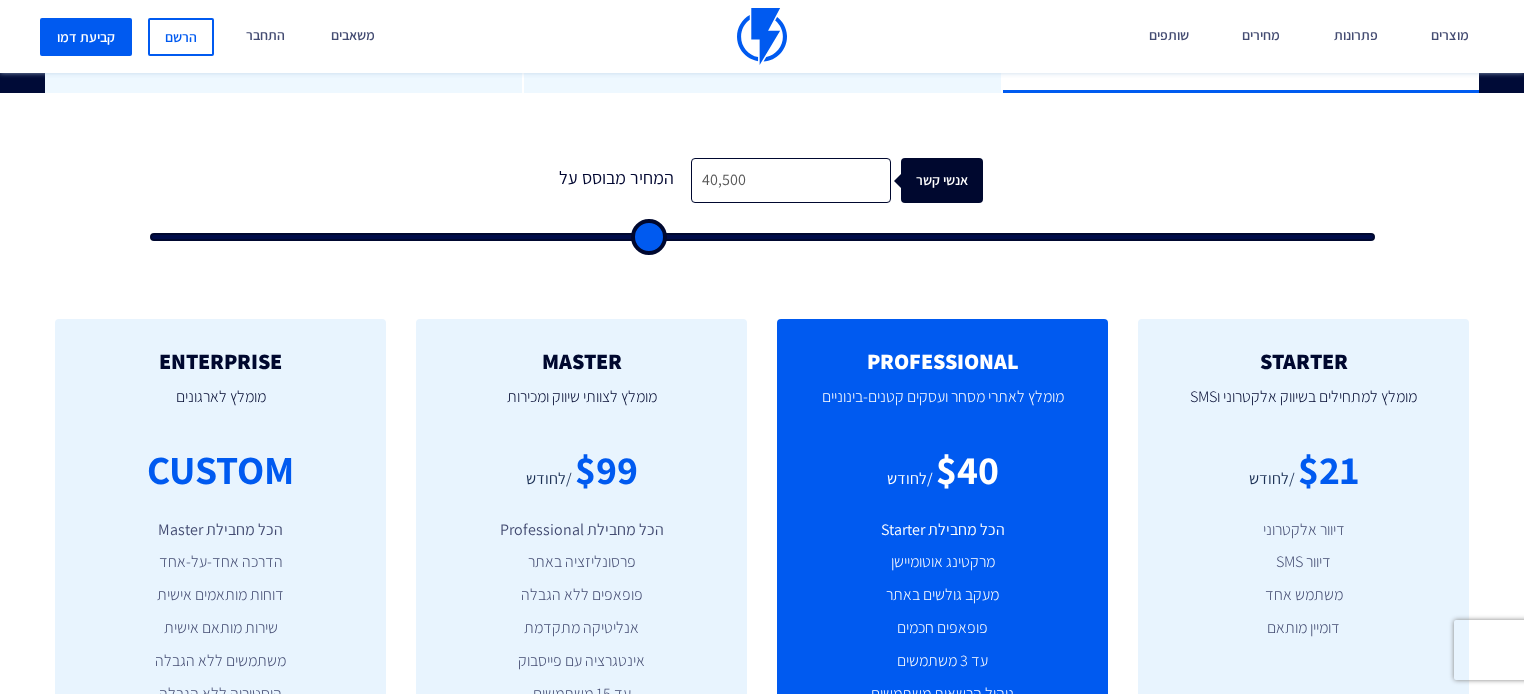 type on "44000" 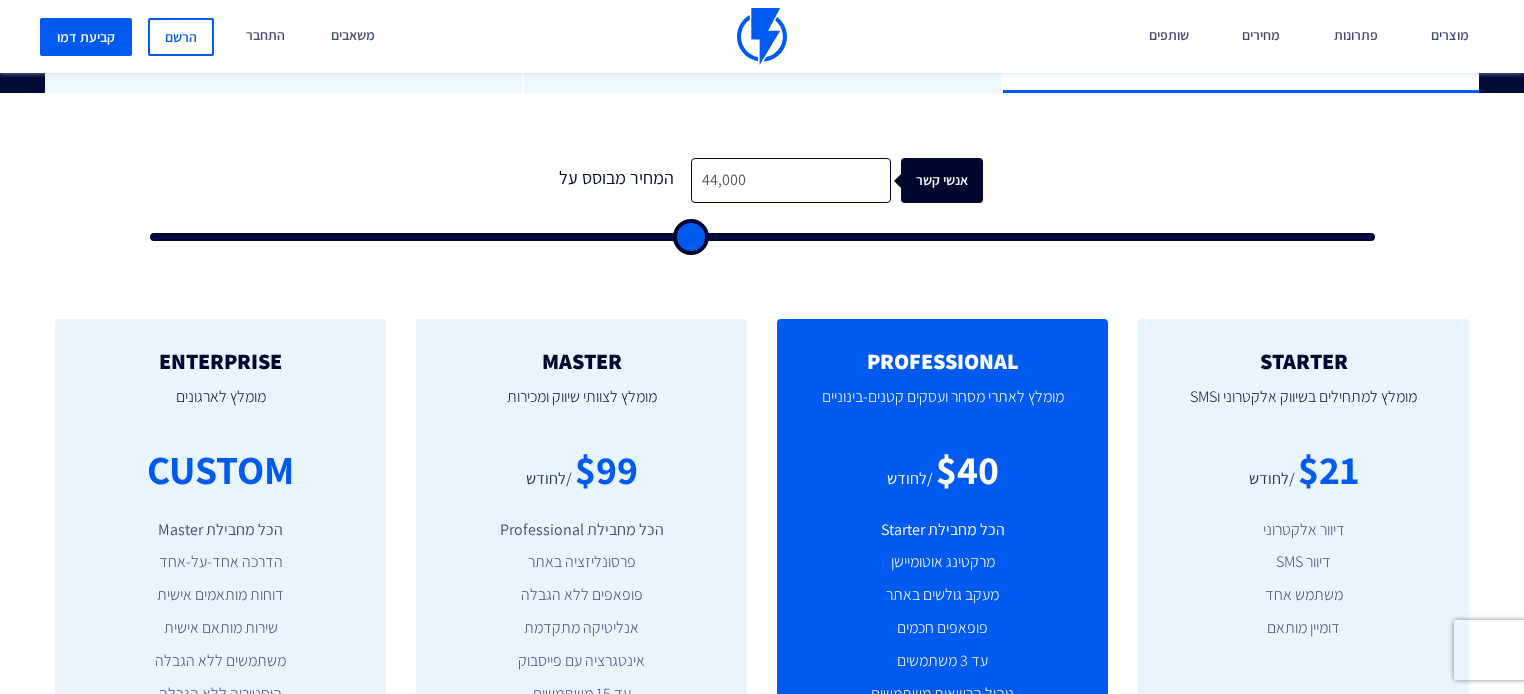 type on "47,500" 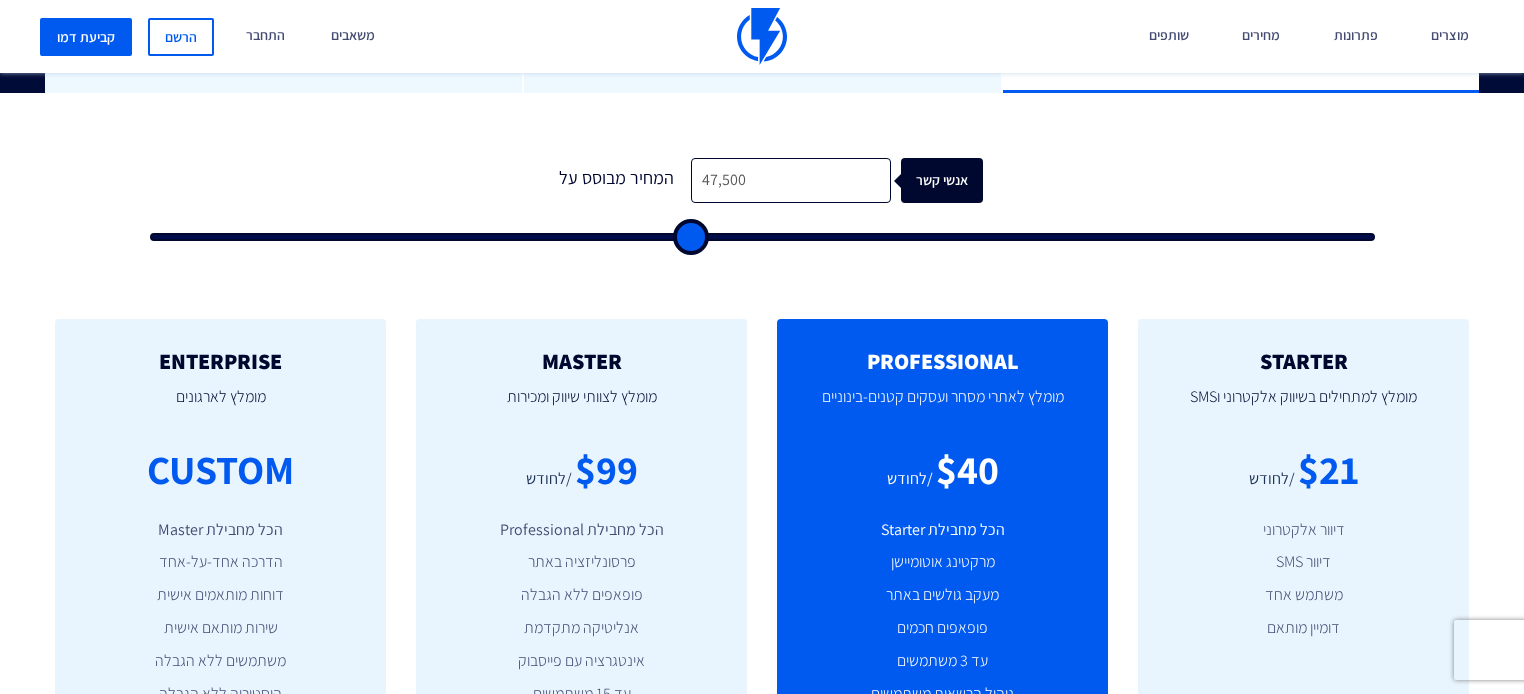 type on "47500" 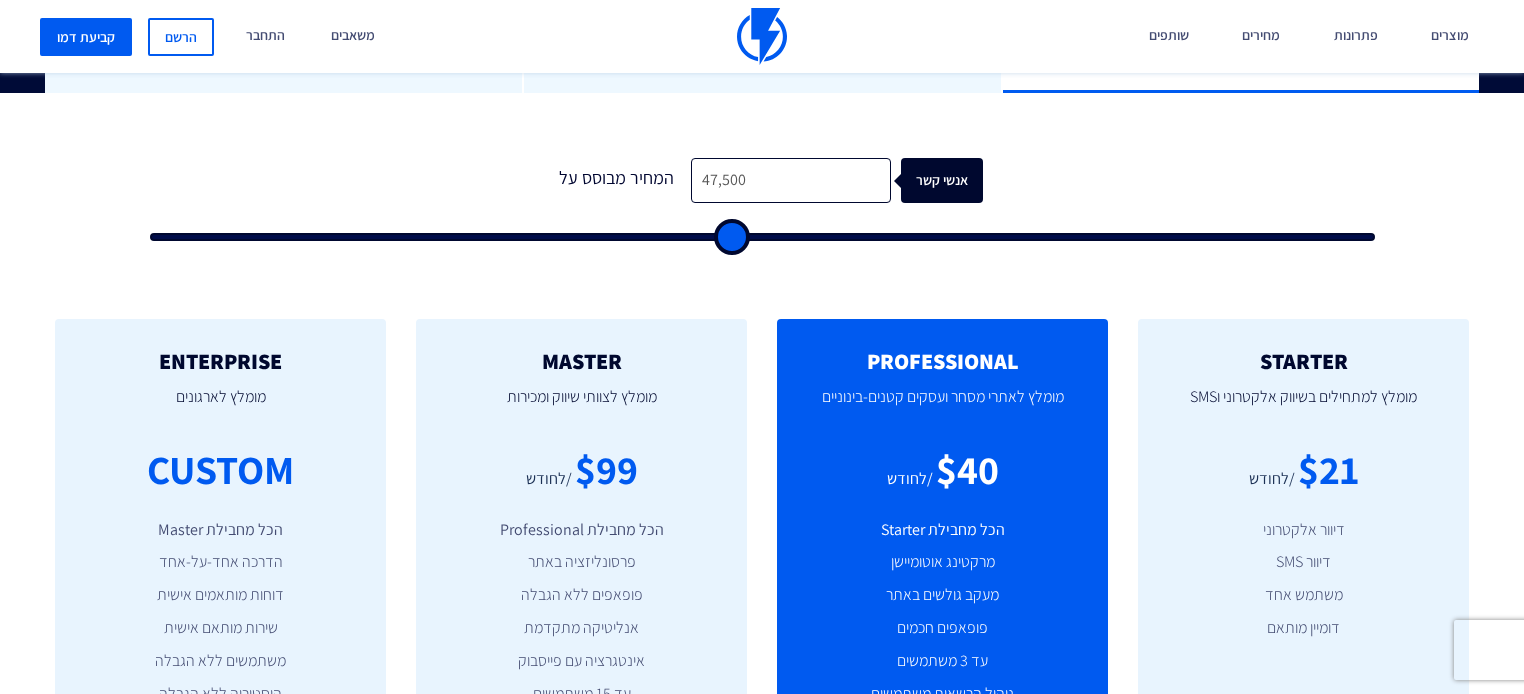 type on "50,000" 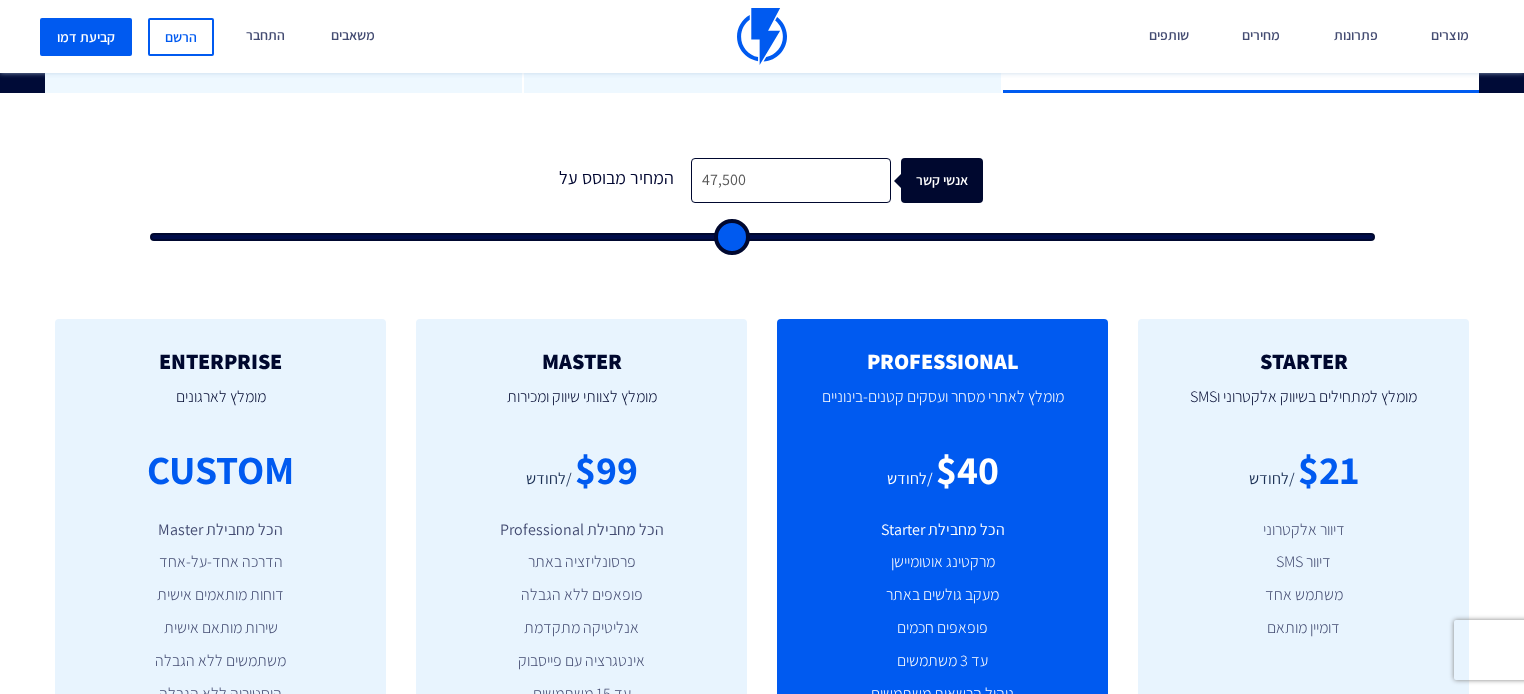 type on "50000" 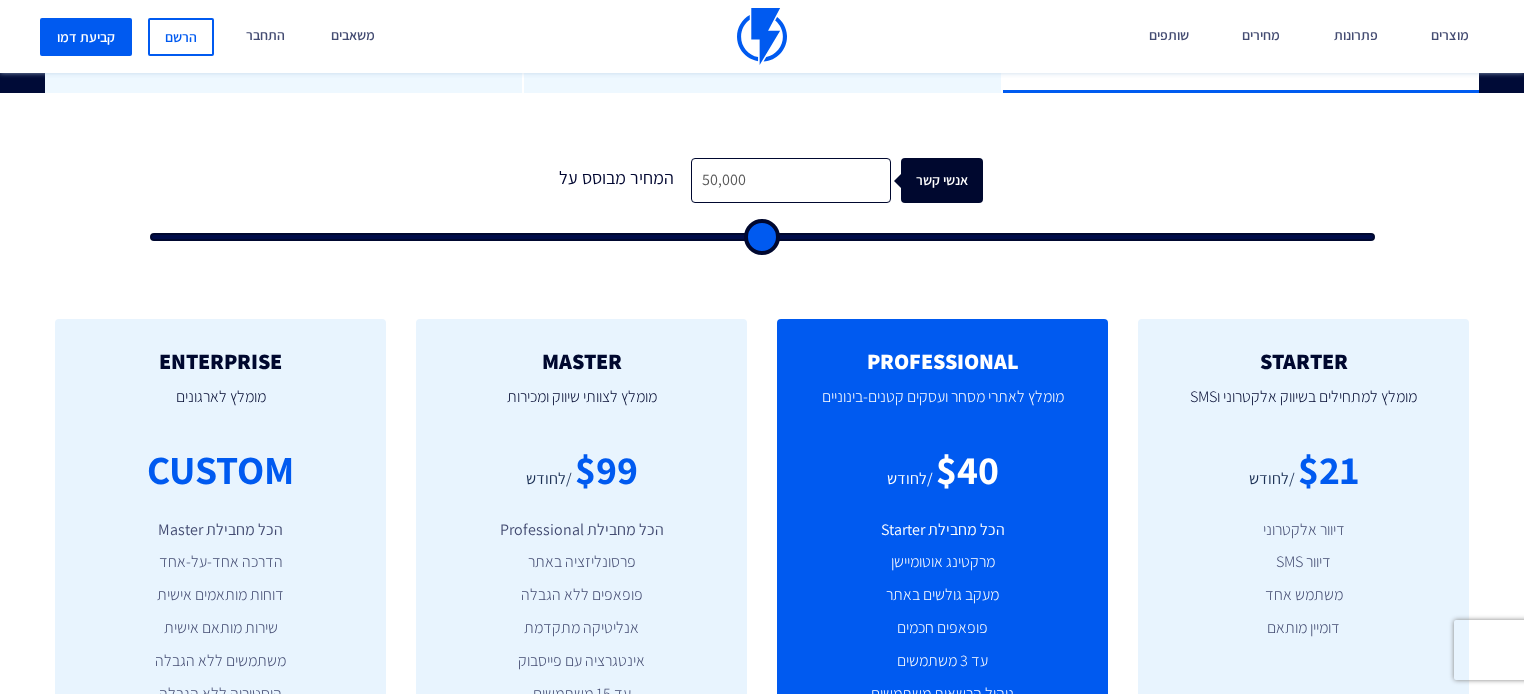 type on "54,500" 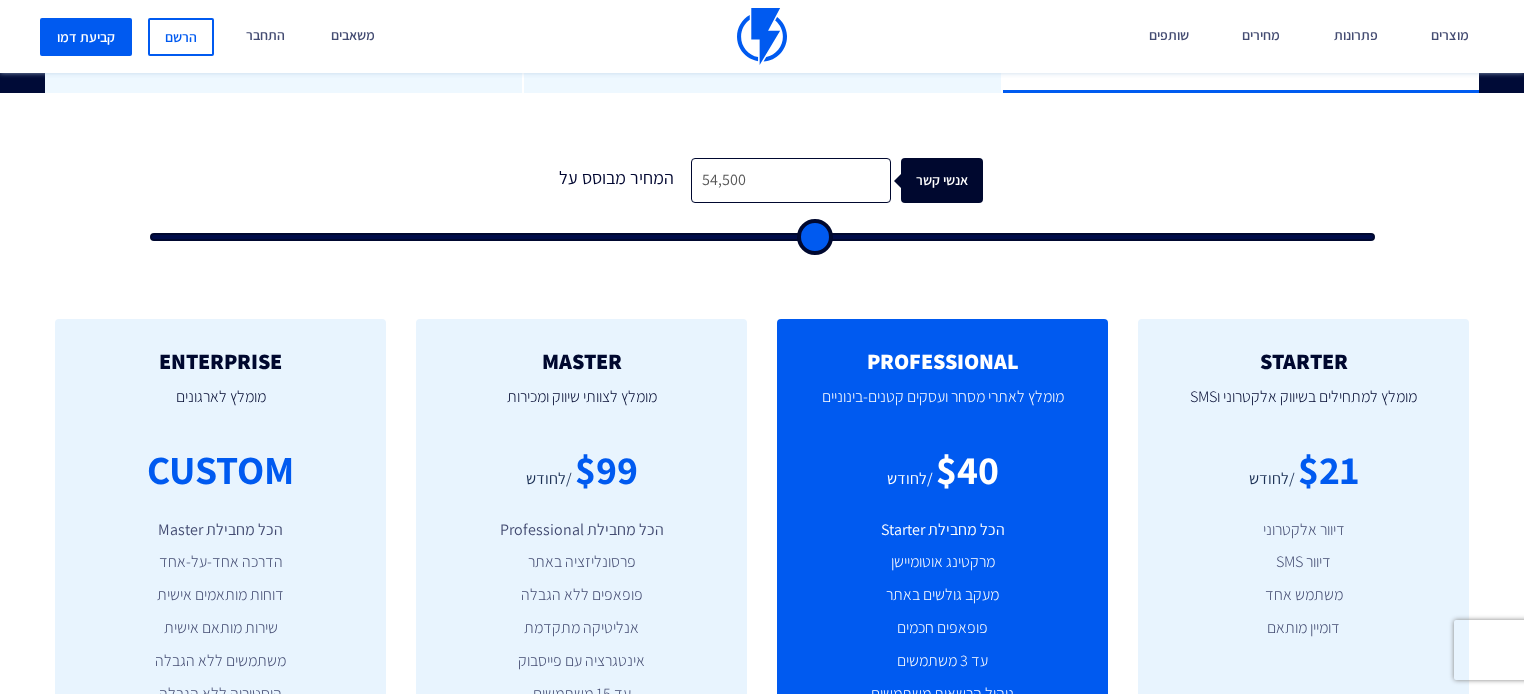 type 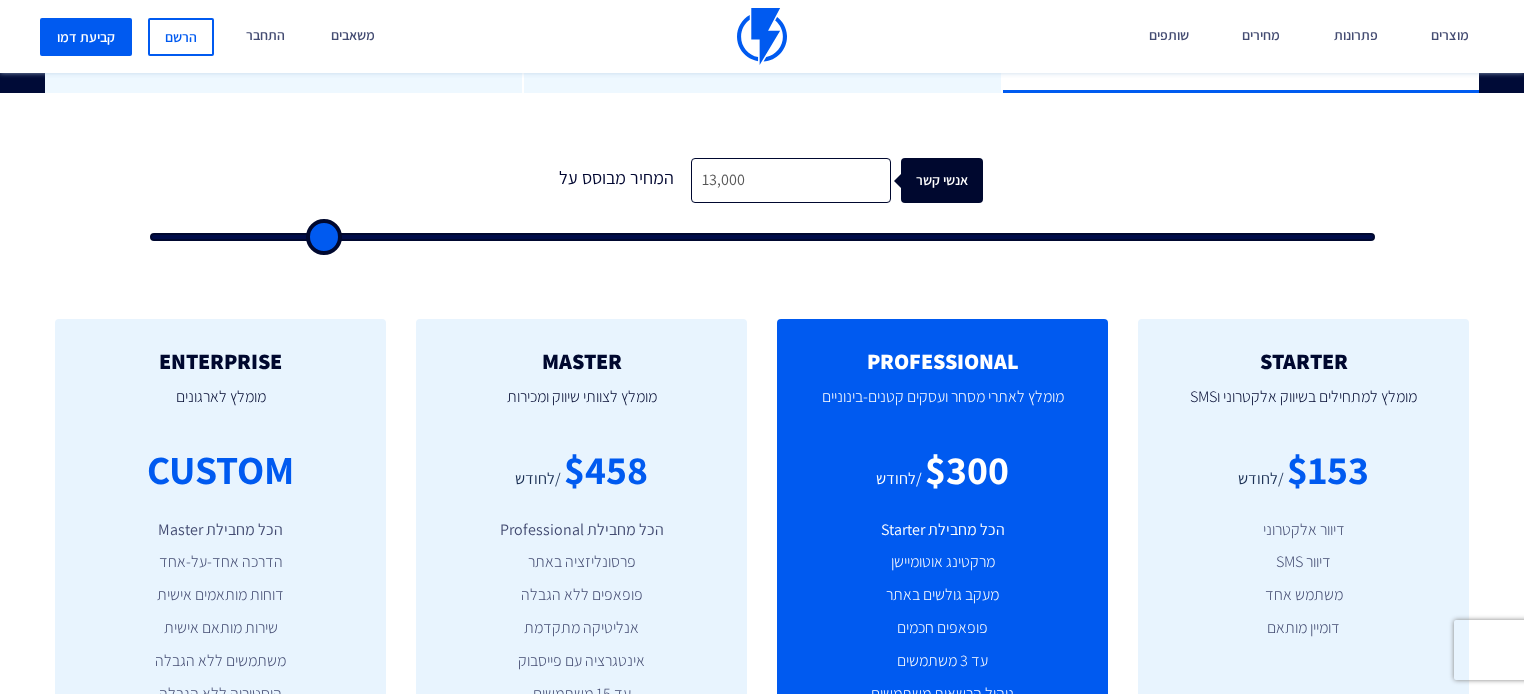 drag, startPoint x: 293, startPoint y: 194, endPoint x: 520, endPoint y: 89, distance: 250.10797 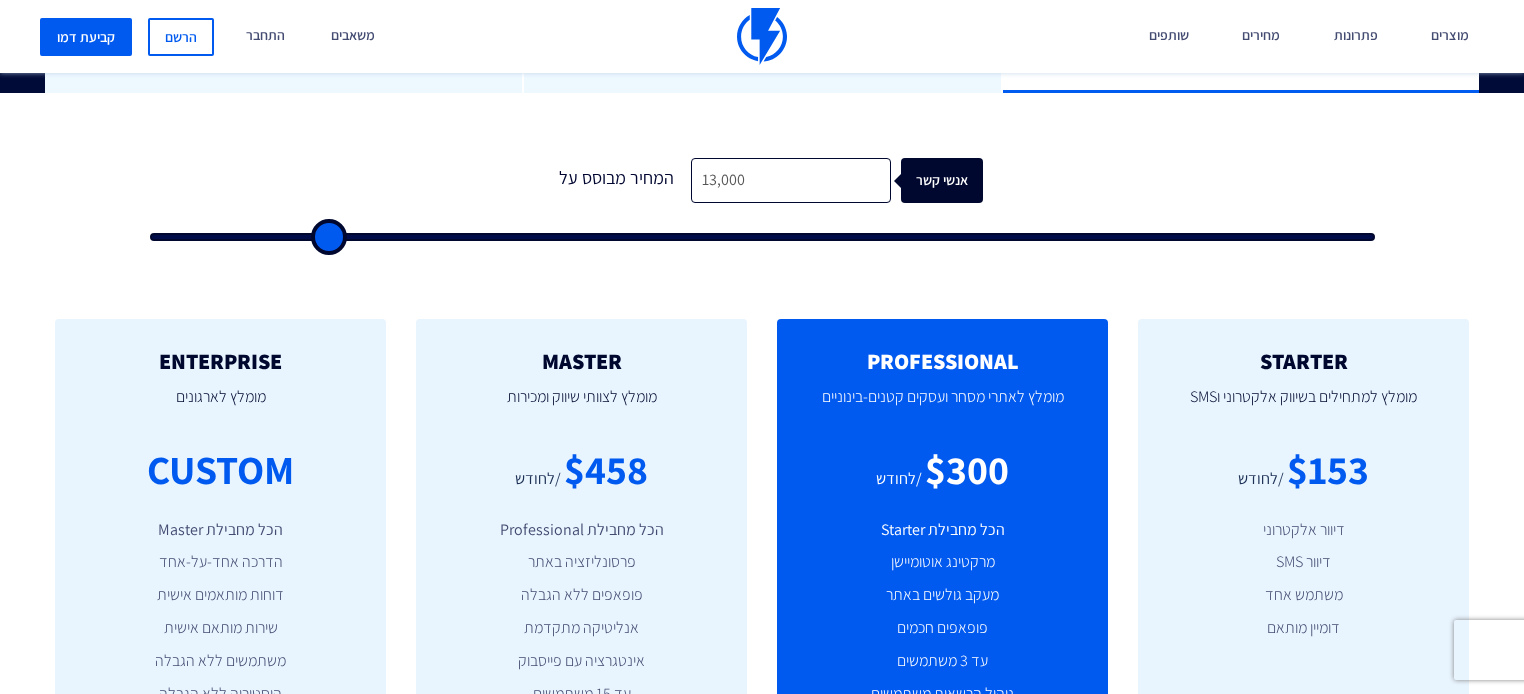 click at bounding box center (762, 237) 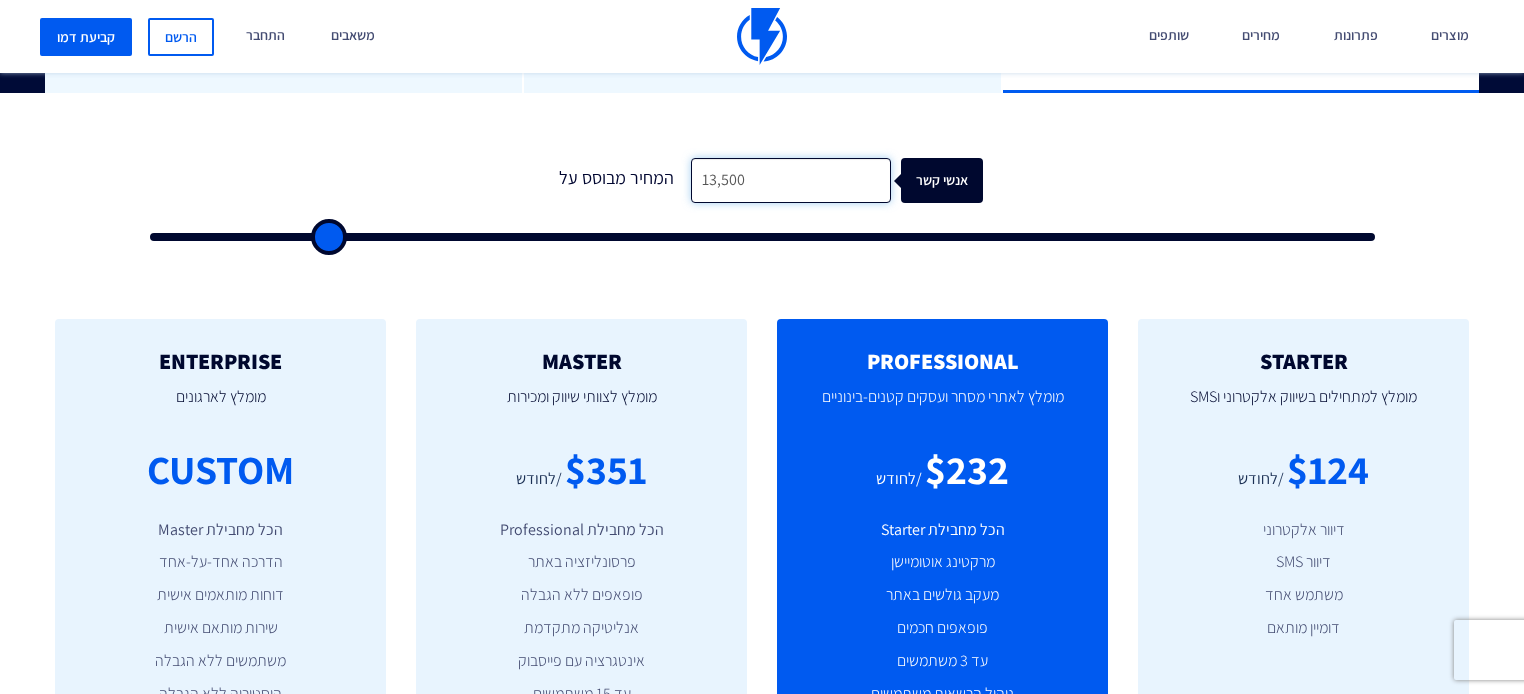 click on "13,500" at bounding box center [791, 180] 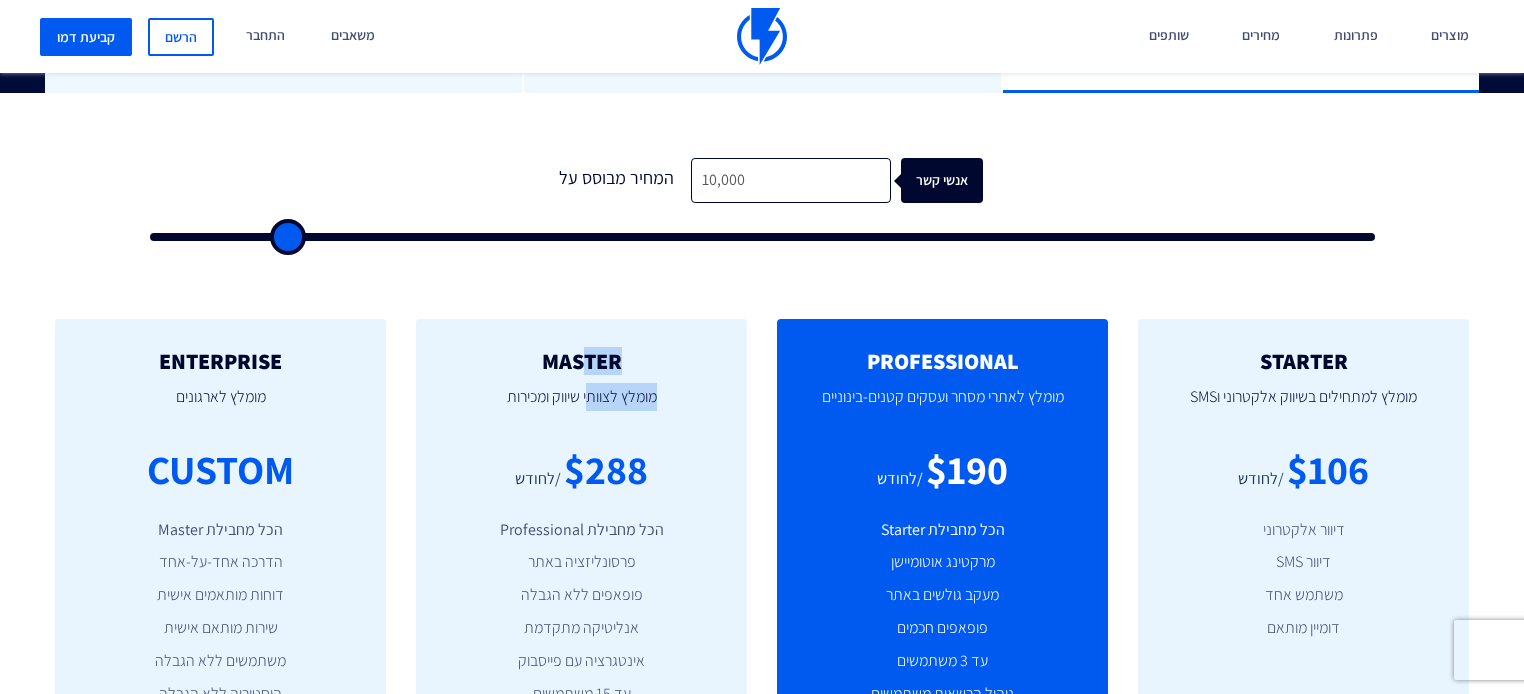 drag, startPoint x: 584, startPoint y: 296, endPoint x: 586, endPoint y: 356, distance: 60.033325 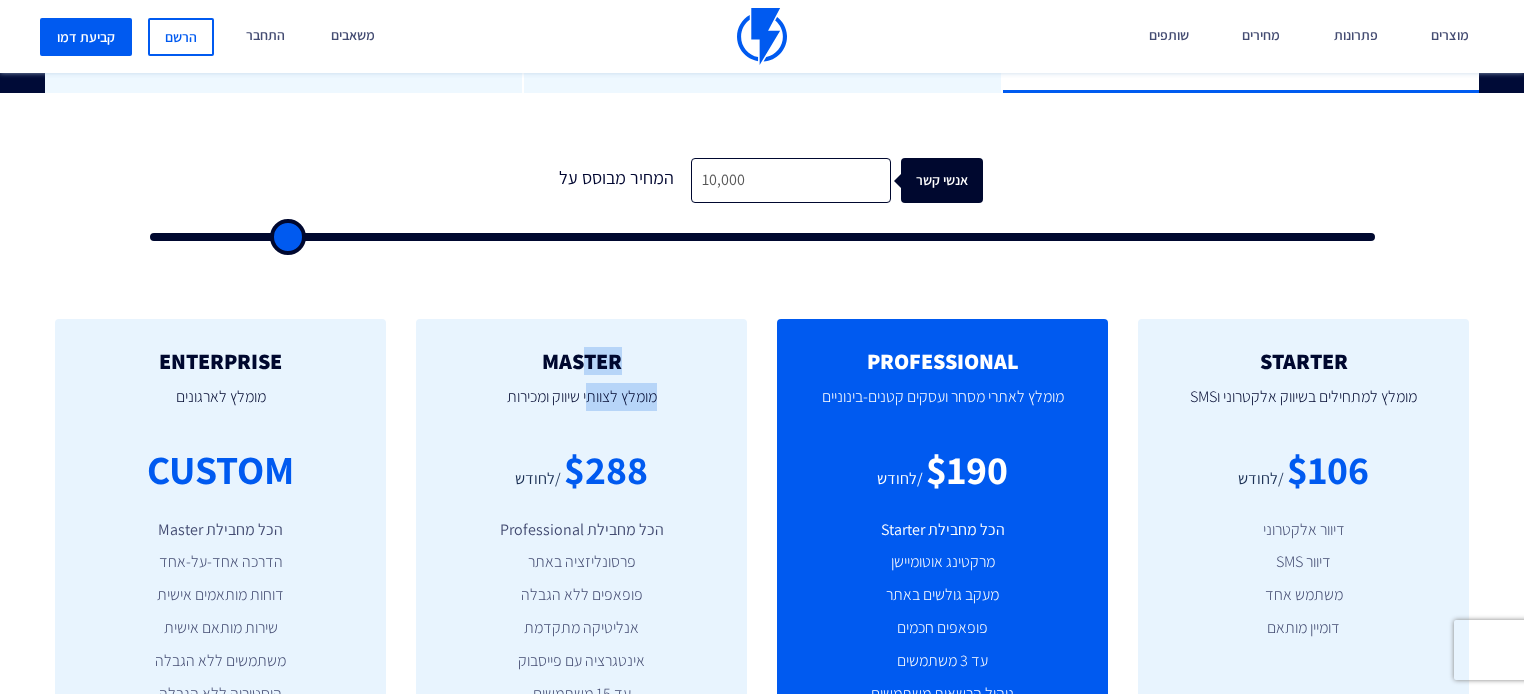 click on "MASTER
מומלץ לצוותי שיווק ומכירות
$288
/לחודש
הכל מחבילת Professional
פרסונליזציה באתר
פופאפים ללא הגבלה
אנליטיקה מתקדמת
אינטגרציה עם פייסבוק
עד 15 משתמשים
תמיכה מורחבת
קביעת דמו" at bounding box center (581, 579) 